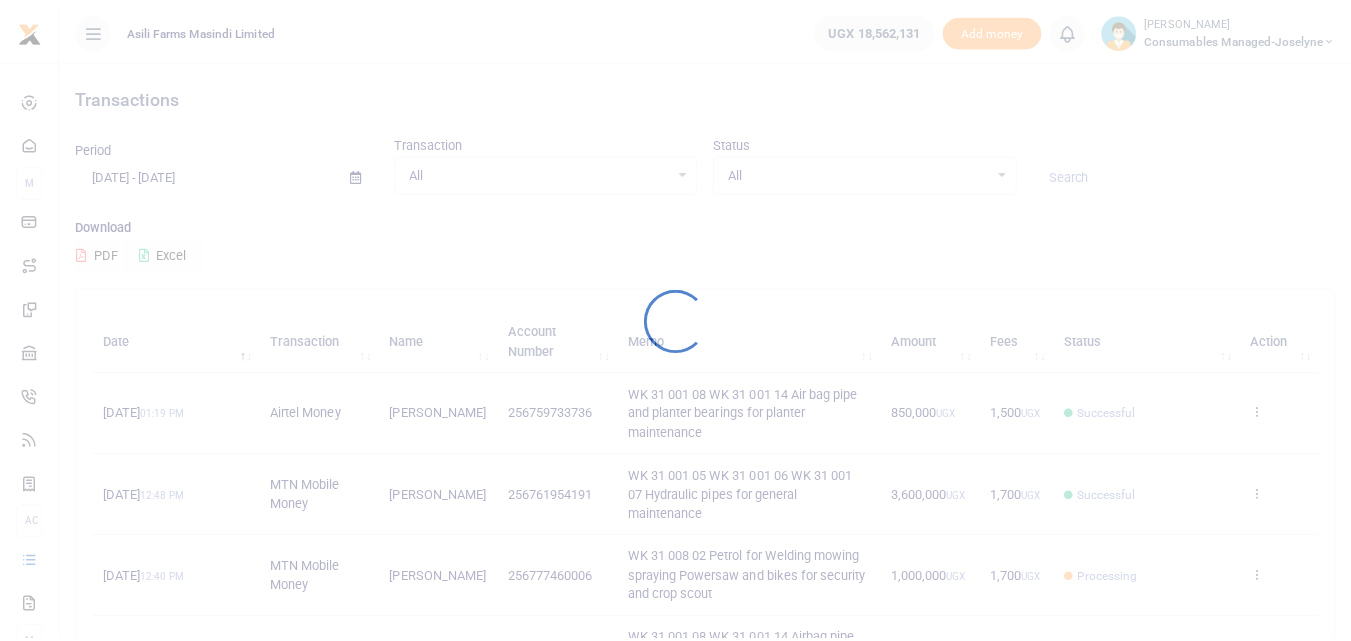 scroll, scrollTop: 0, scrollLeft: 0, axis: both 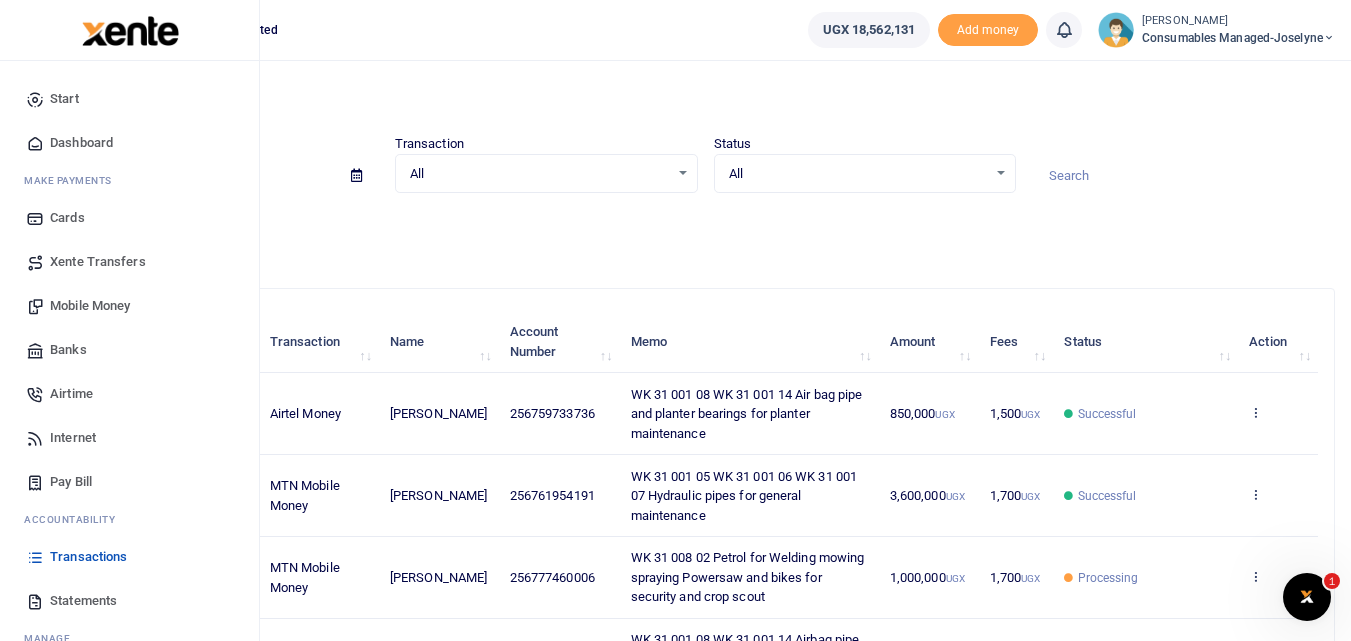 click on "Mobile Money" at bounding box center [90, 306] 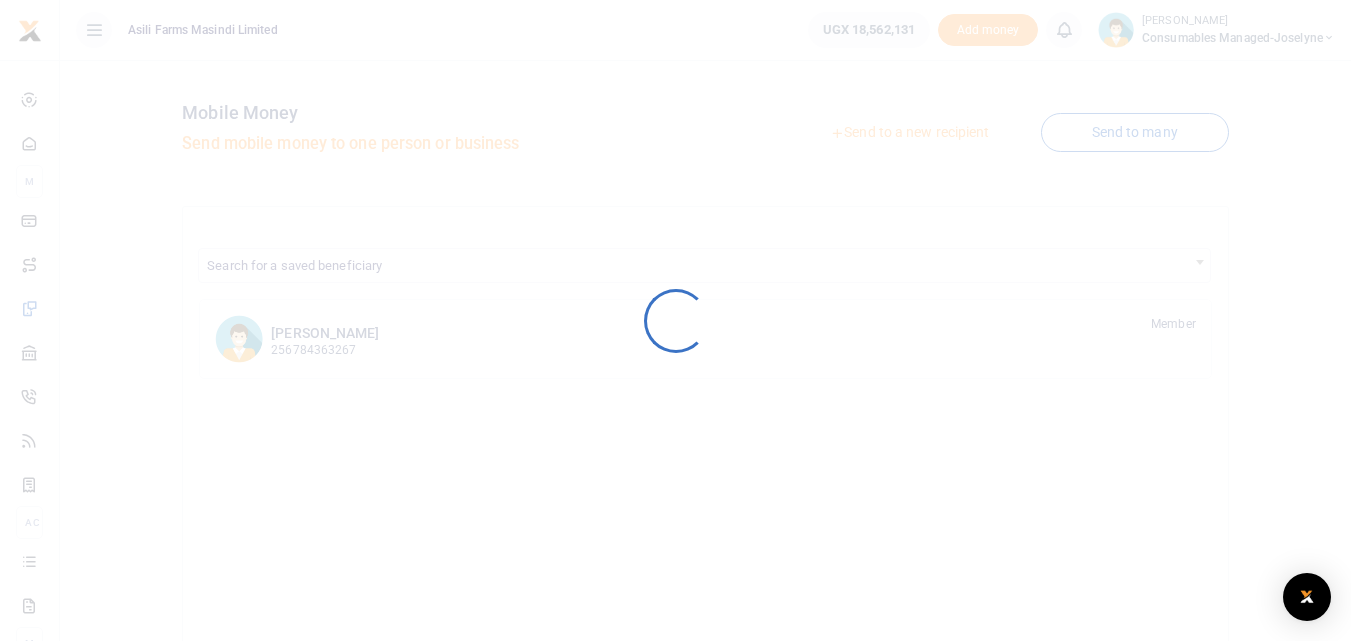 scroll, scrollTop: 0, scrollLeft: 0, axis: both 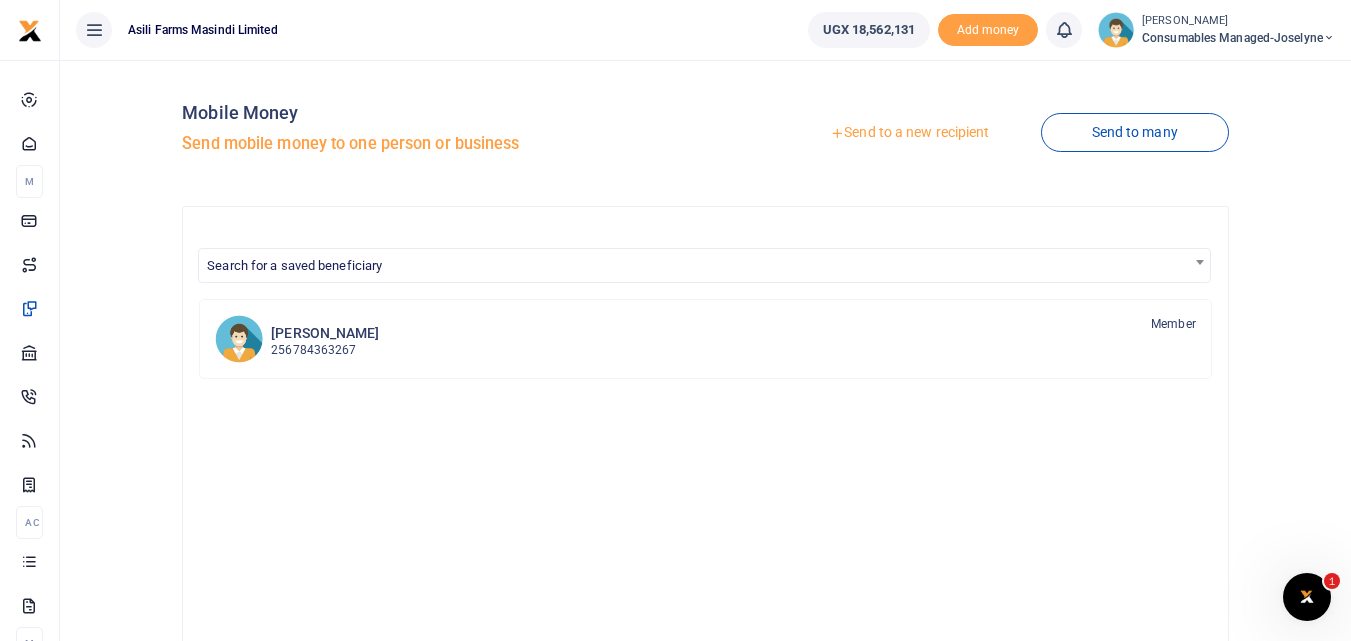 click on "Send to a new recipient" at bounding box center (909, 133) 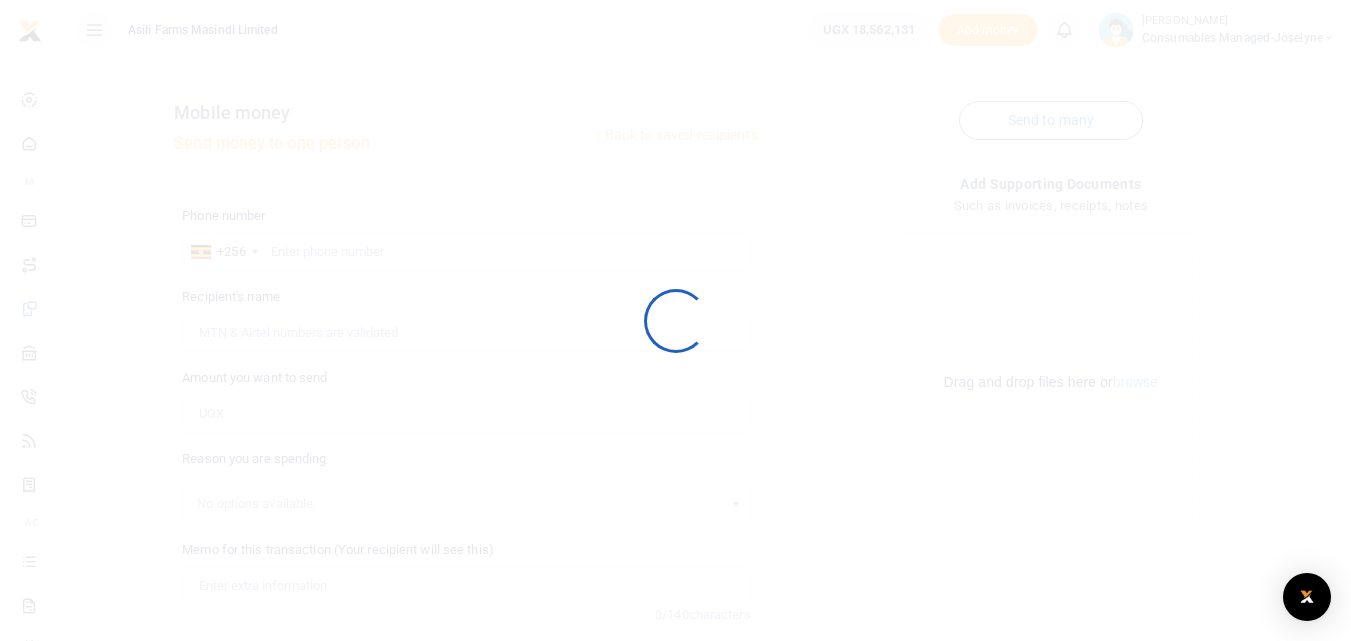 scroll, scrollTop: 0, scrollLeft: 0, axis: both 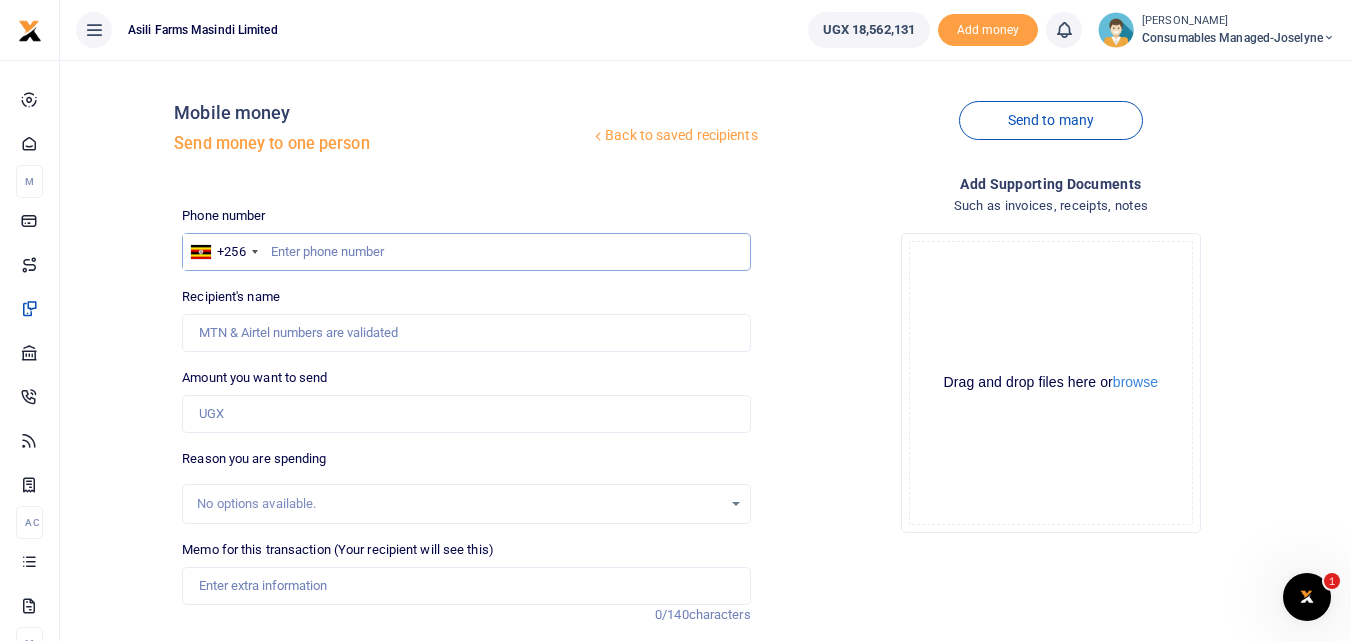 click at bounding box center [466, 252] 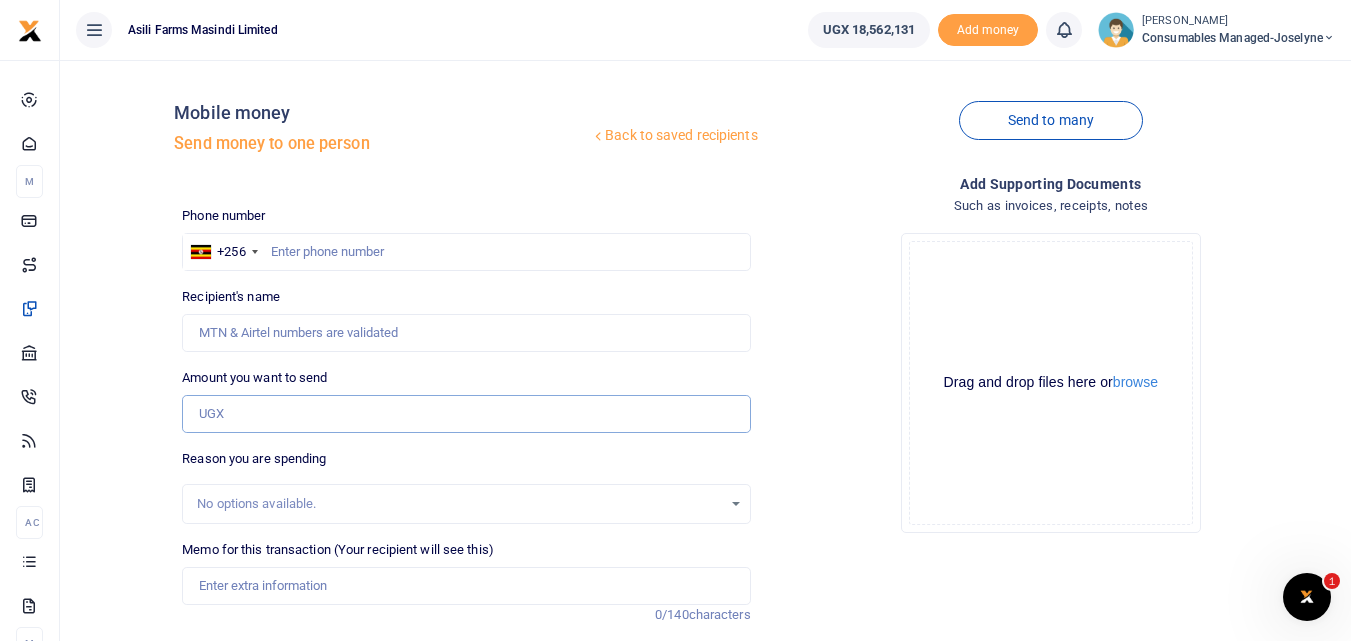 click on "Amount you want to send" at bounding box center (466, 414) 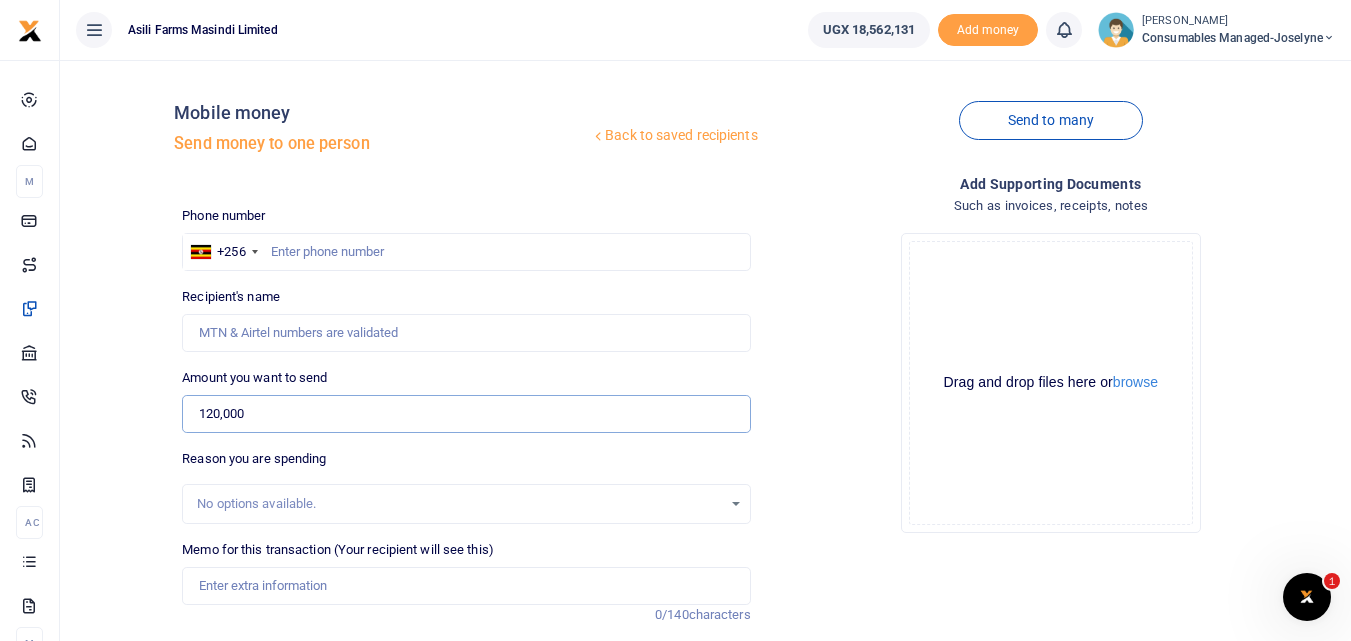 type on "120,000" 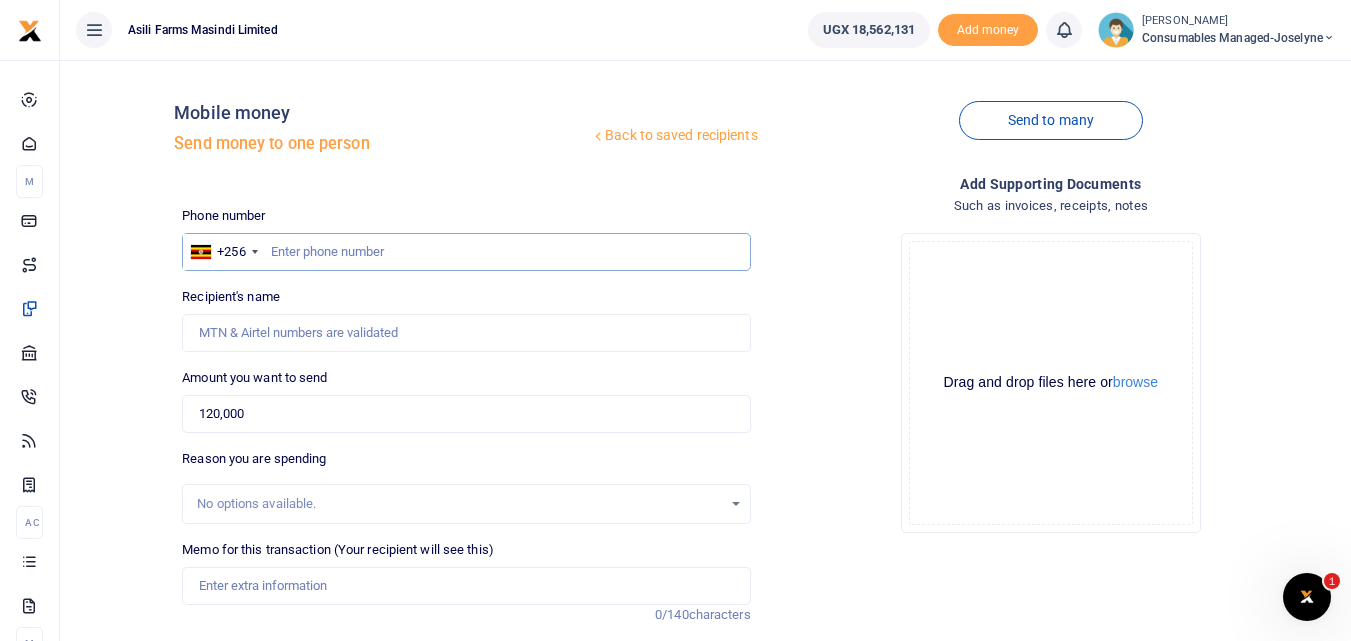 click at bounding box center (466, 252) 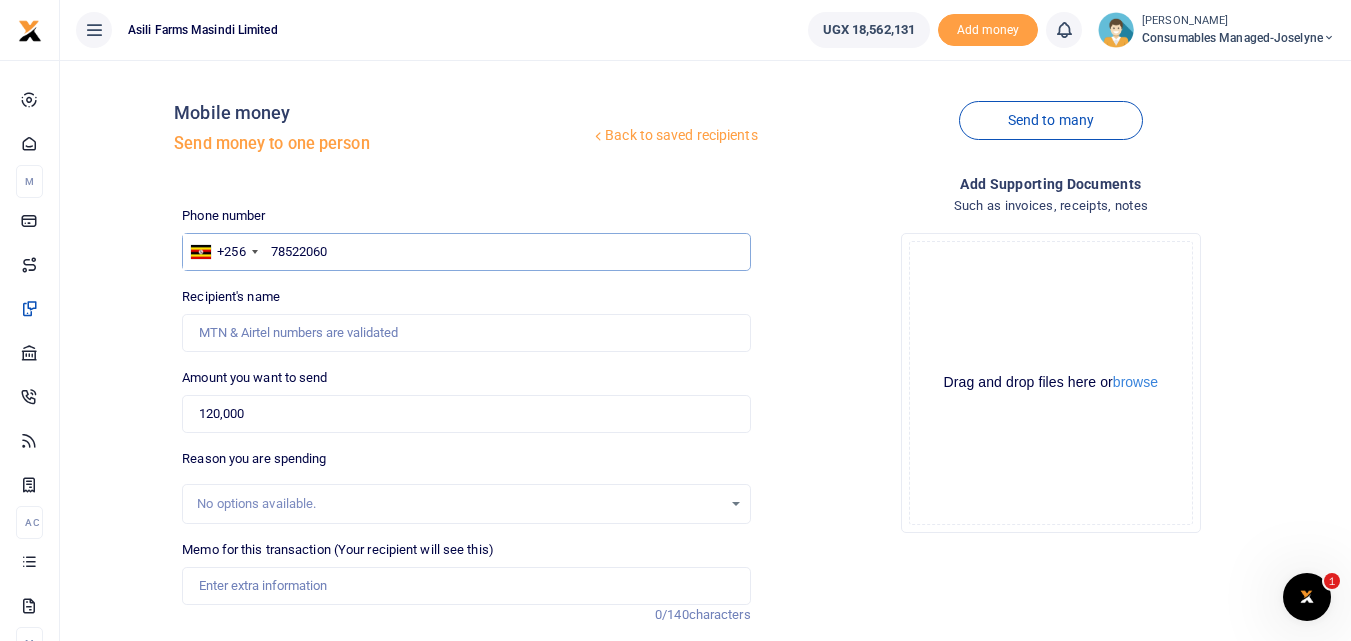 type on "785220606" 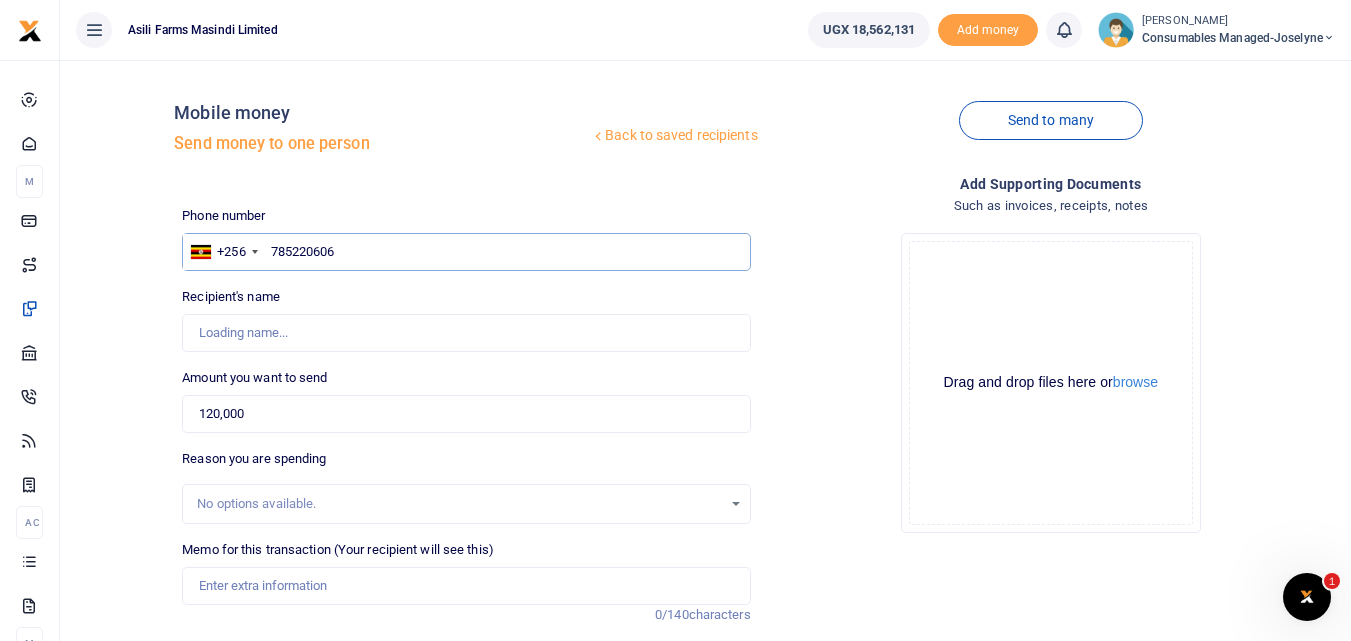 type on "[PERSON_NAME]" 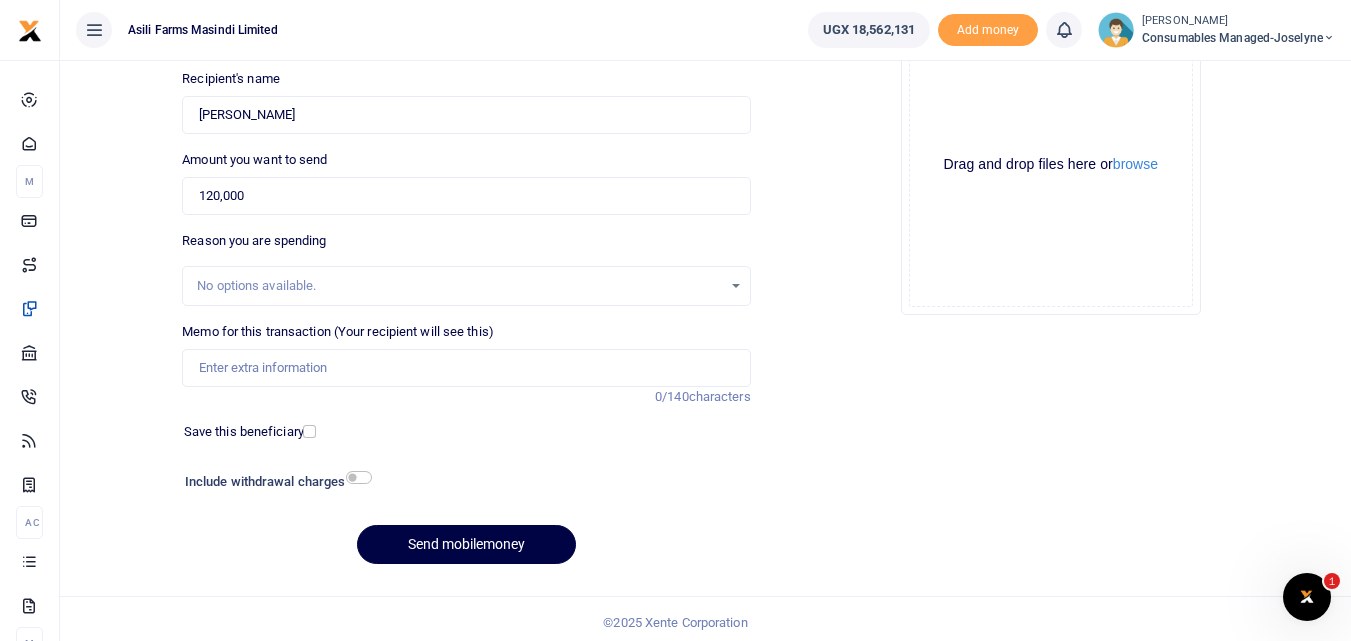 scroll, scrollTop: 225, scrollLeft: 0, axis: vertical 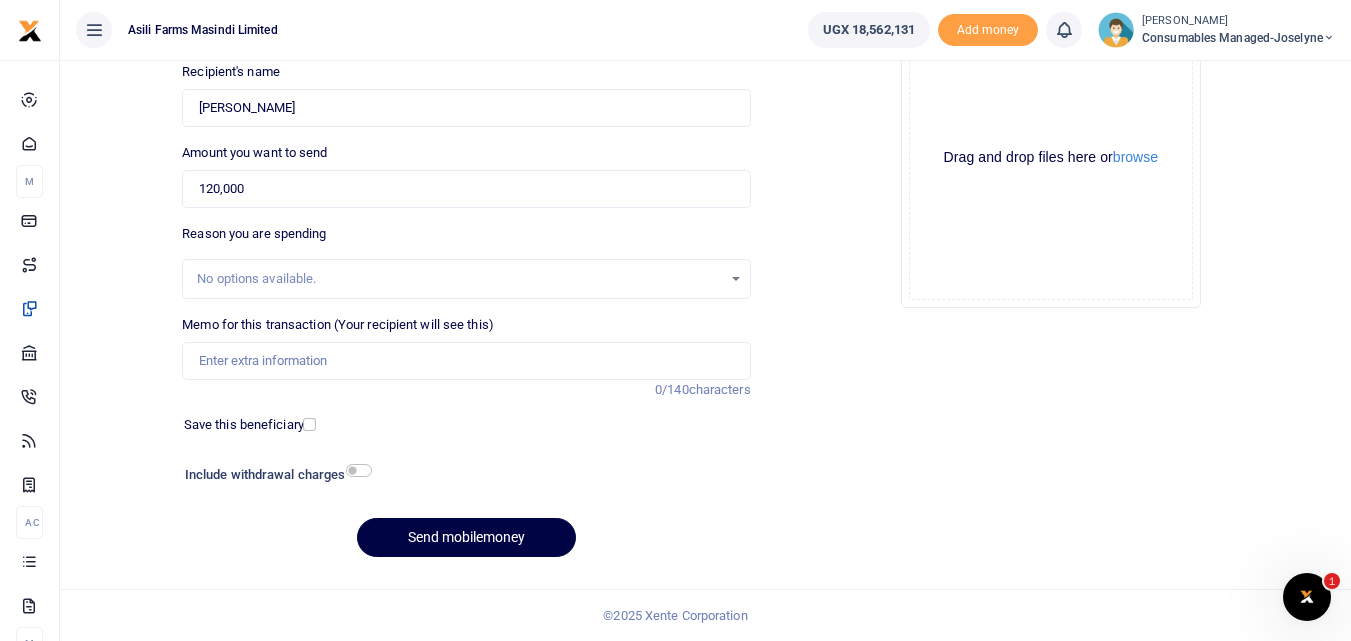 type on "785220606" 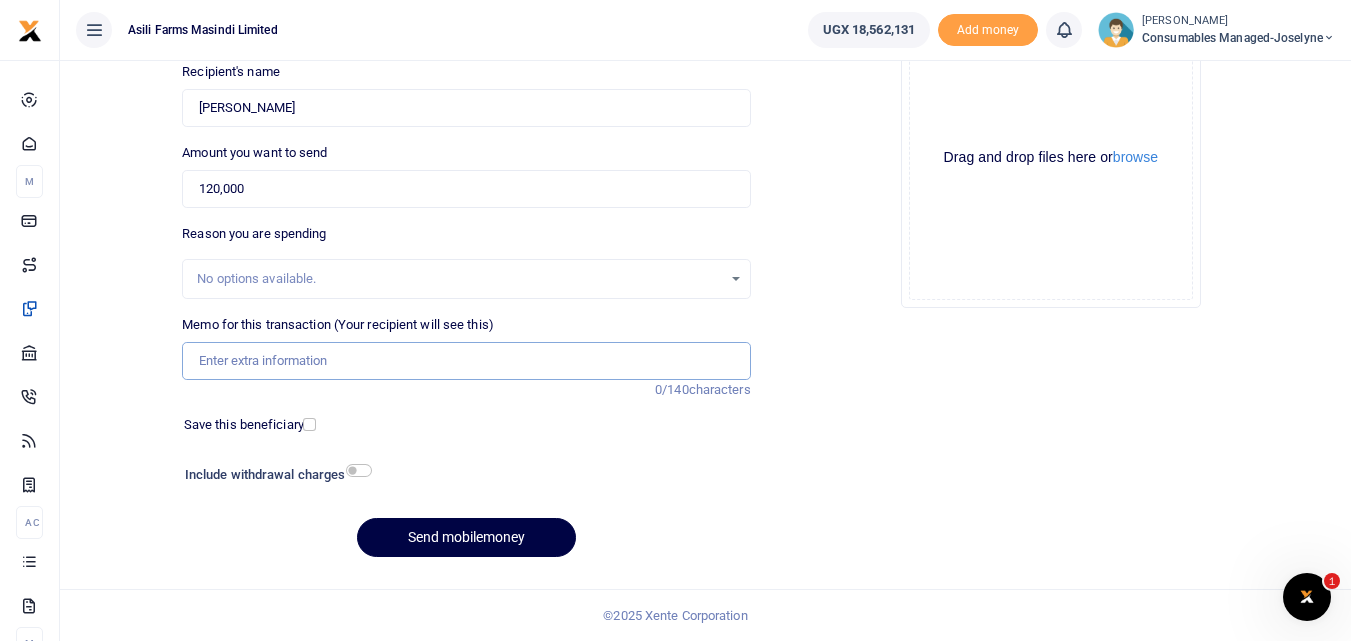 click on "Memo for this transaction (Your recipient will see this)" at bounding box center [466, 361] 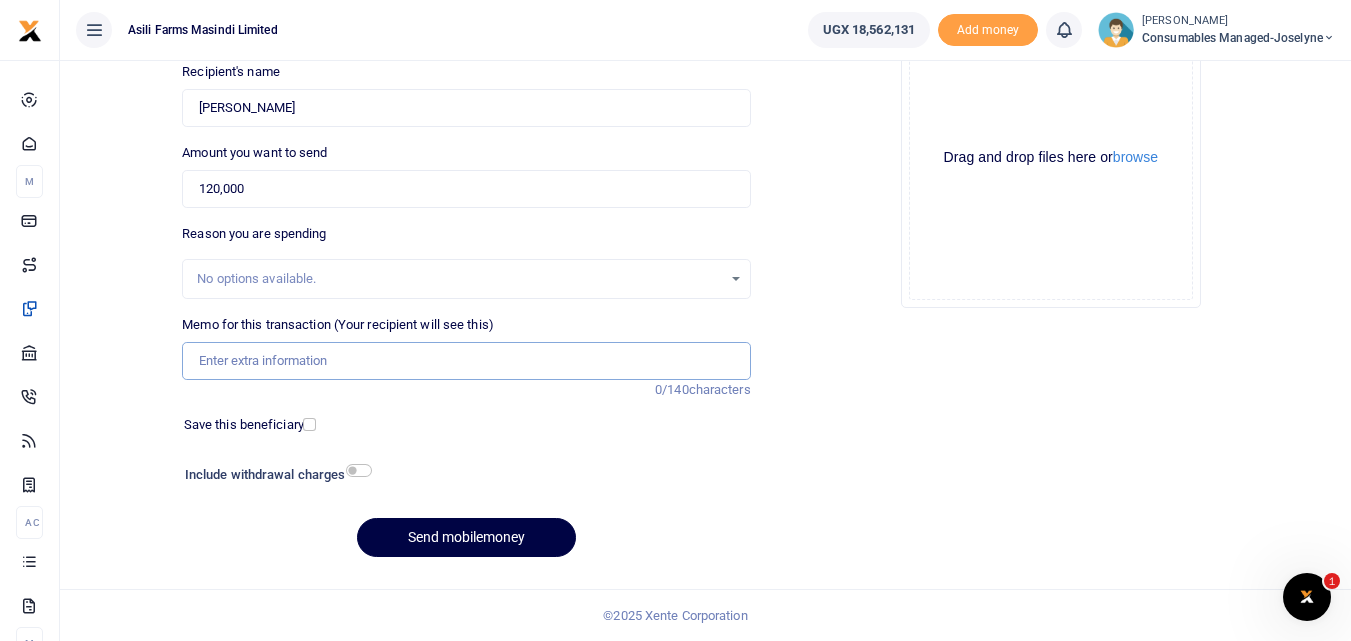 paste on "WK 31 /008 / 01" 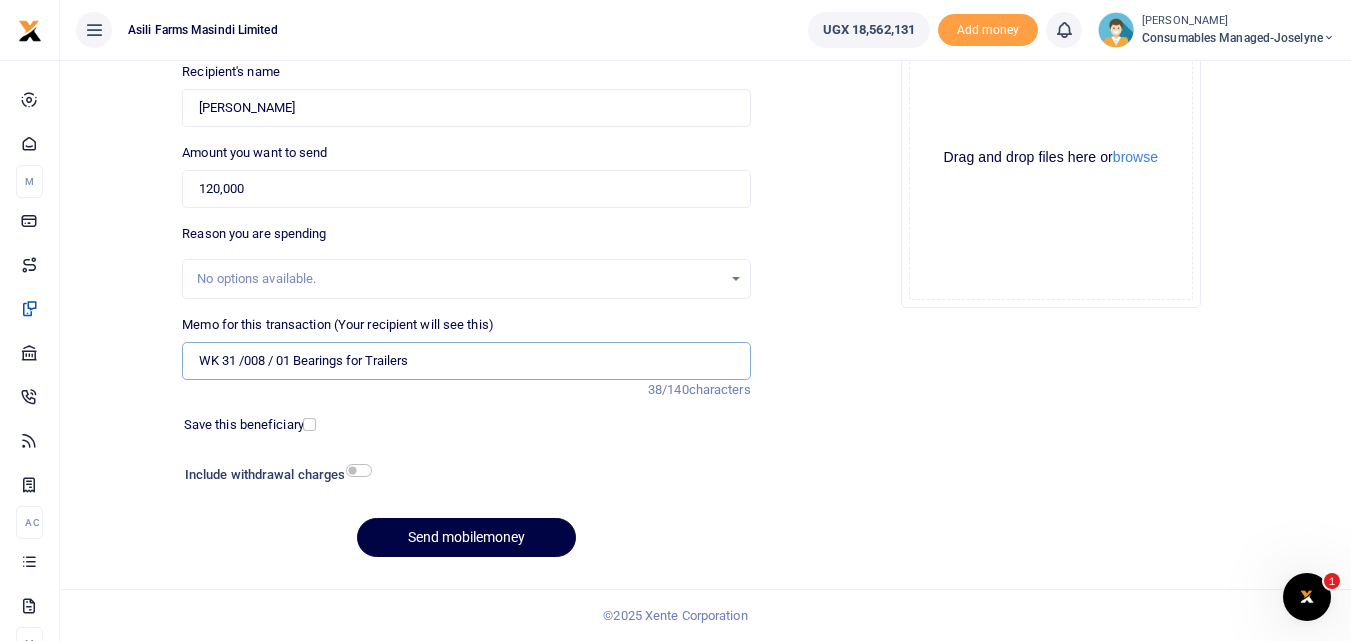 click on "WK 31 /008 / 01 Bearings for Trailers" at bounding box center [466, 361] 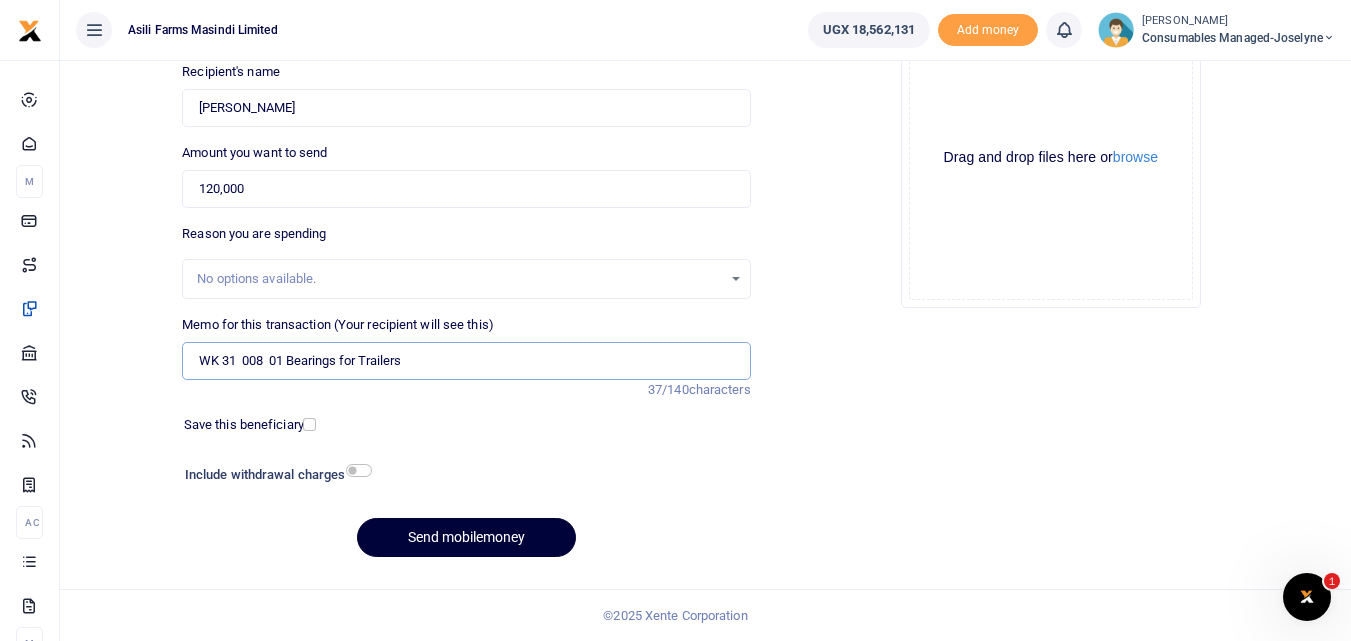 type on "WK 31  008  01 Bearings for Trailers" 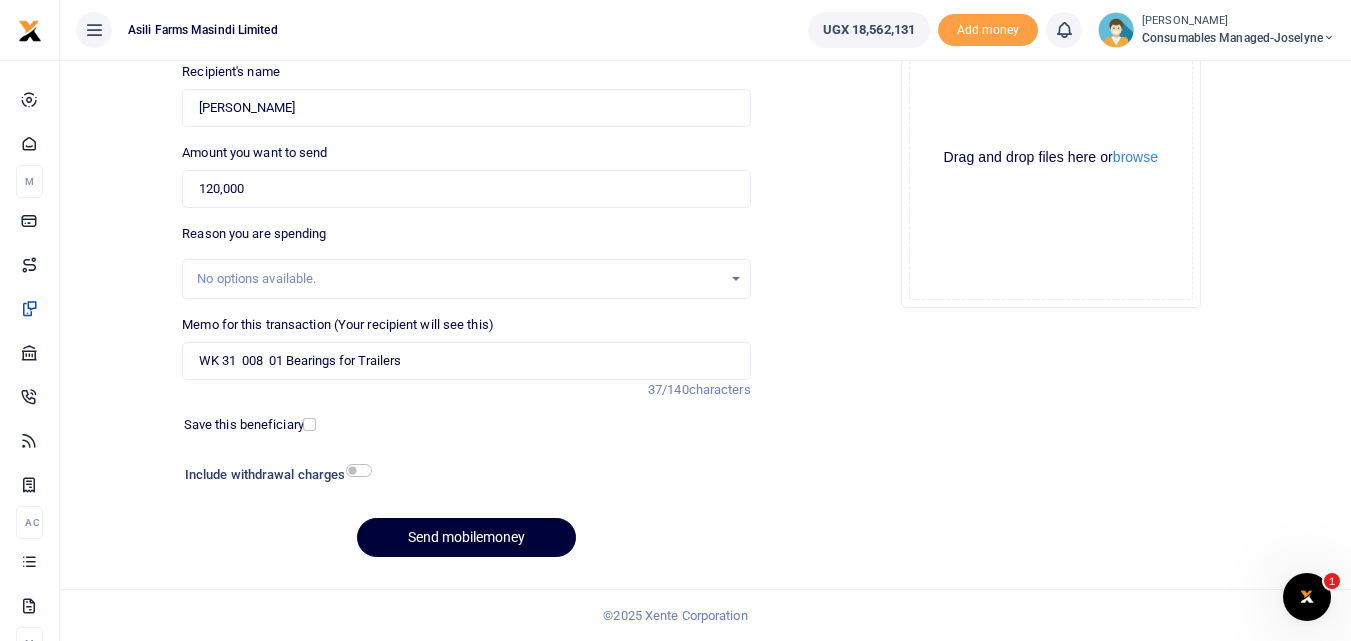 click on "Send mobilemoney" at bounding box center [466, 537] 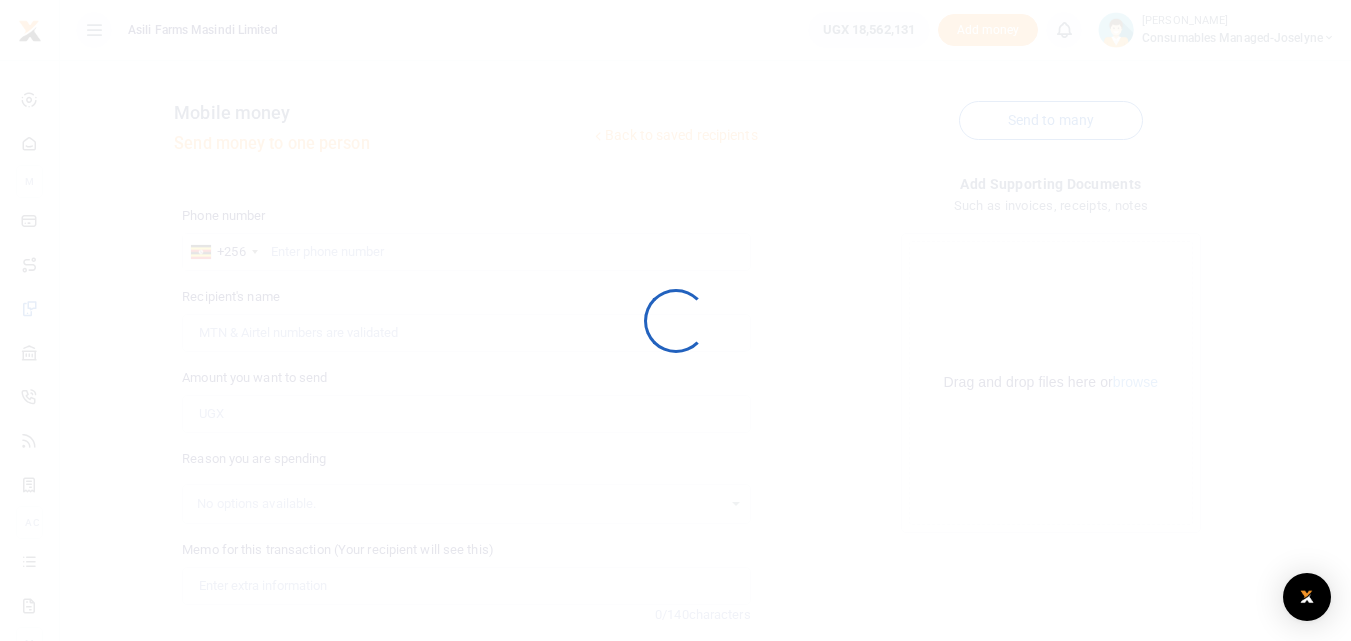 scroll, scrollTop: 225, scrollLeft: 0, axis: vertical 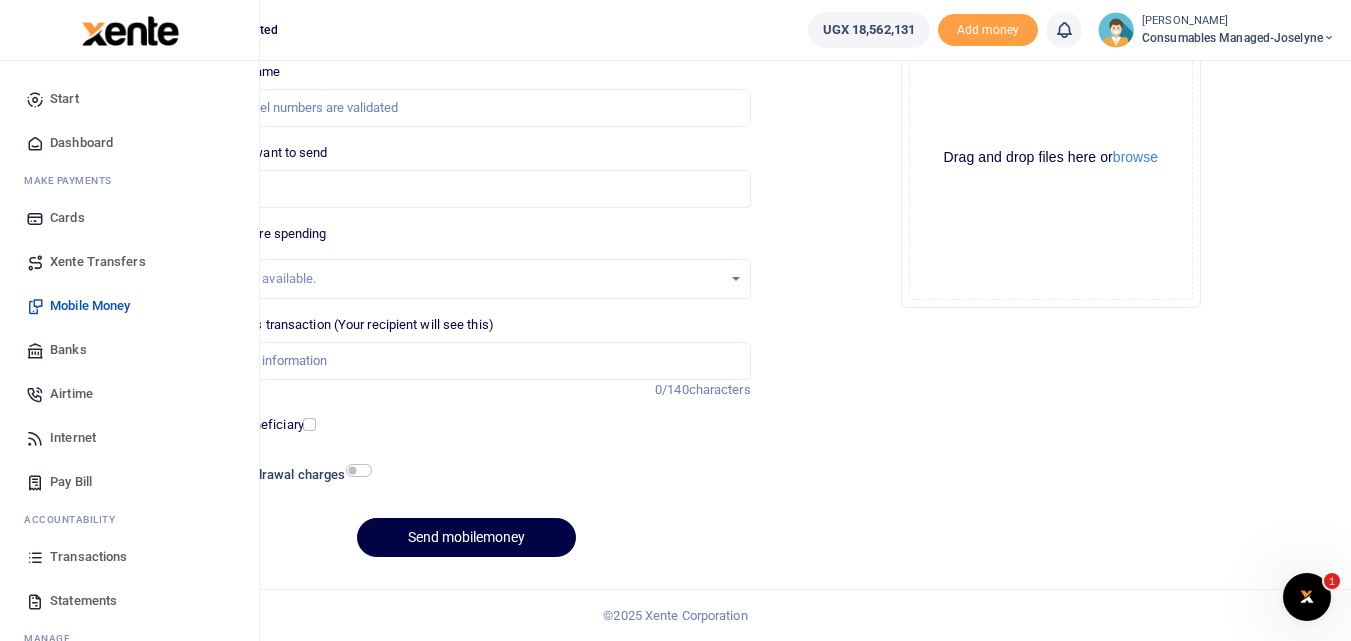 click at bounding box center (35, 557) 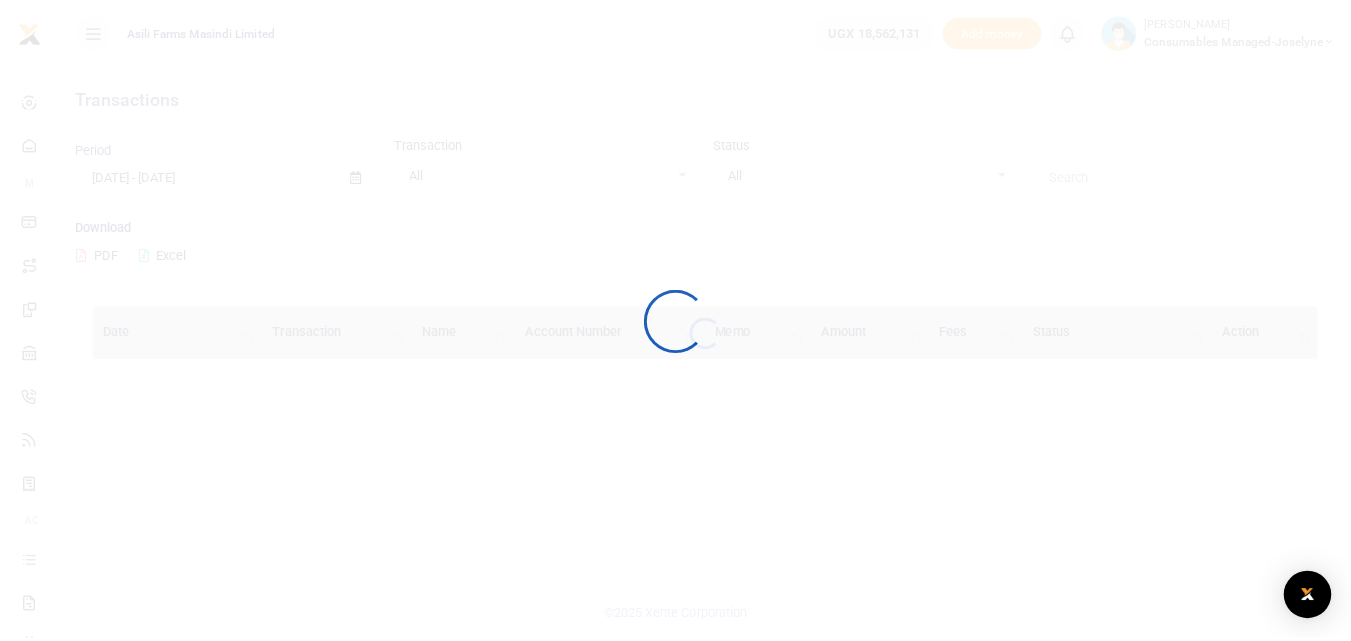 scroll, scrollTop: 0, scrollLeft: 0, axis: both 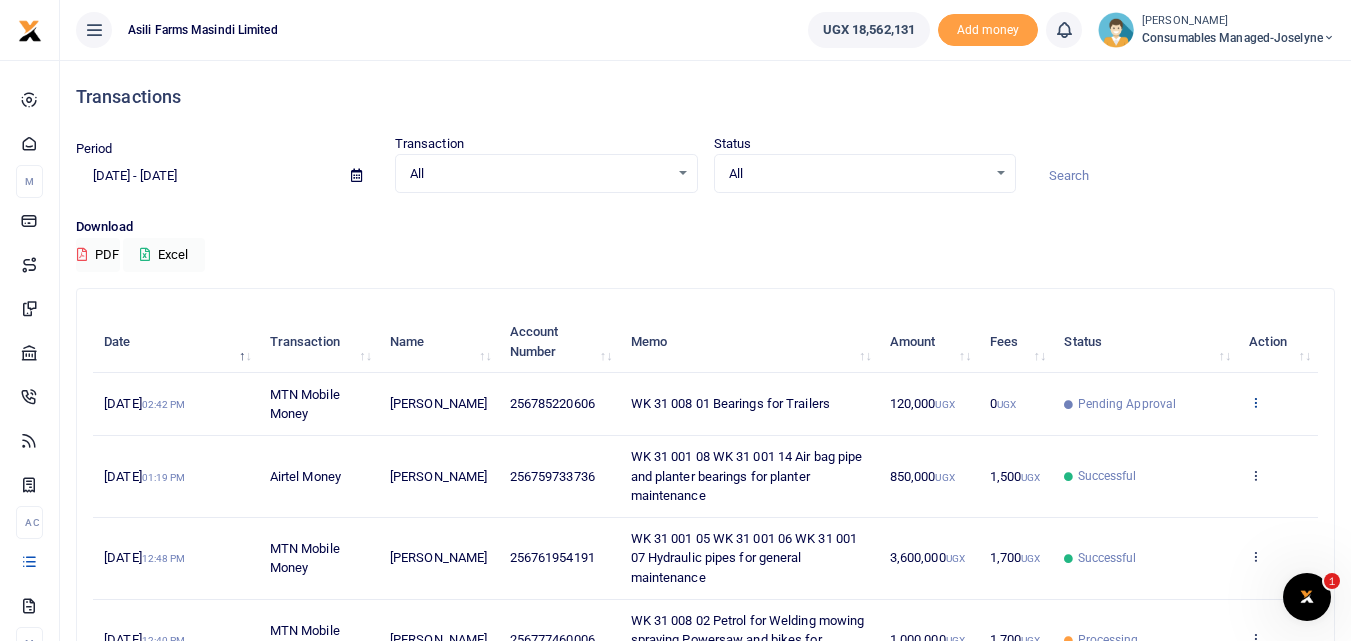 click at bounding box center (1255, 402) 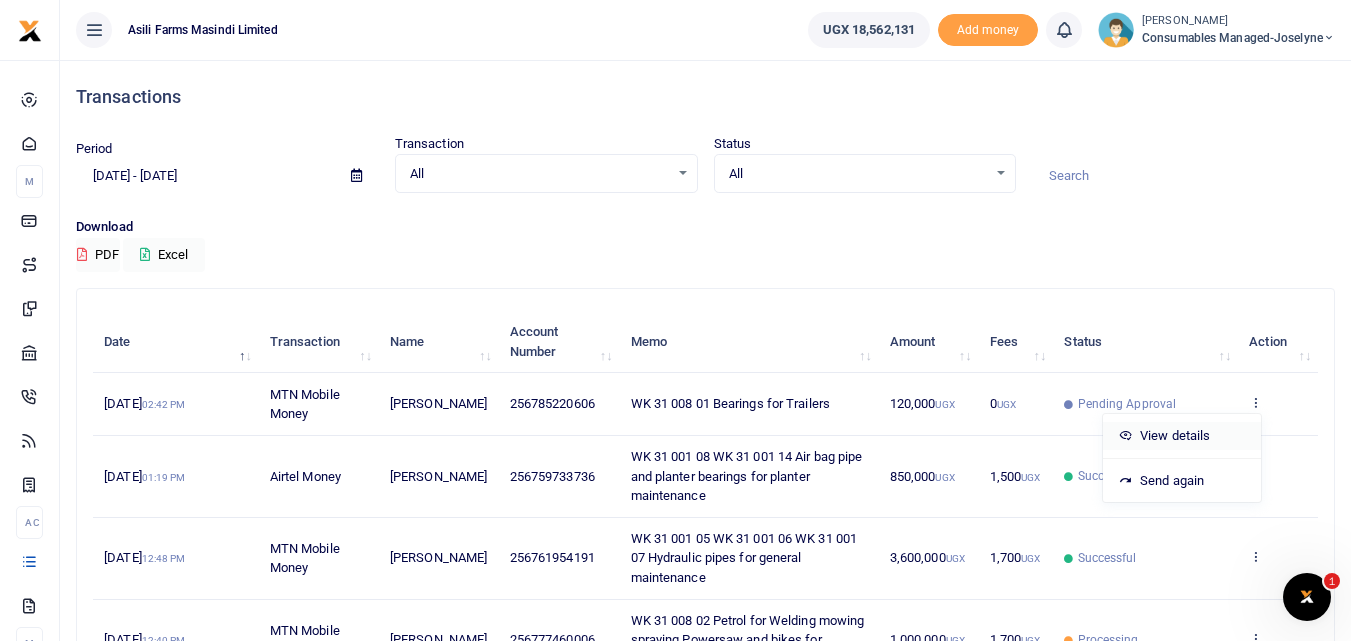click on "View details" at bounding box center (1182, 436) 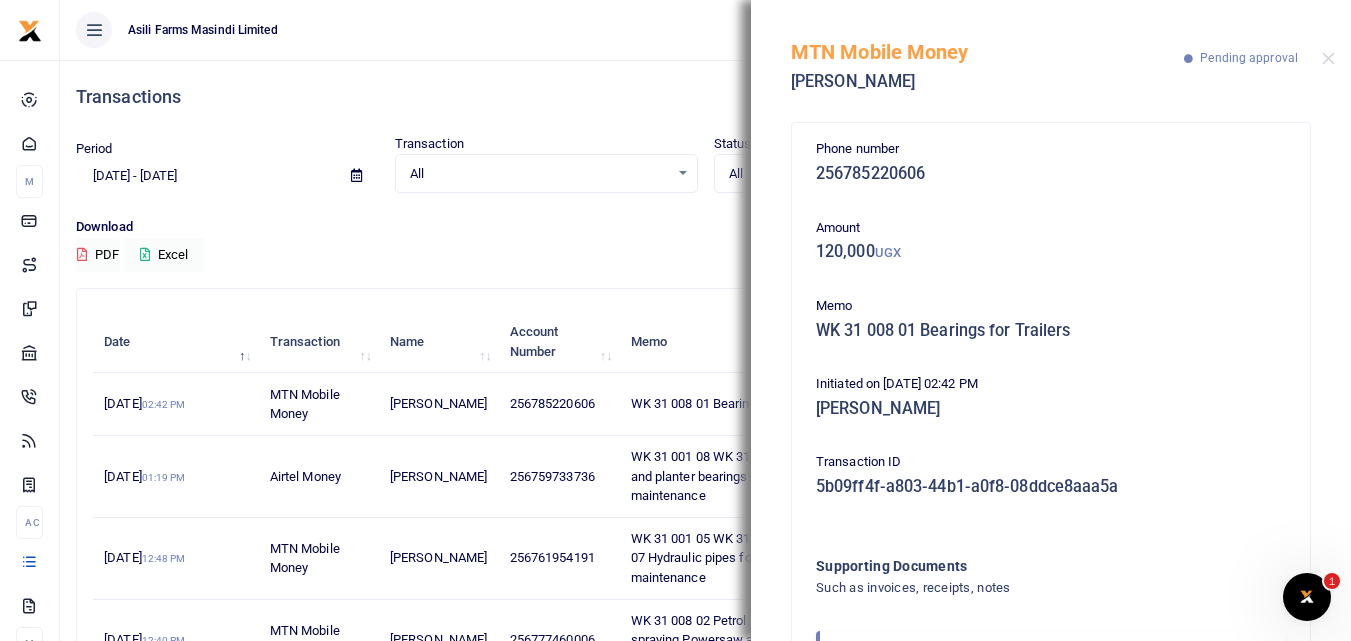 scroll, scrollTop: 119, scrollLeft: 0, axis: vertical 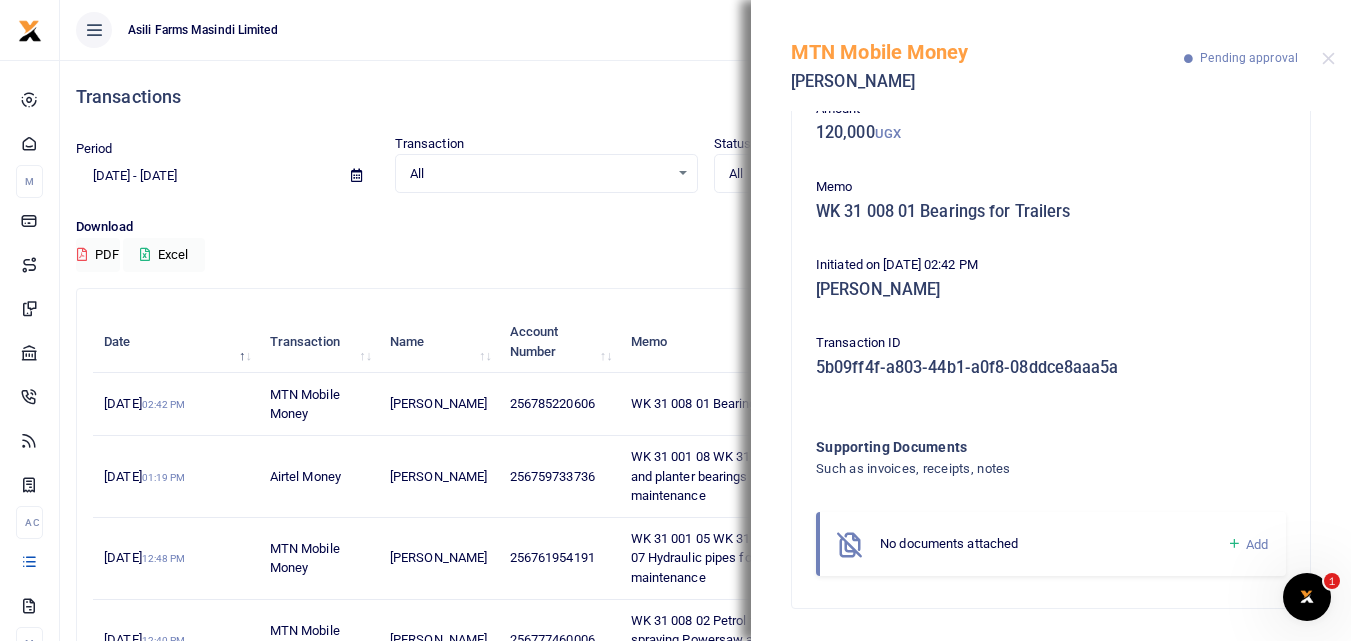 click at bounding box center [1234, 544] 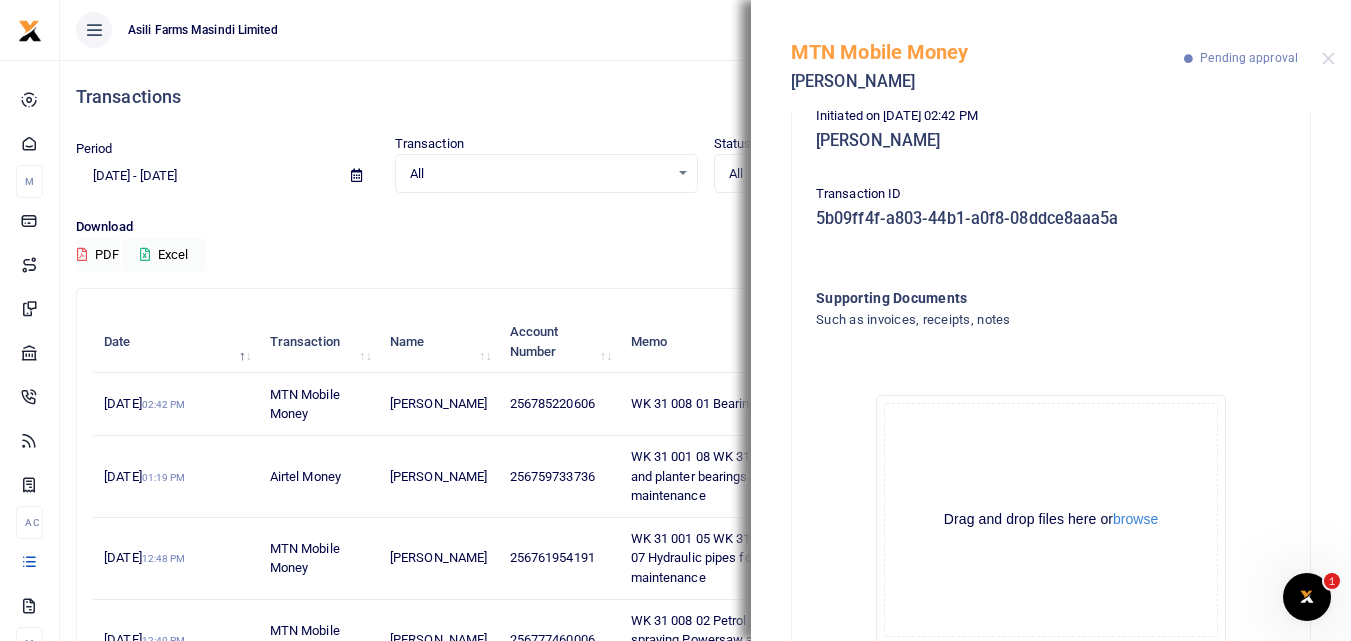 scroll, scrollTop: 345, scrollLeft: 0, axis: vertical 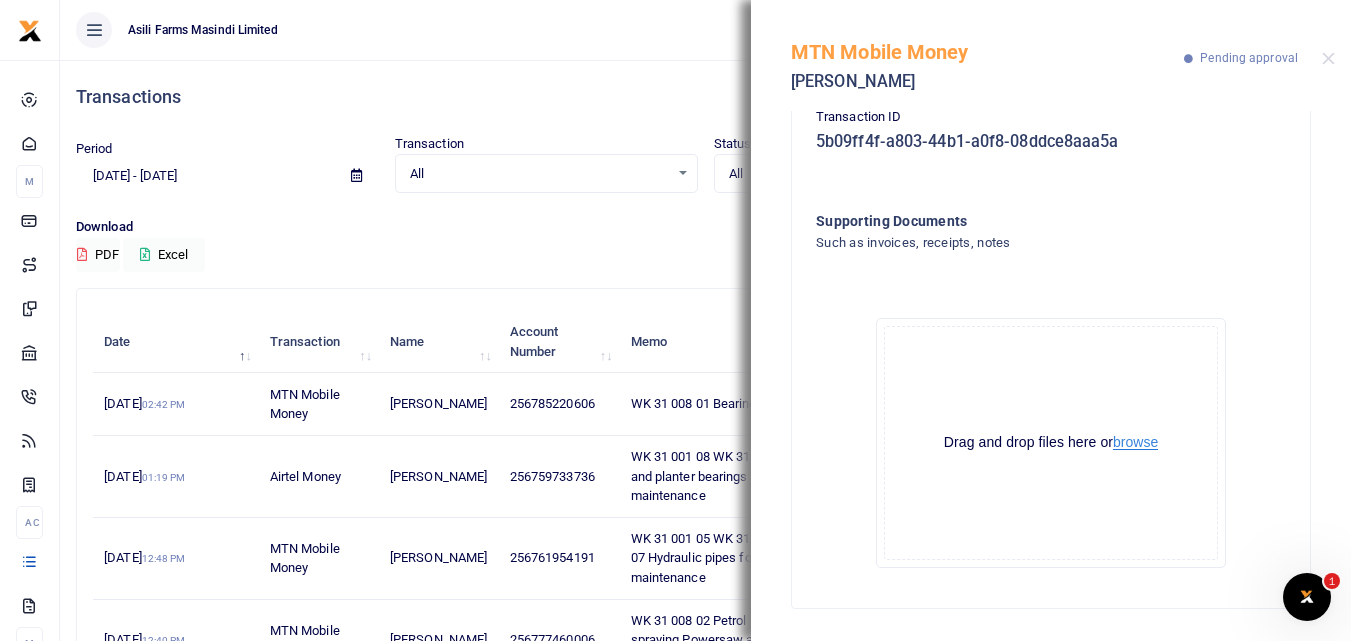 click on "browse" at bounding box center [1135, 442] 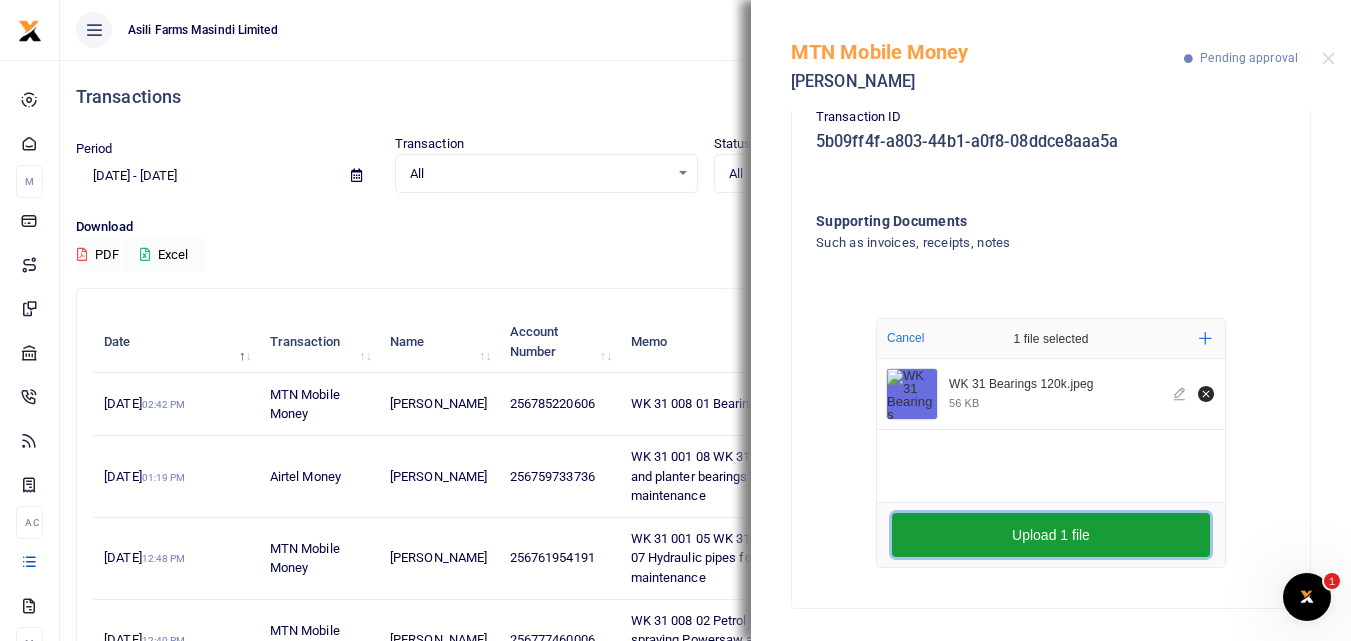 click on "Upload 1 file" at bounding box center [1051, 535] 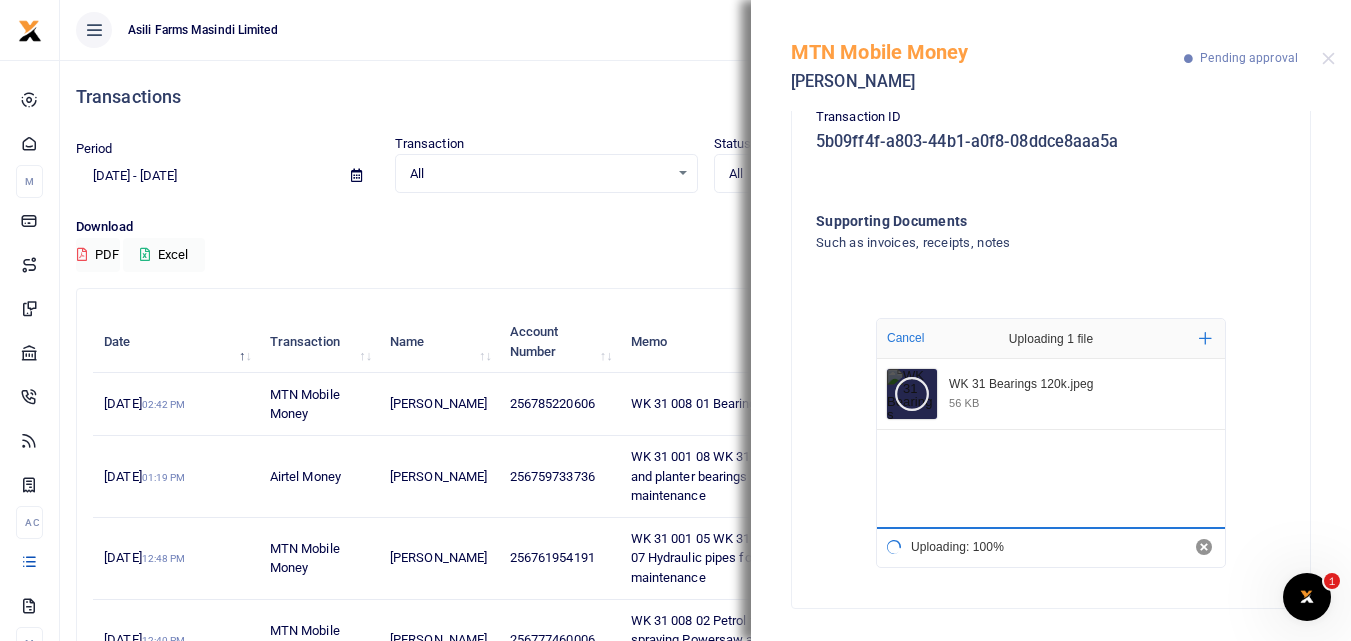 click on "Uploading: 100%" at bounding box center (1051, 547) 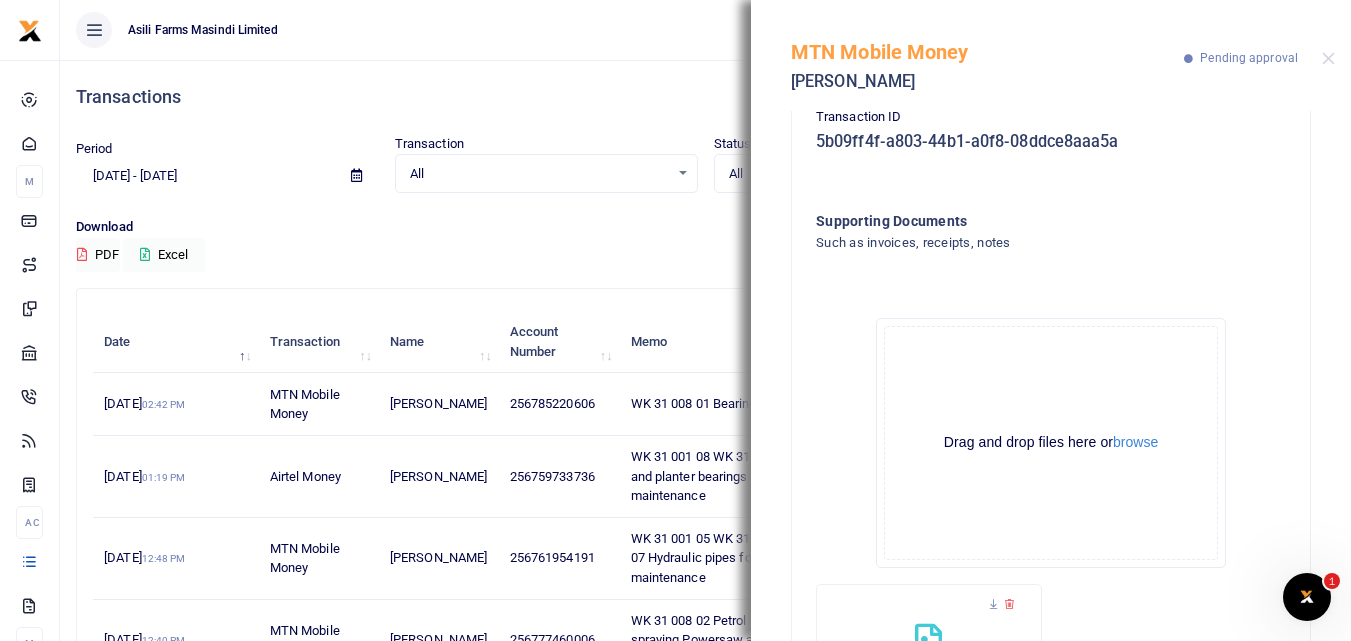 click on "MTN Mobile Money
Didas Agaba
Pending approval" at bounding box center (1051, 55) 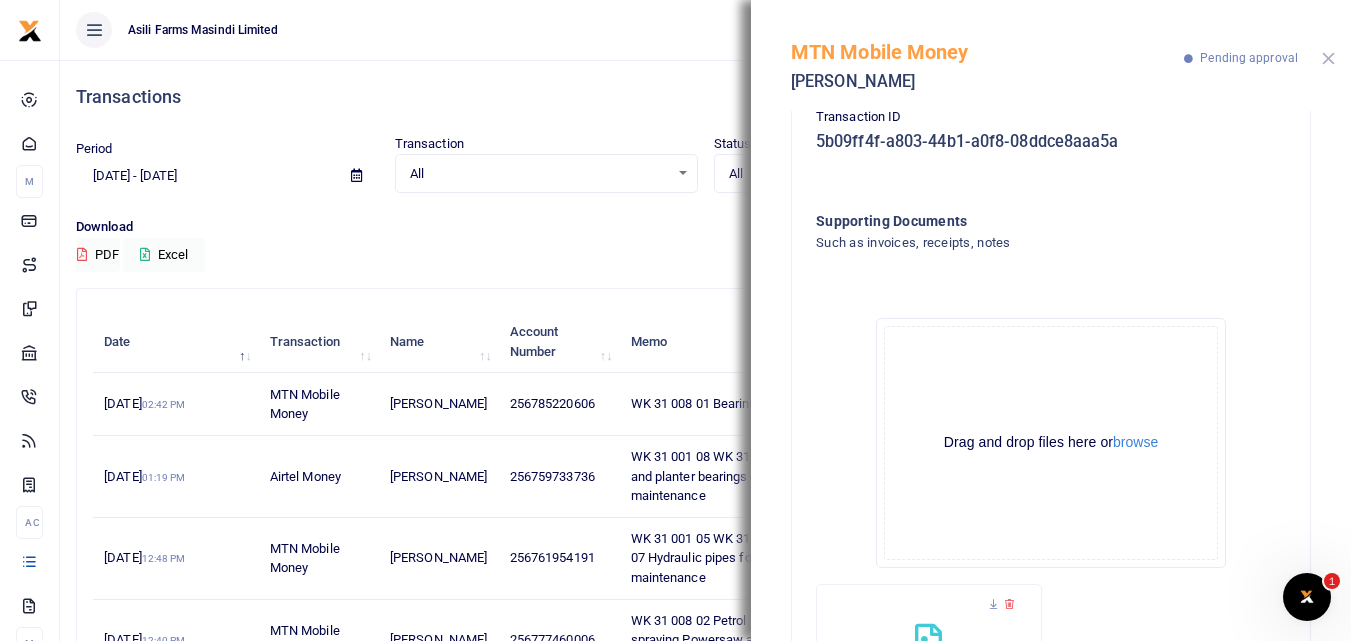 click at bounding box center (1328, 58) 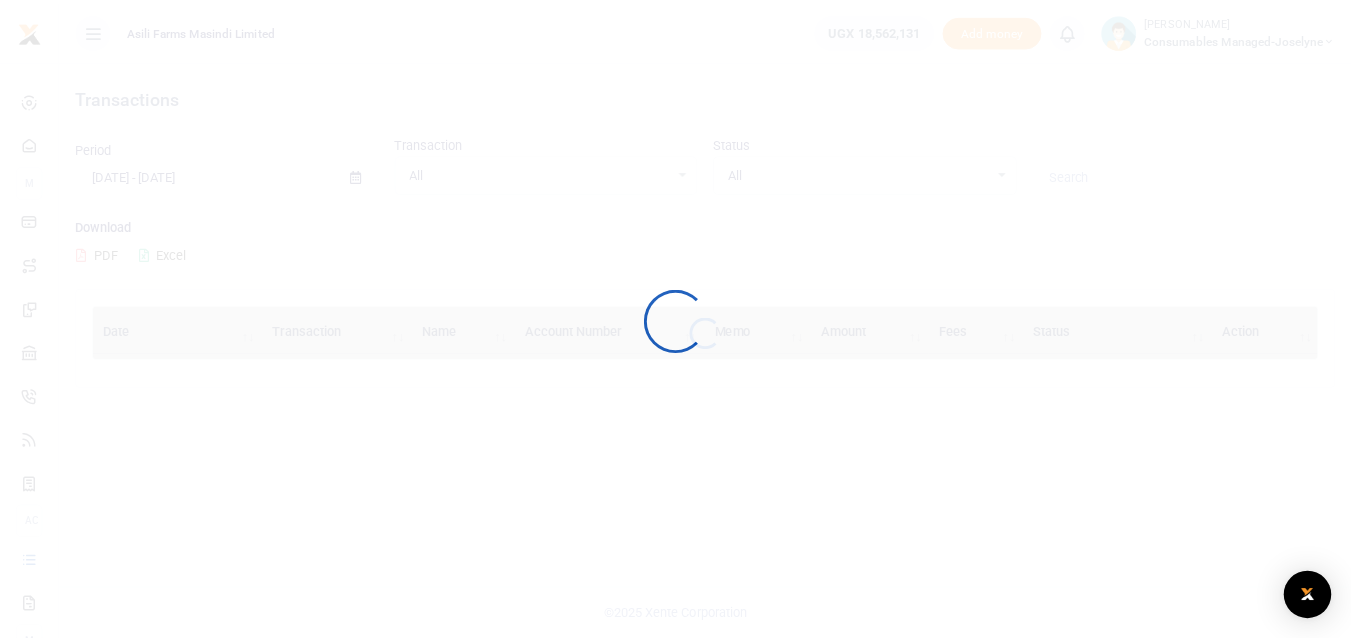 scroll, scrollTop: 0, scrollLeft: 0, axis: both 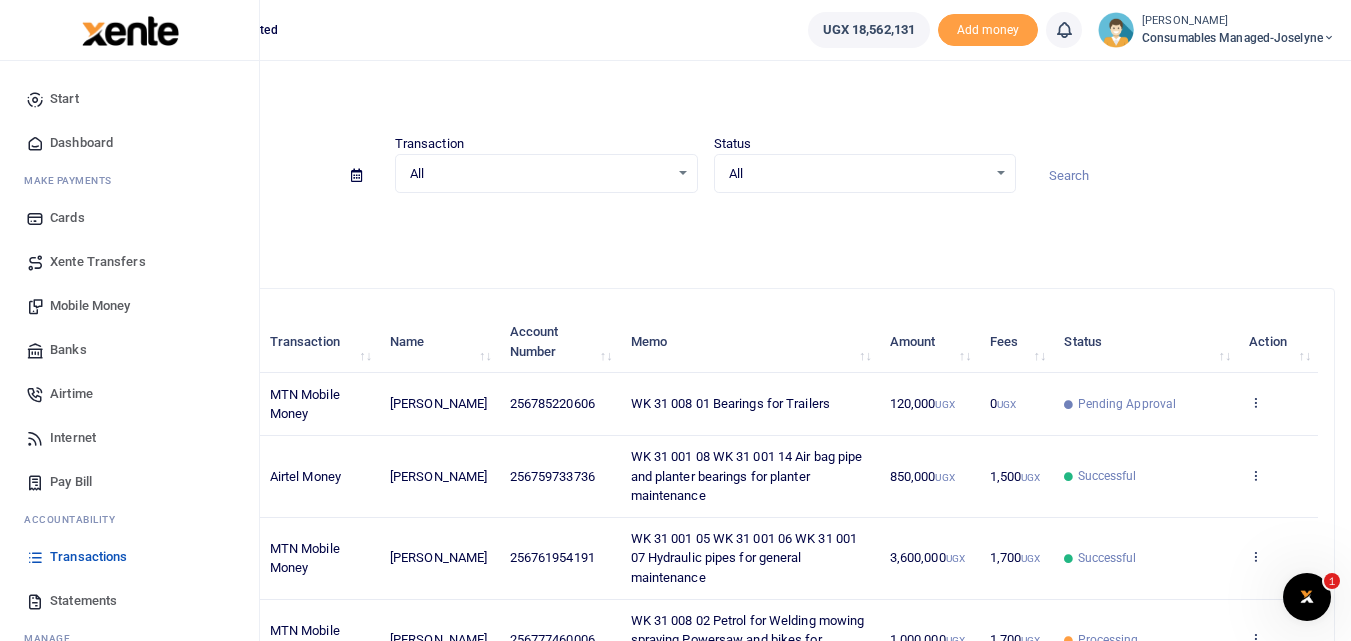 click on "Mobile Money" at bounding box center (90, 306) 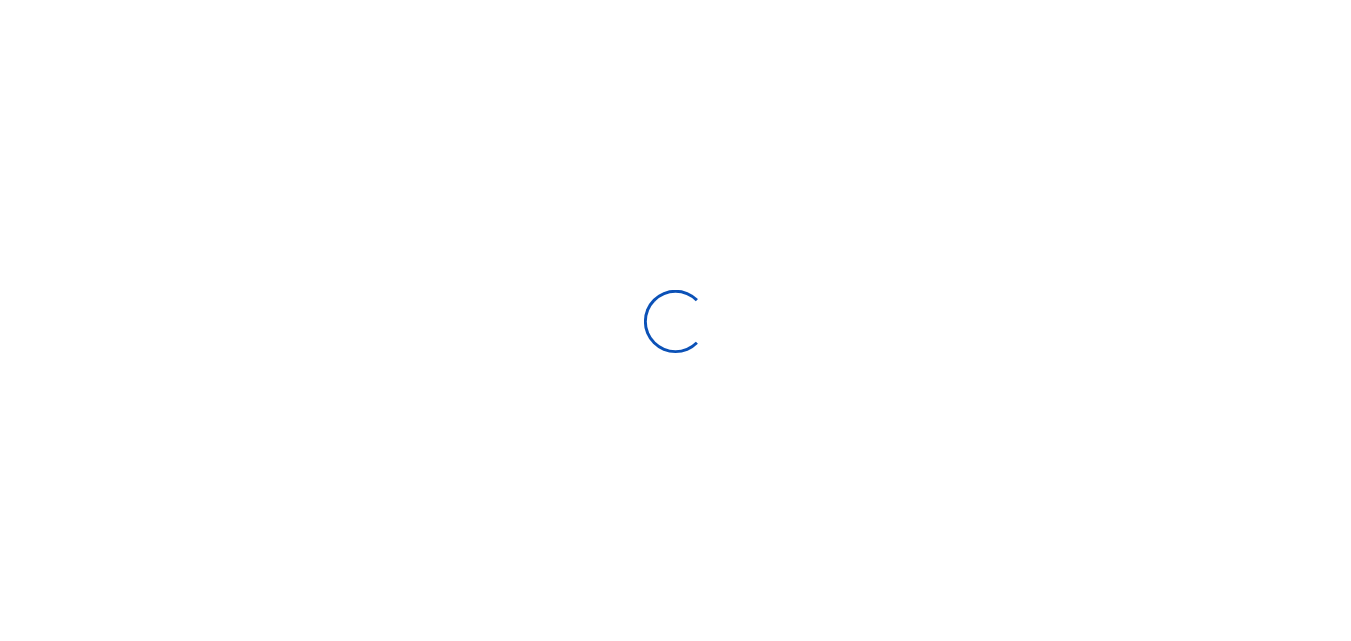scroll, scrollTop: 0, scrollLeft: 0, axis: both 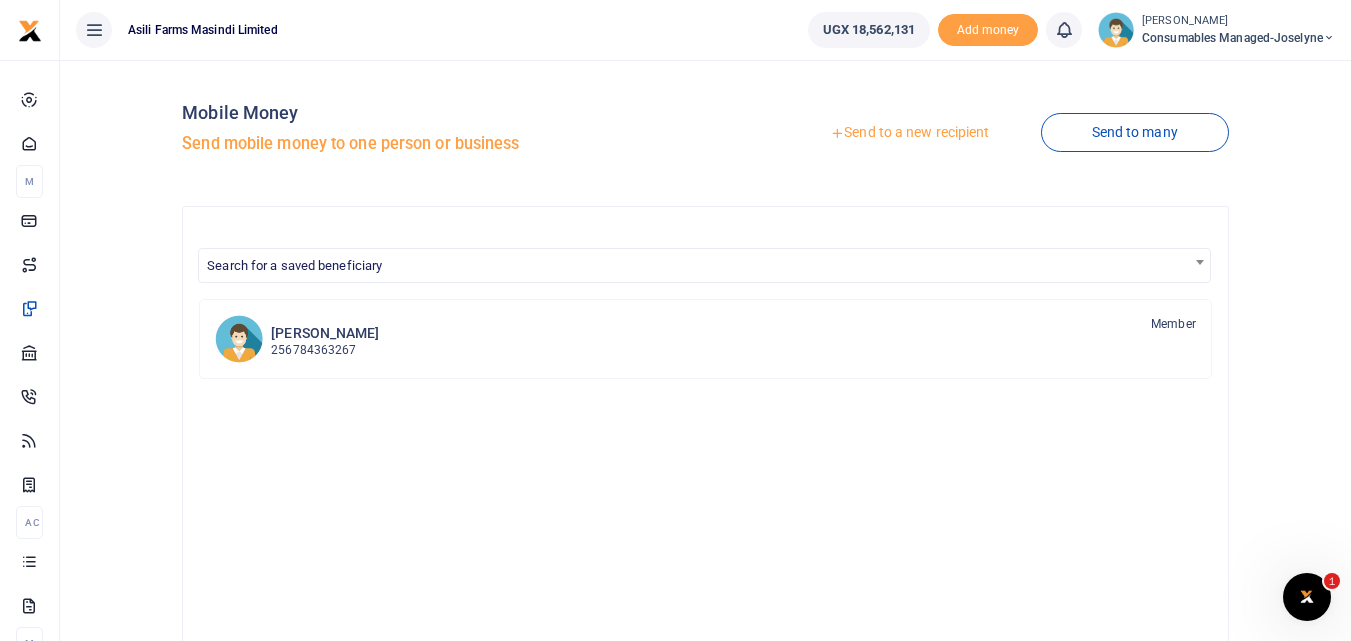 click on "Send to a new recipient" at bounding box center (909, 133) 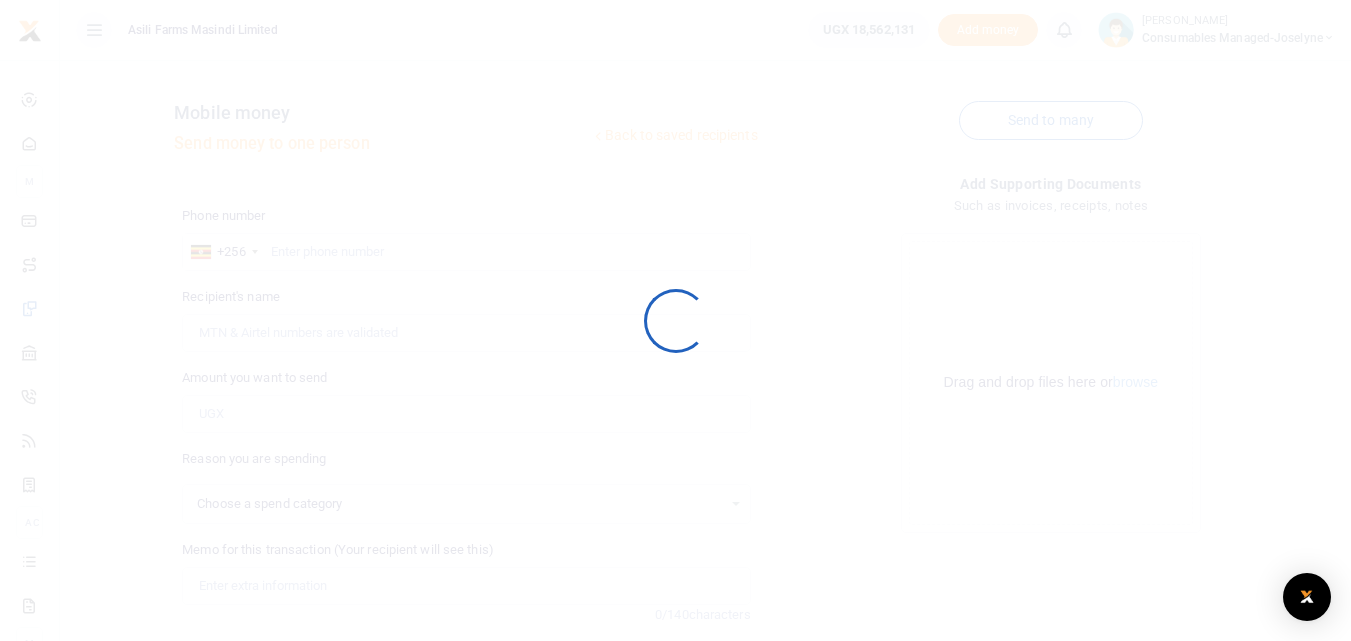 select 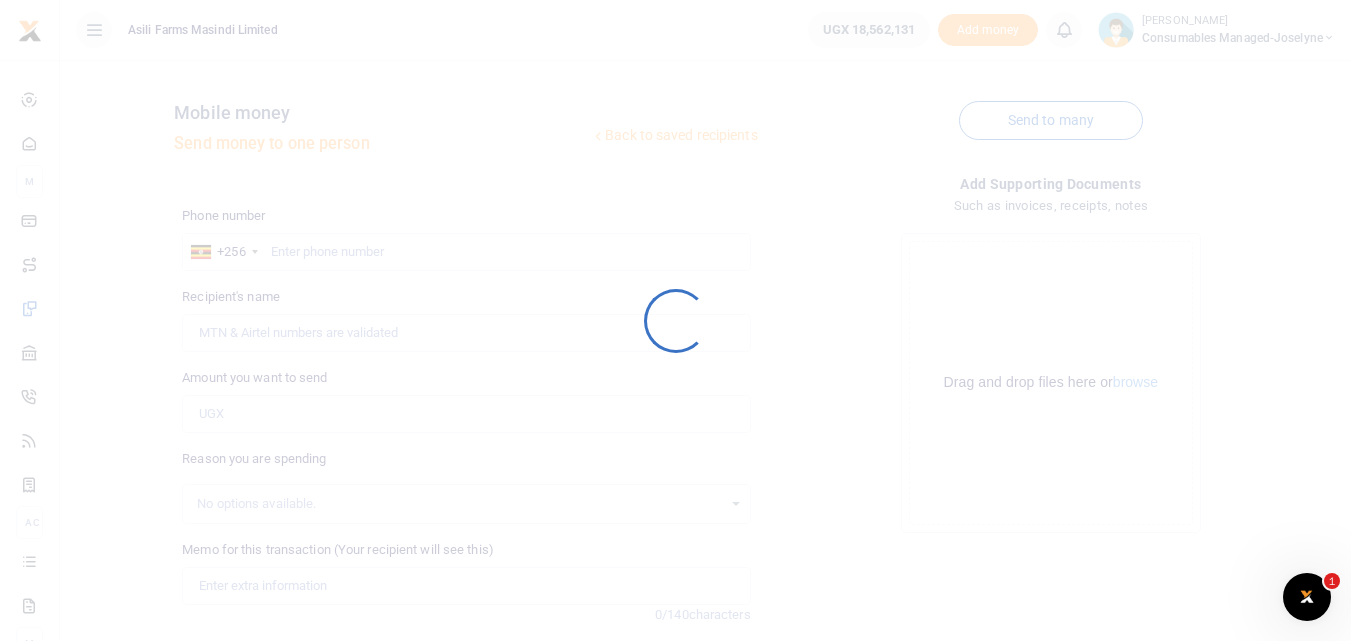 scroll, scrollTop: 0, scrollLeft: 0, axis: both 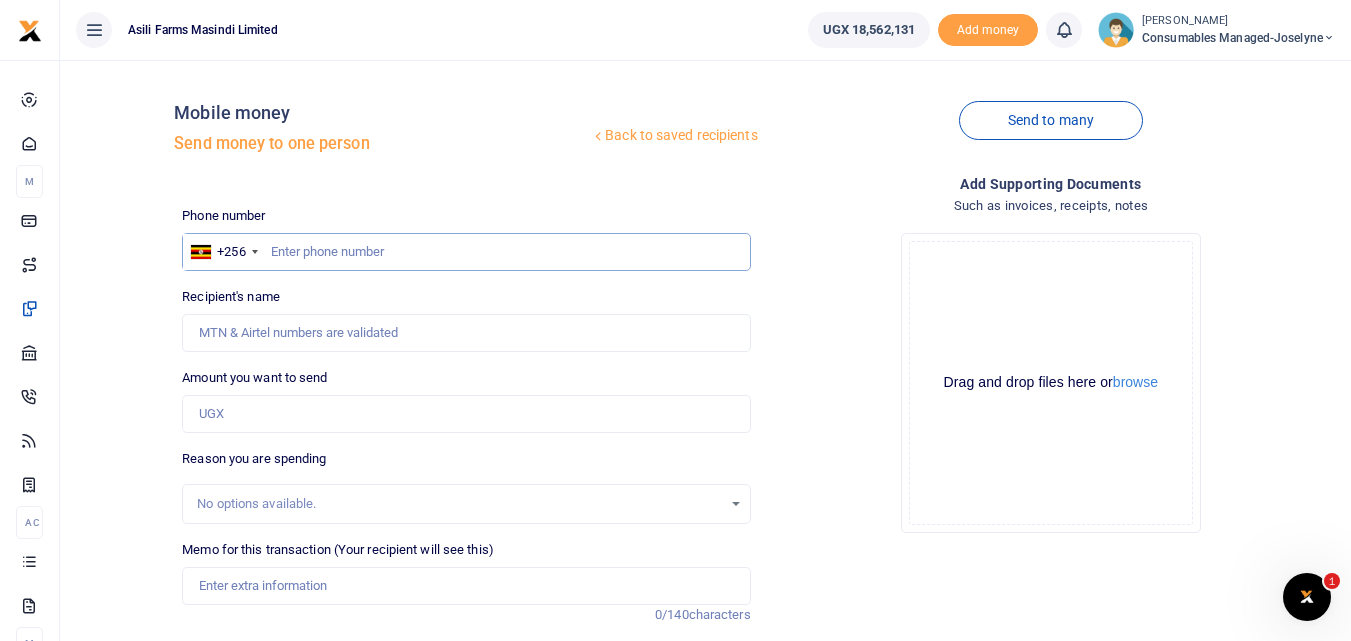 click at bounding box center (466, 252) 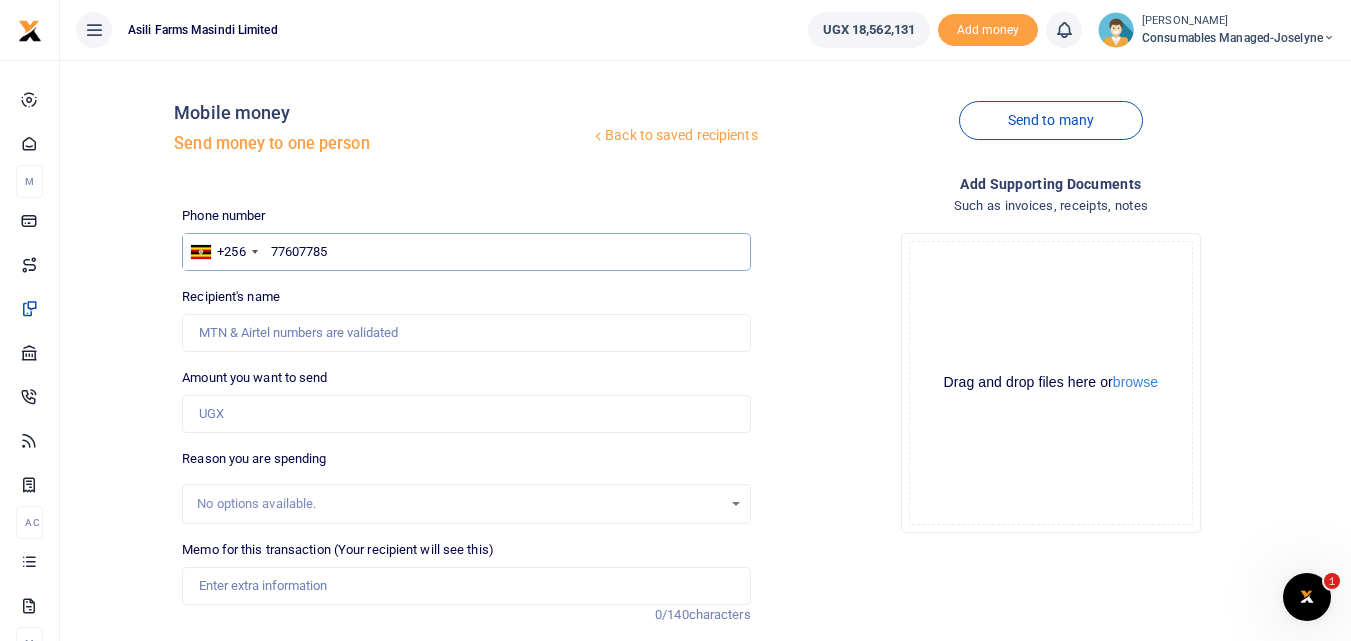 type on "776077857" 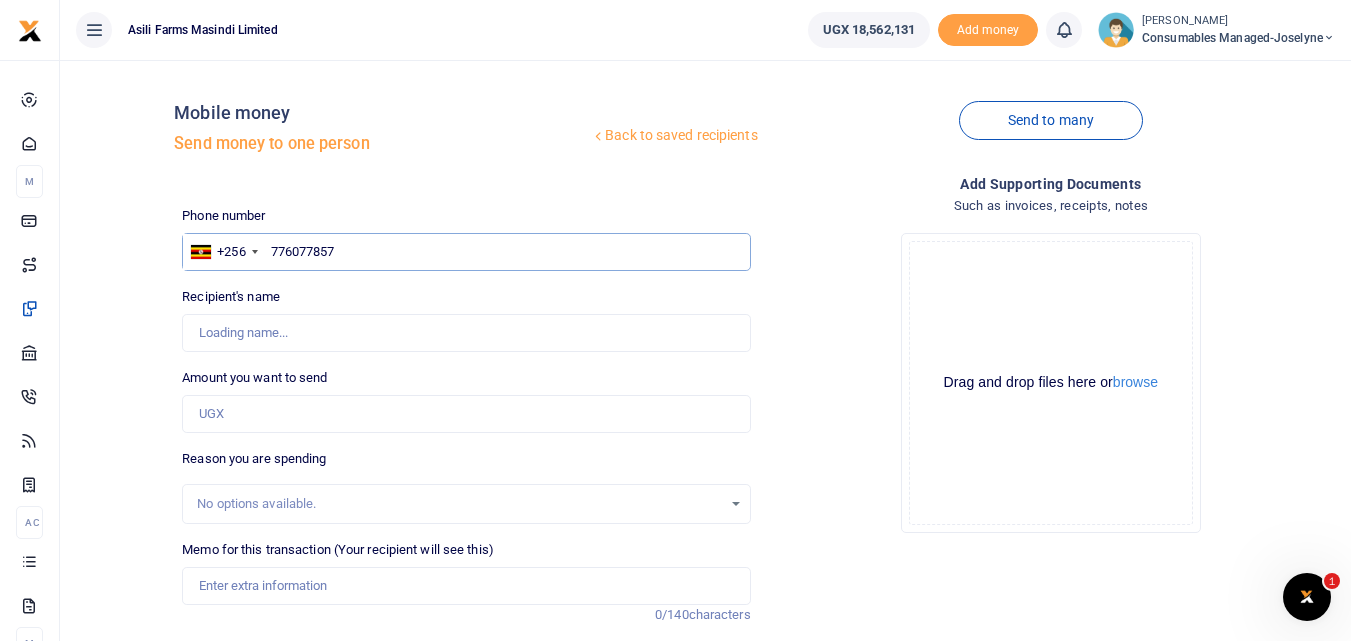 type on "[PERSON_NAME]" 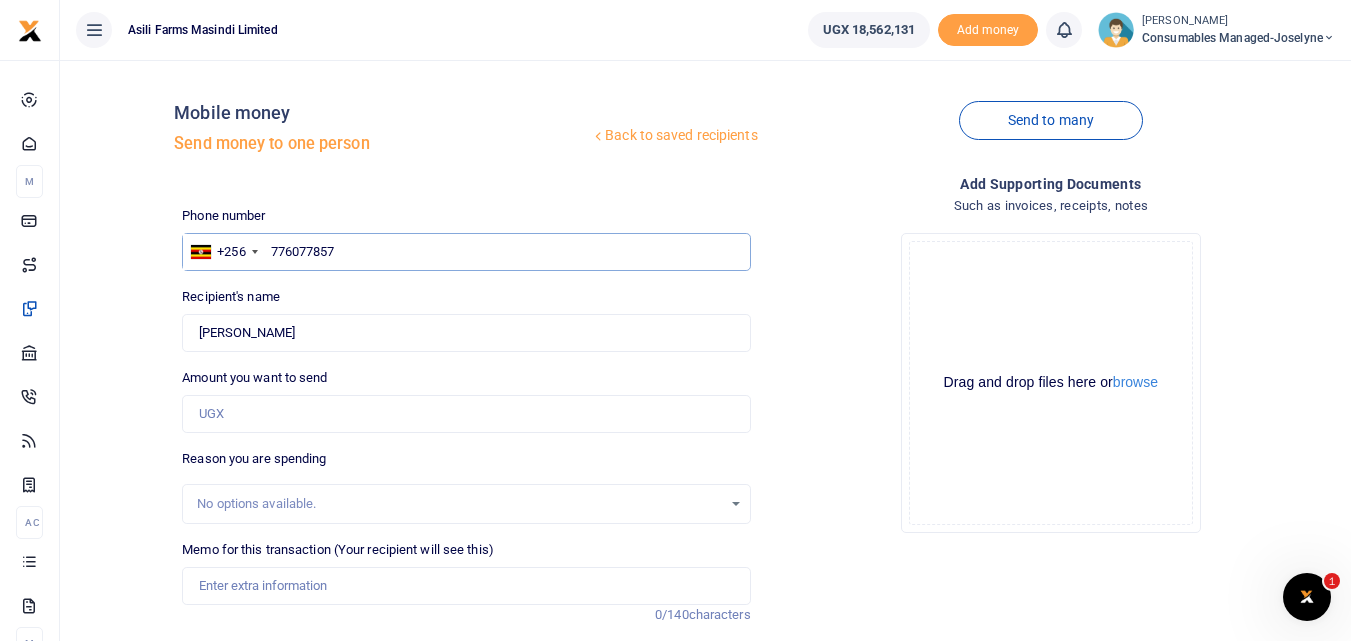 type on "776077857" 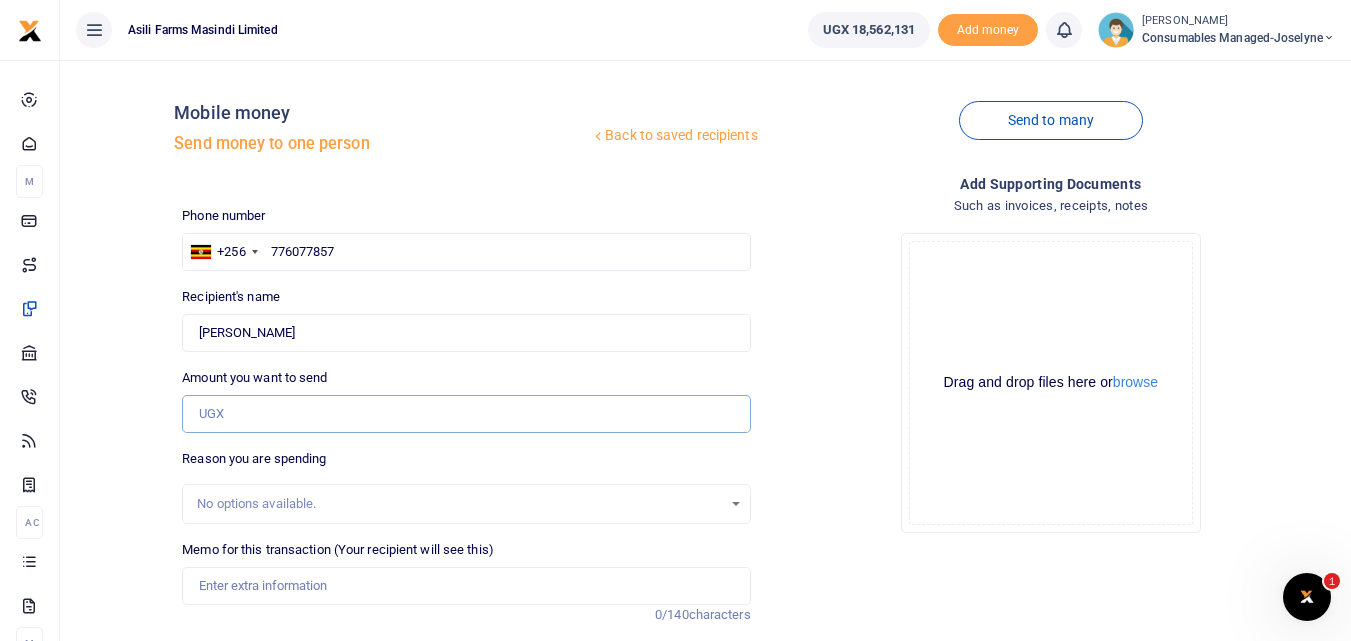 click on "Amount you want to send" at bounding box center [466, 414] 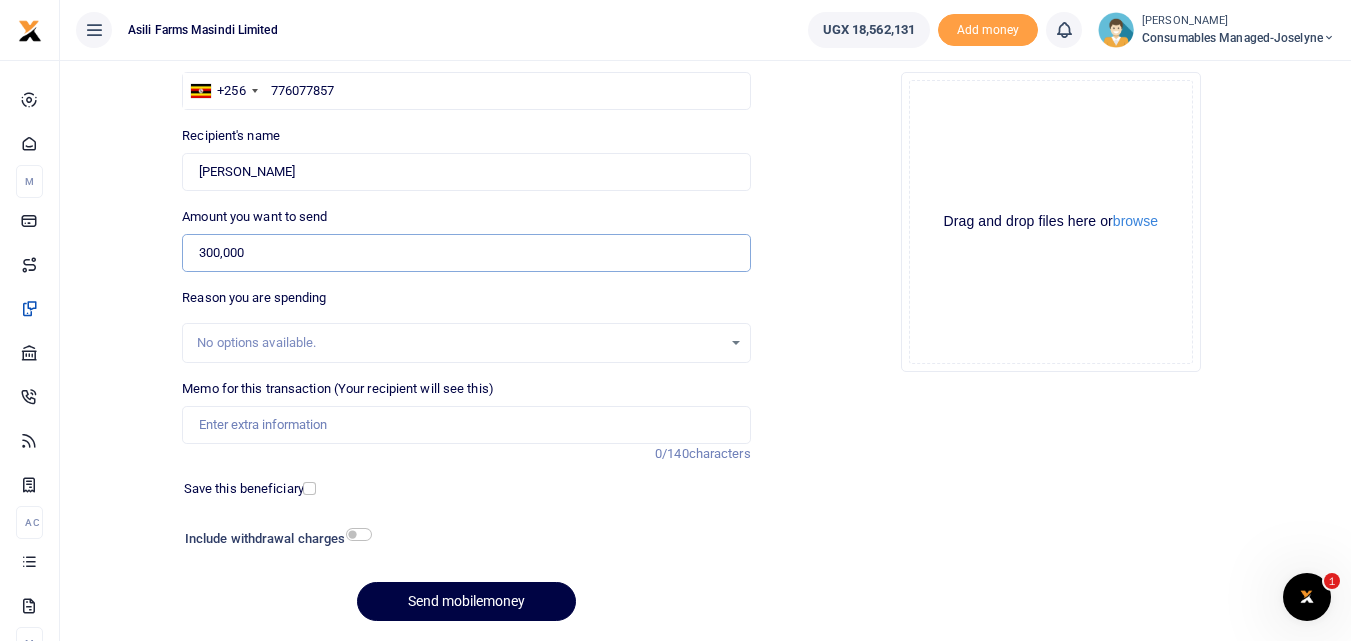 scroll, scrollTop: 196, scrollLeft: 0, axis: vertical 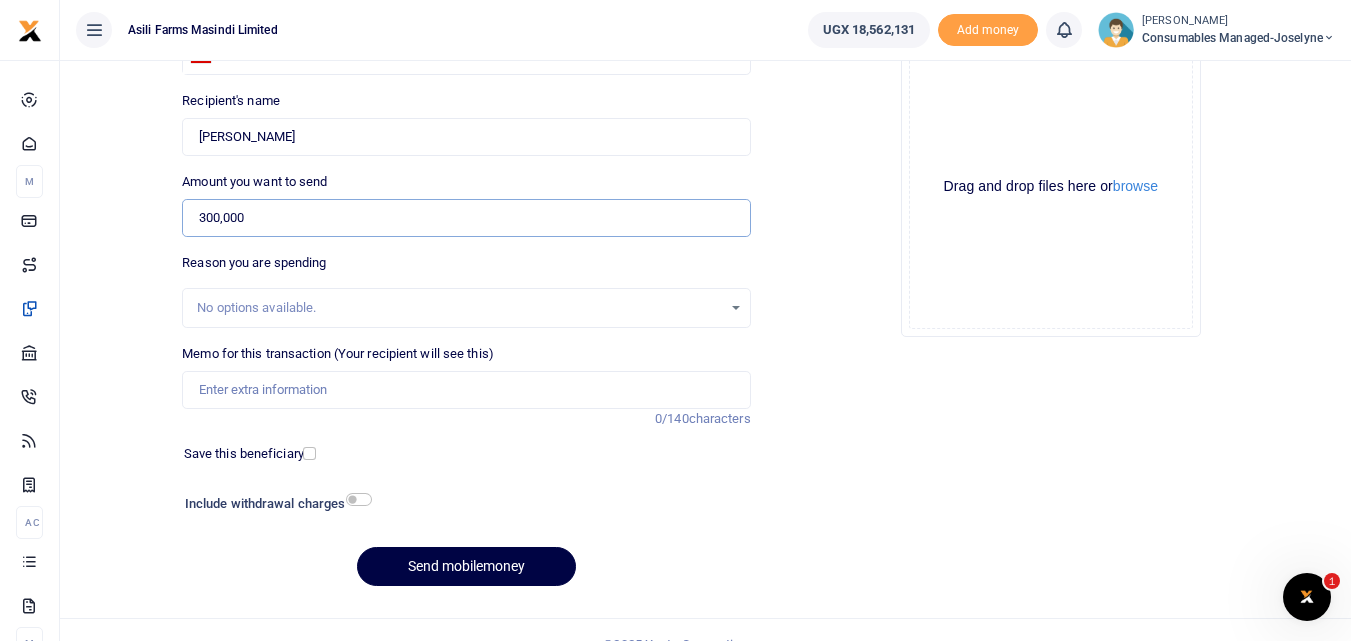 type on "300,000" 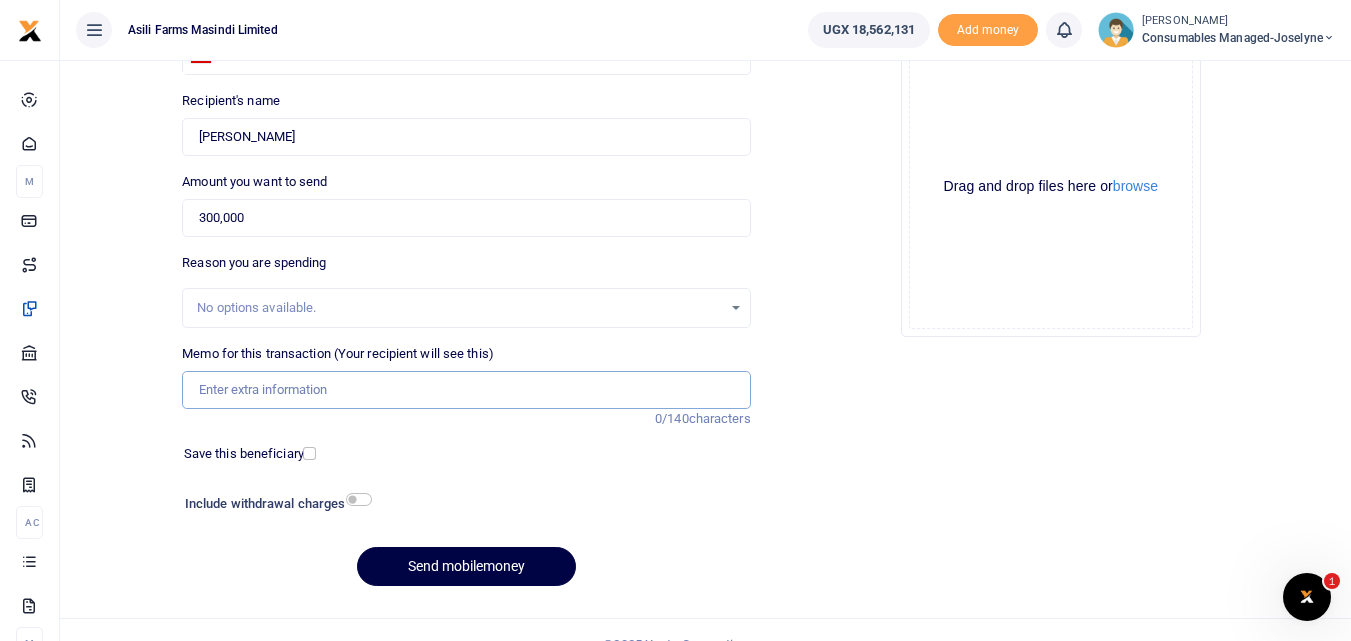 click on "Memo for this transaction (Your recipient will see this)" at bounding box center (466, 390) 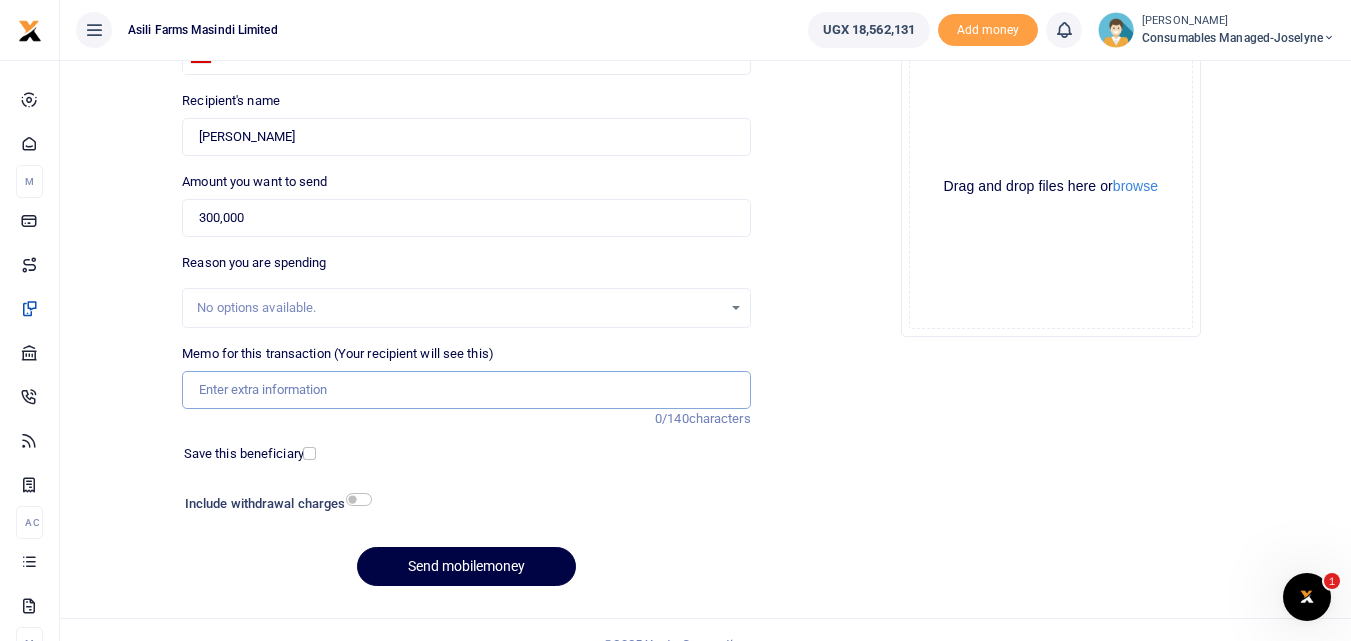 paste on "WK 31 /001 / 12" 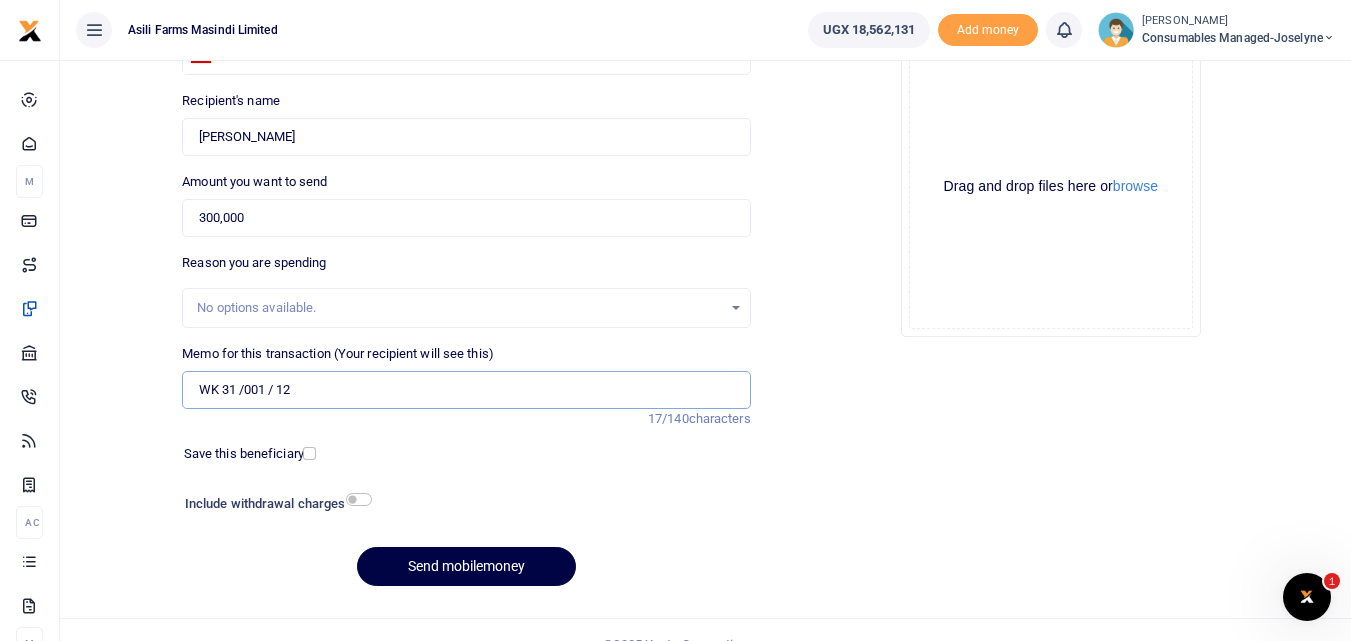 click on "WK 31 /001 / 12" at bounding box center (466, 390) 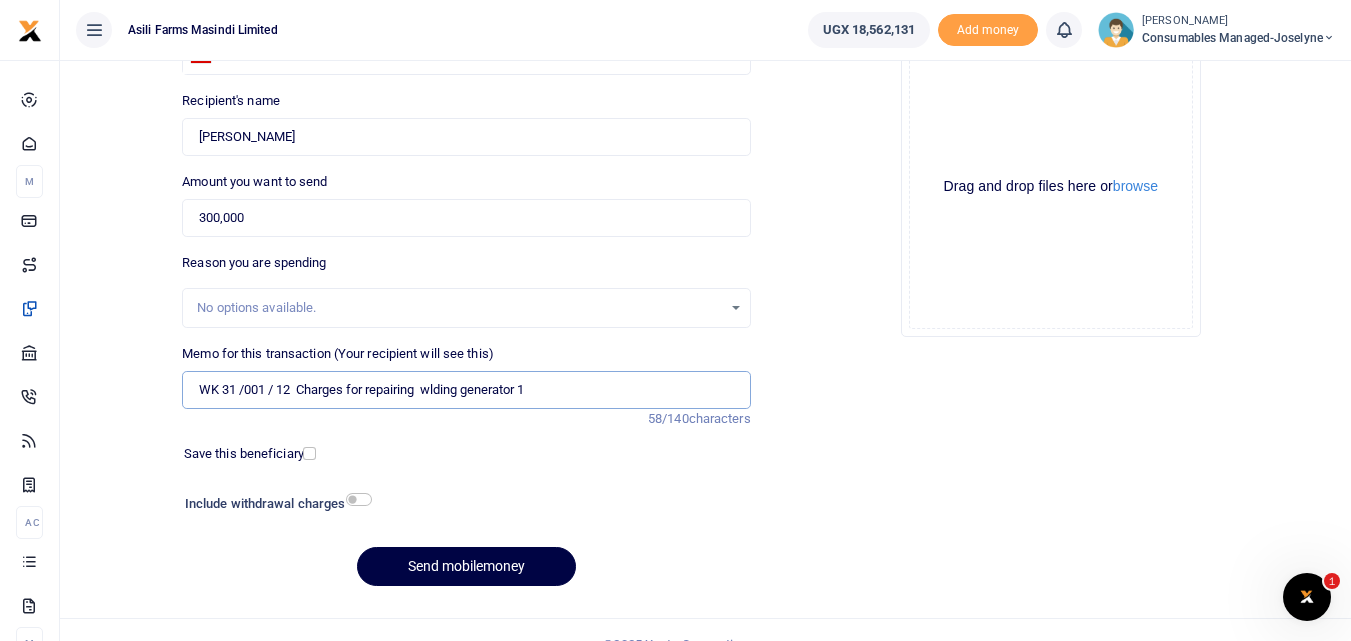 click on "WK 31 /001 / 12  Charges for repairing  wlding generator 1" at bounding box center (466, 390) 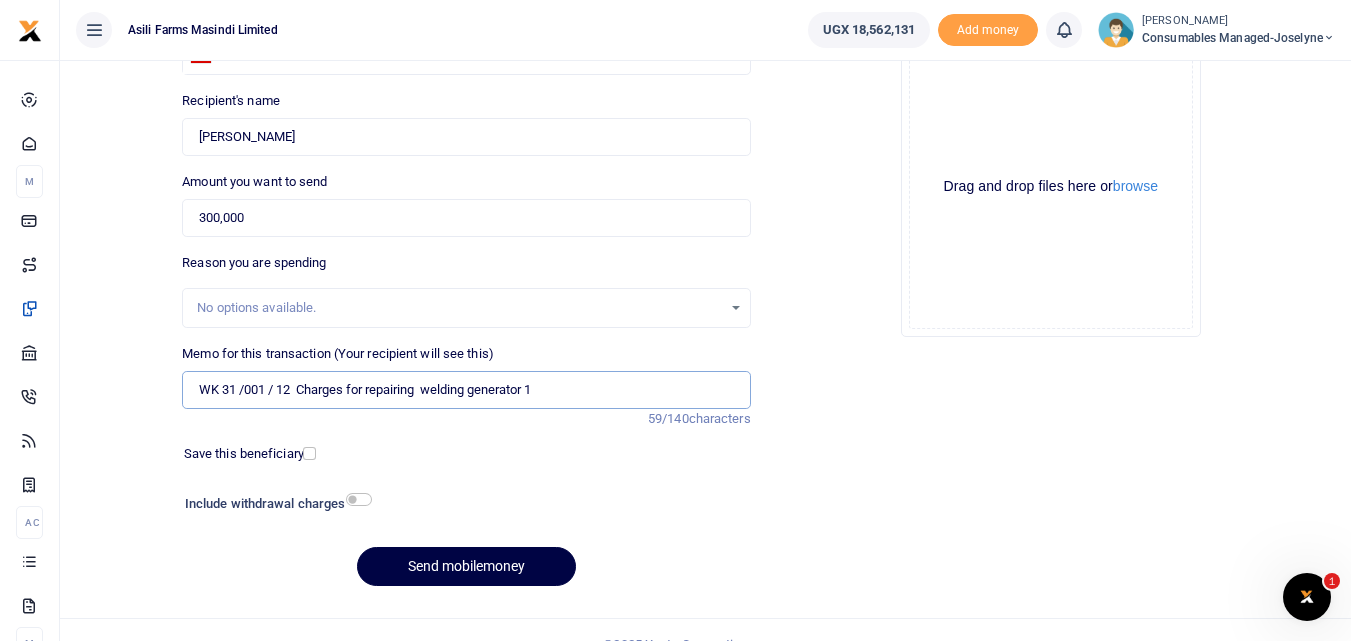 click on "WK 31 /001 / 12  Charges for repairing  welding generator 1" at bounding box center (466, 390) 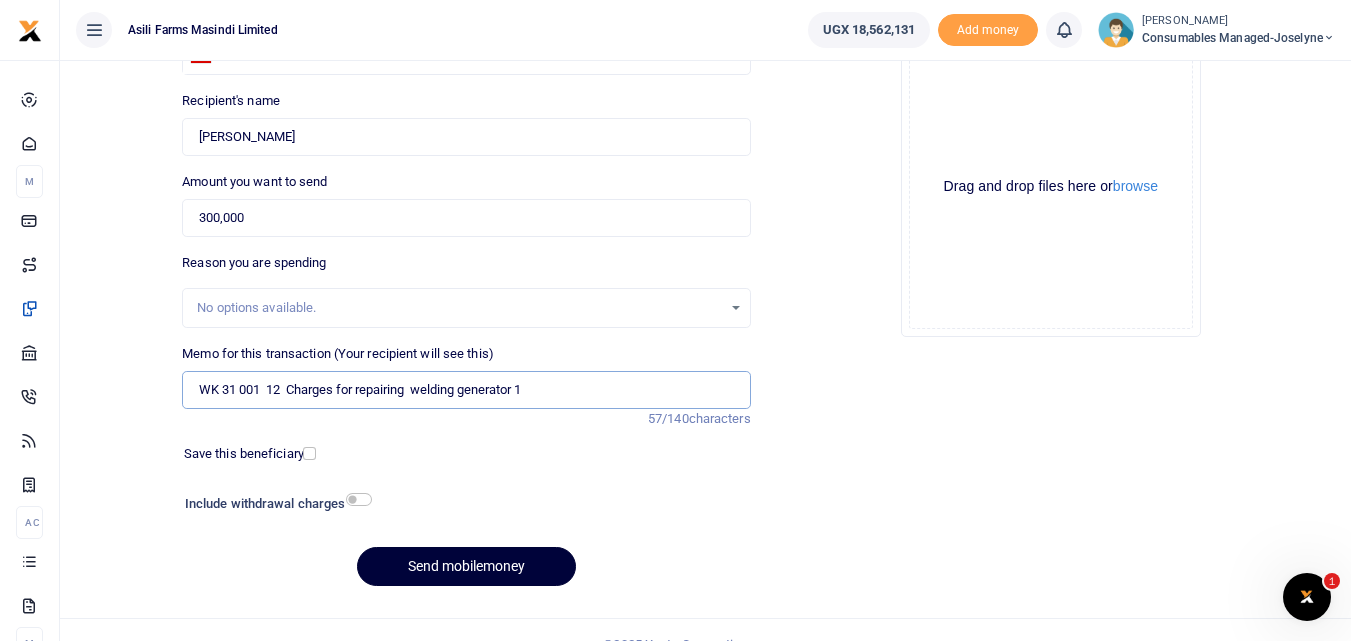 type on "WK 31 001  12  Charges for repairing  welding generator 1" 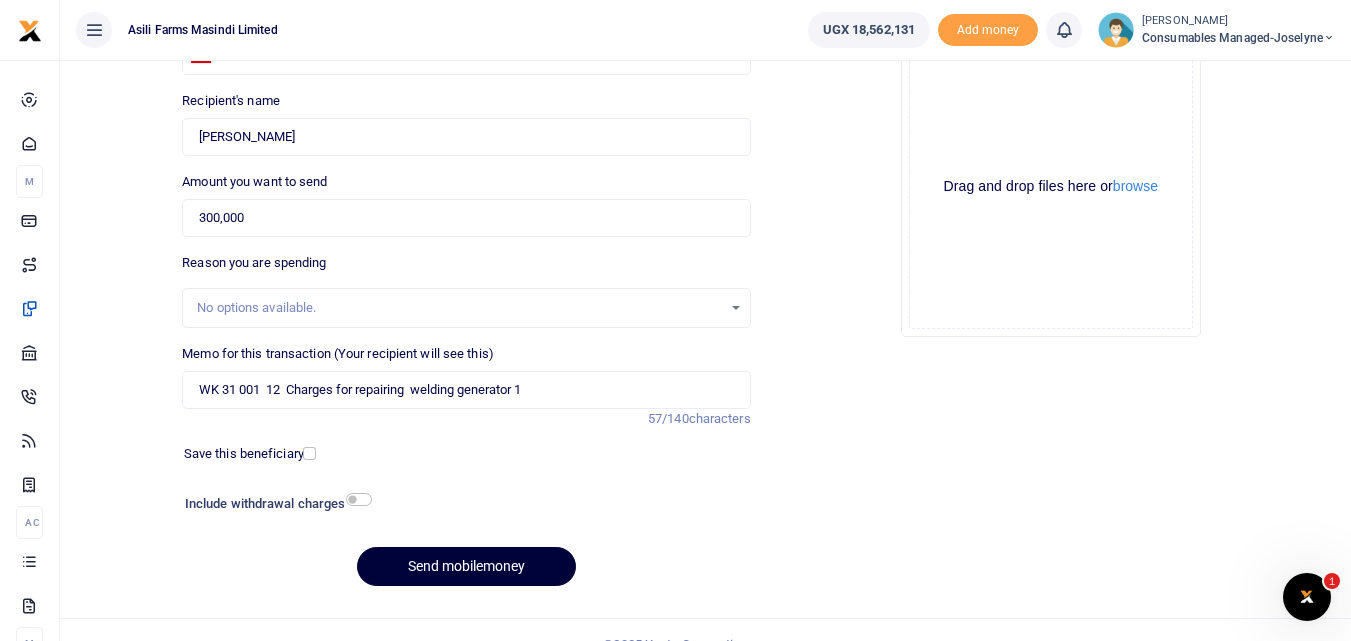 click on "Send mobilemoney" at bounding box center [466, 566] 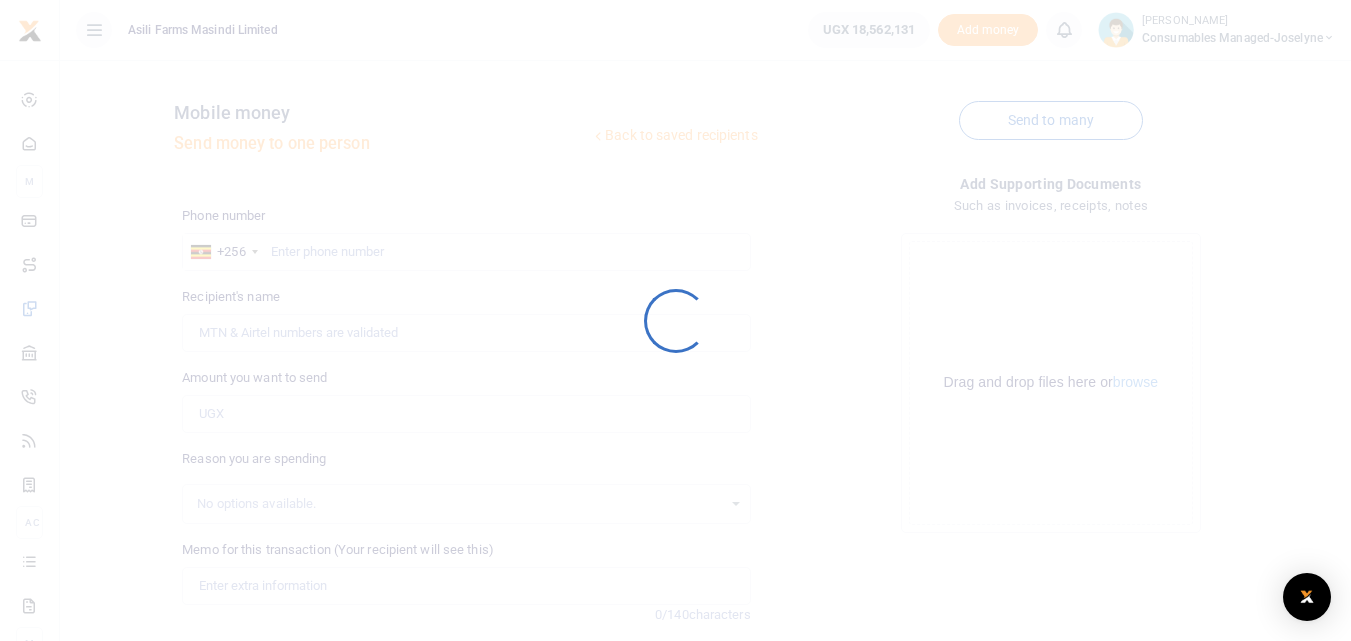 scroll, scrollTop: 196, scrollLeft: 0, axis: vertical 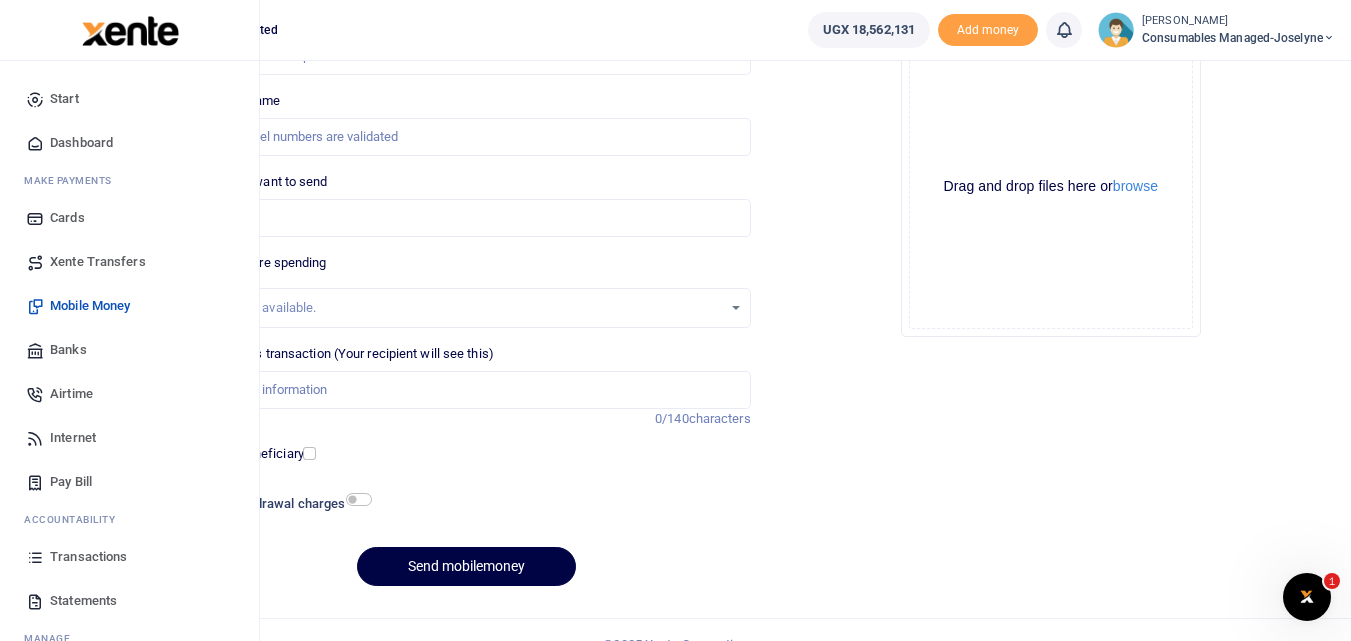 click at bounding box center [35, 557] 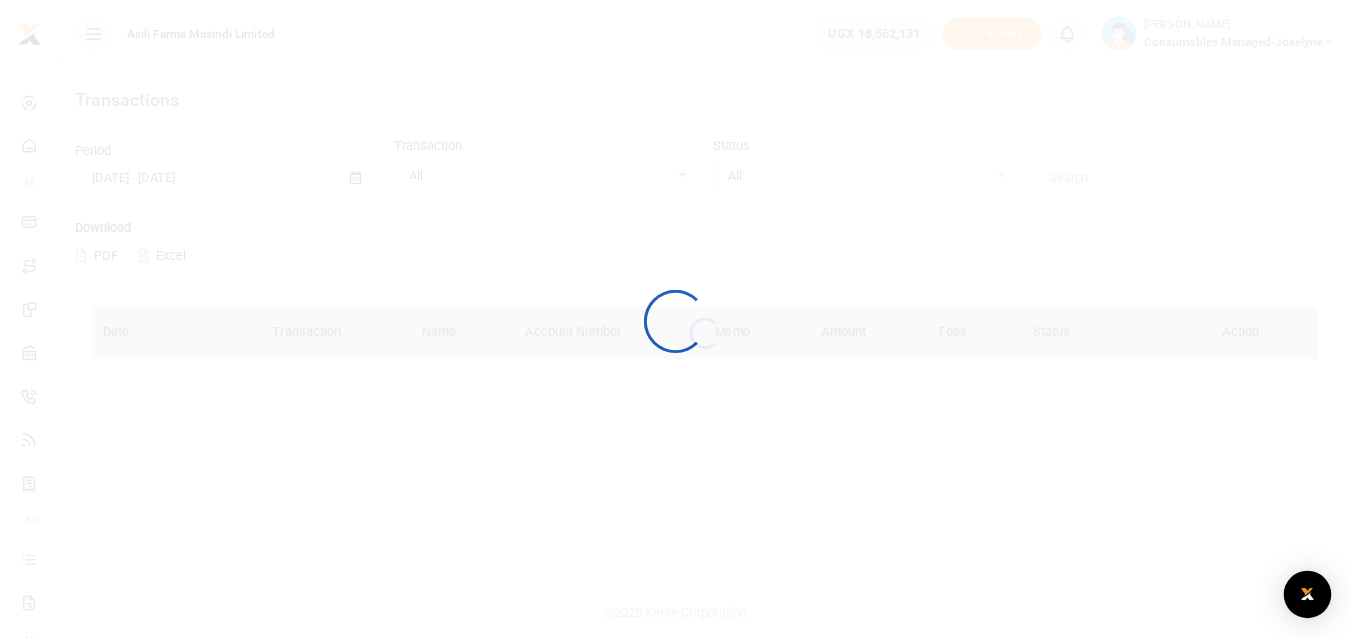 scroll, scrollTop: 0, scrollLeft: 0, axis: both 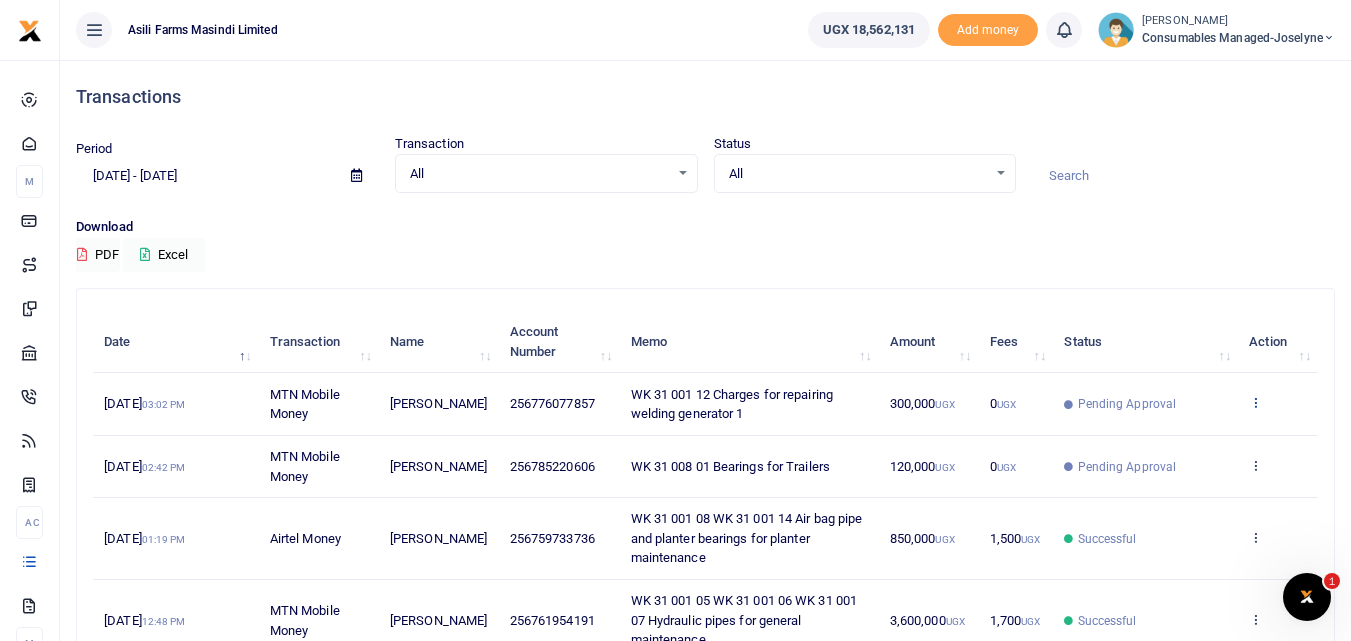 click at bounding box center [1255, 402] 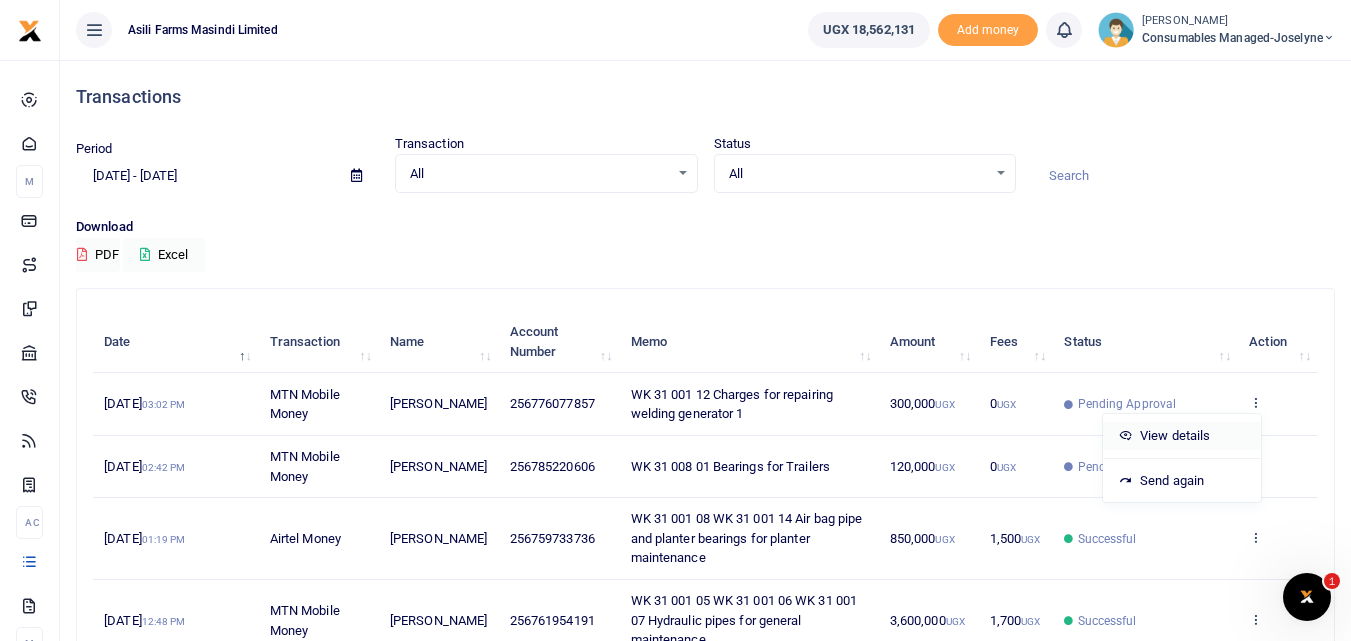 click on "View details" at bounding box center (1182, 436) 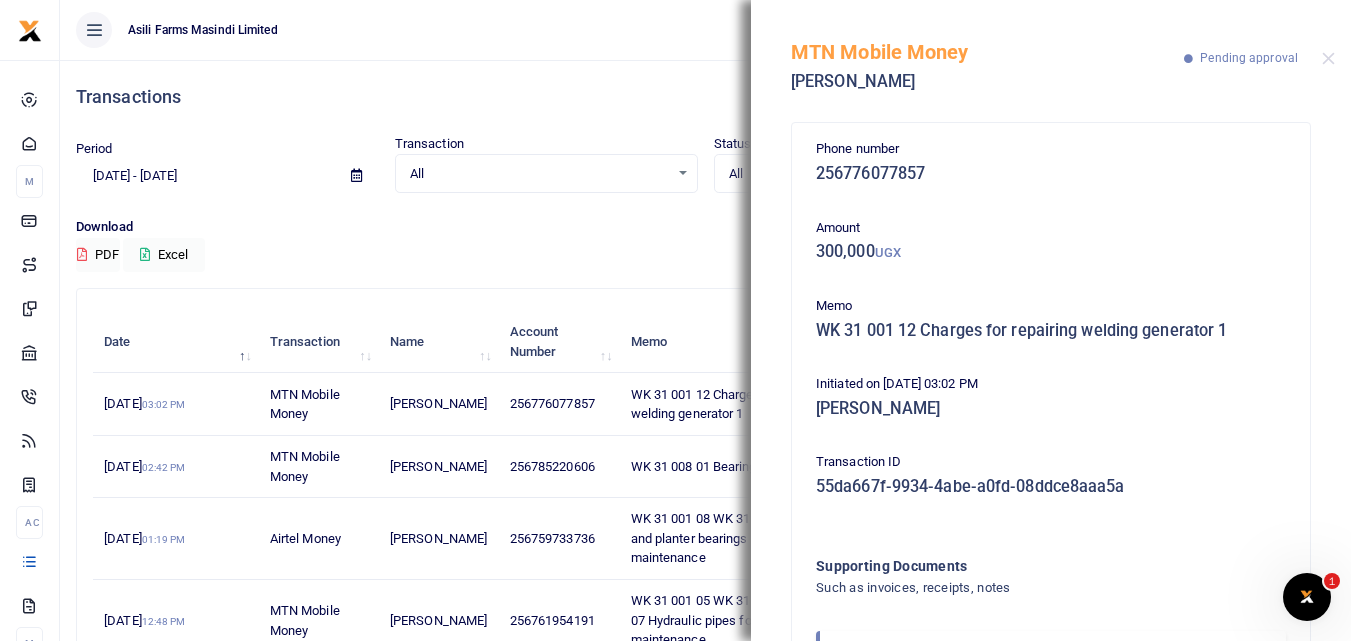 scroll, scrollTop: 119, scrollLeft: 0, axis: vertical 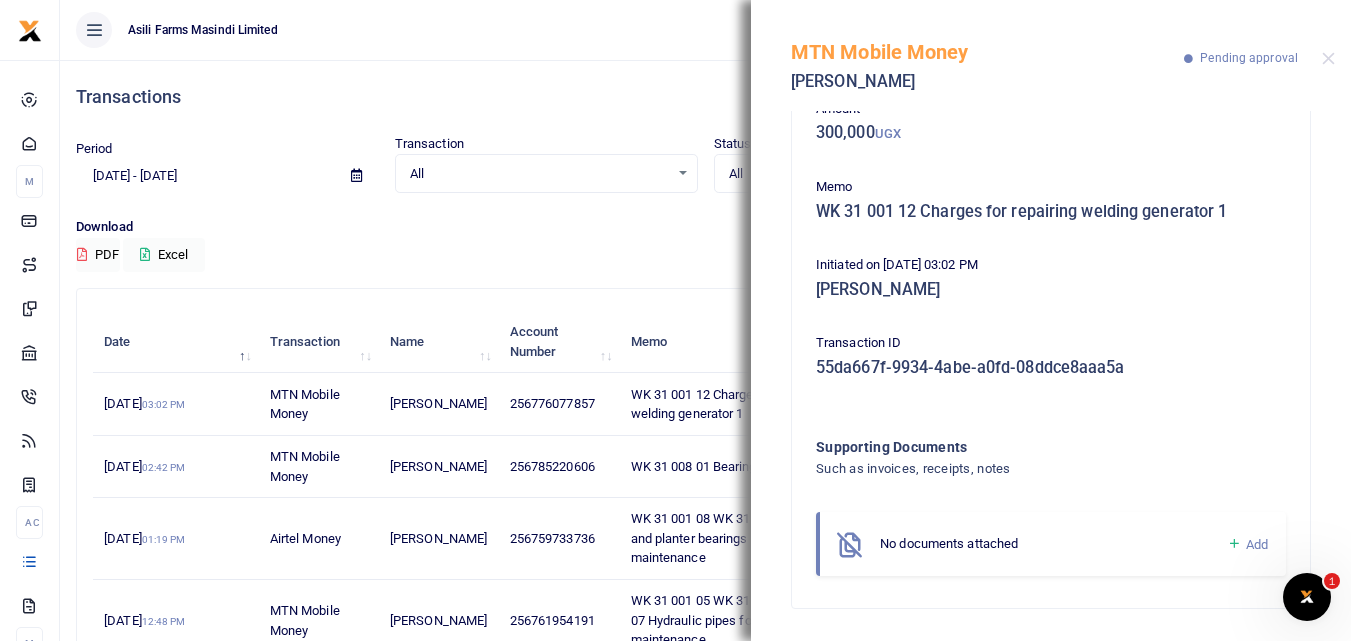 click at bounding box center [1234, 544] 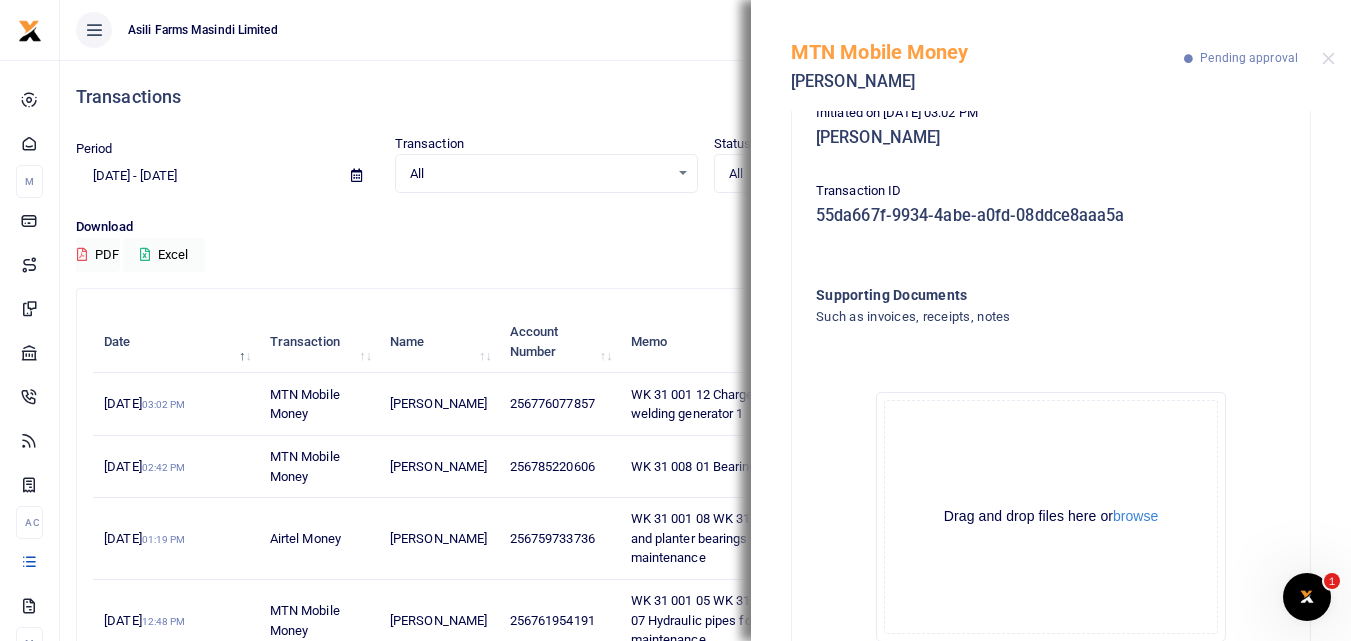 scroll, scrollTop: 338, scrollLeft: 0, axis: vertical 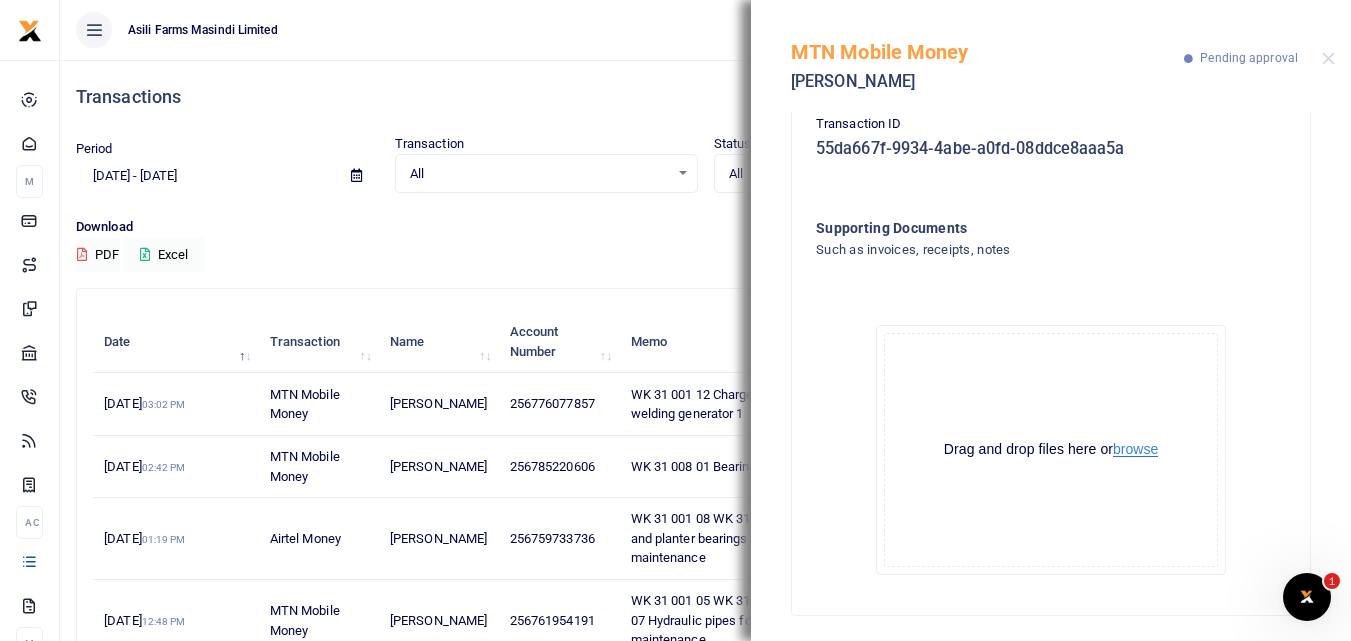 click on "browse" at bounding box center (1135, 449) 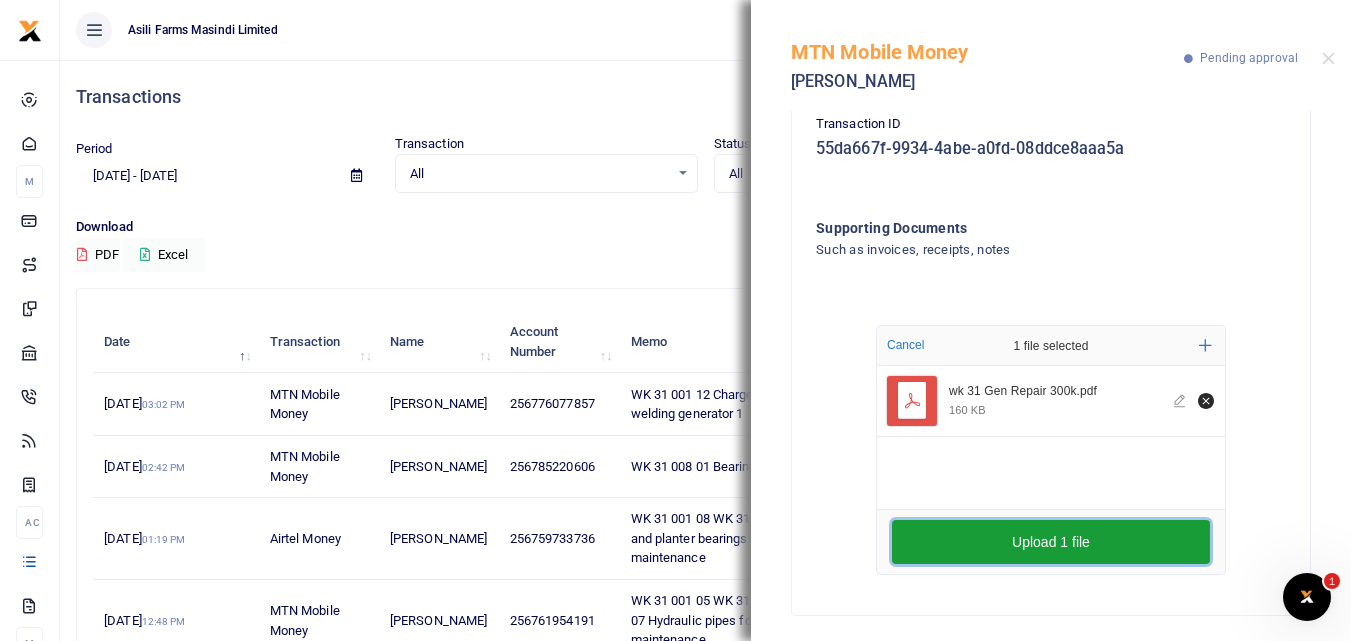 click on "Upload 1 file" at bounding box center [1051, 542] 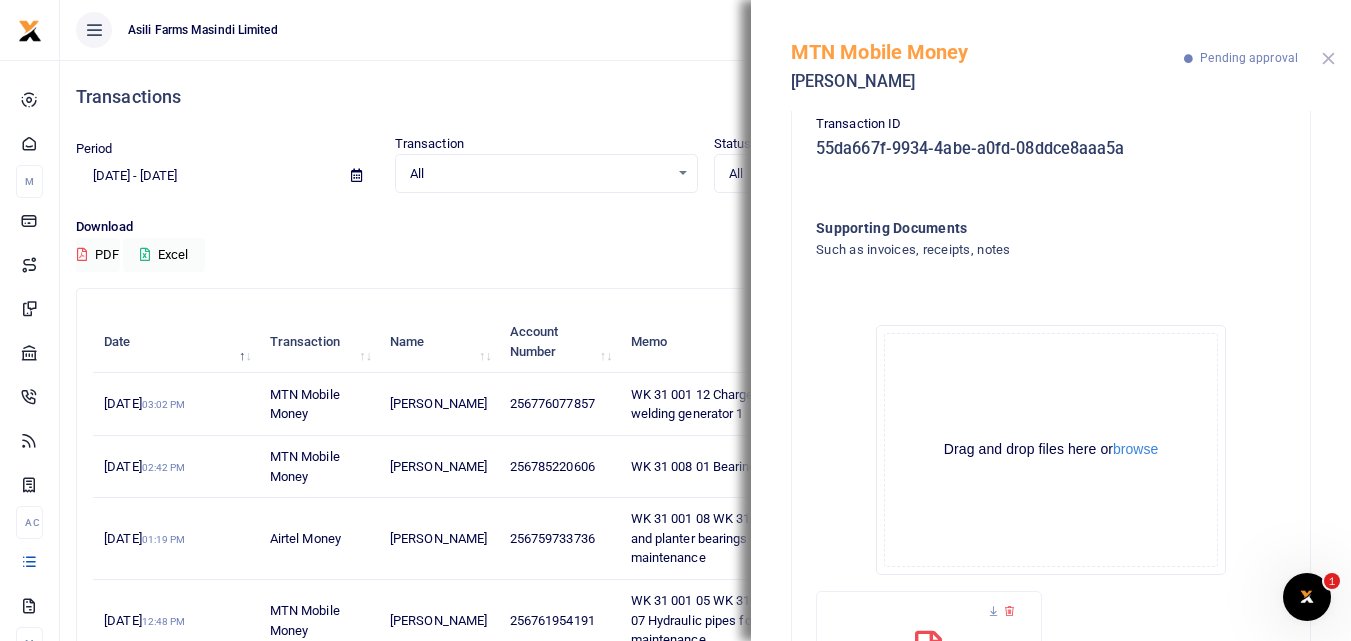 click at bounding box center (1328, 58) 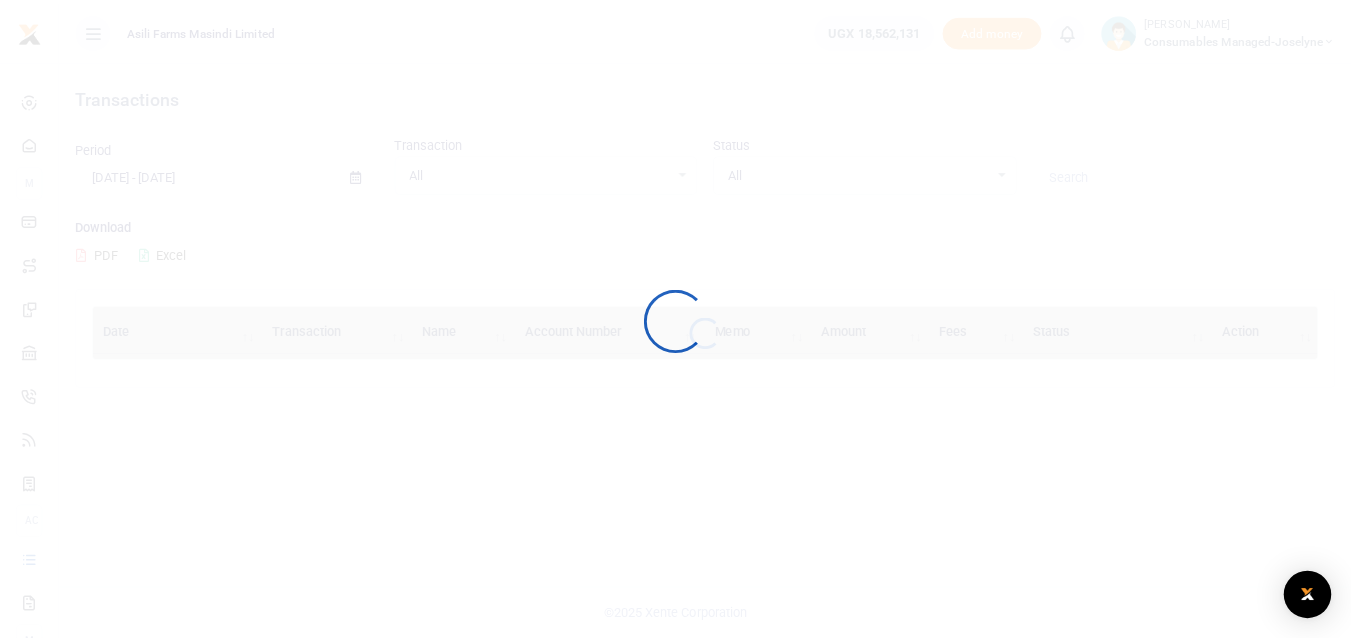 scroll, scrollTop: 0, scrollLeft: 0, axis: both 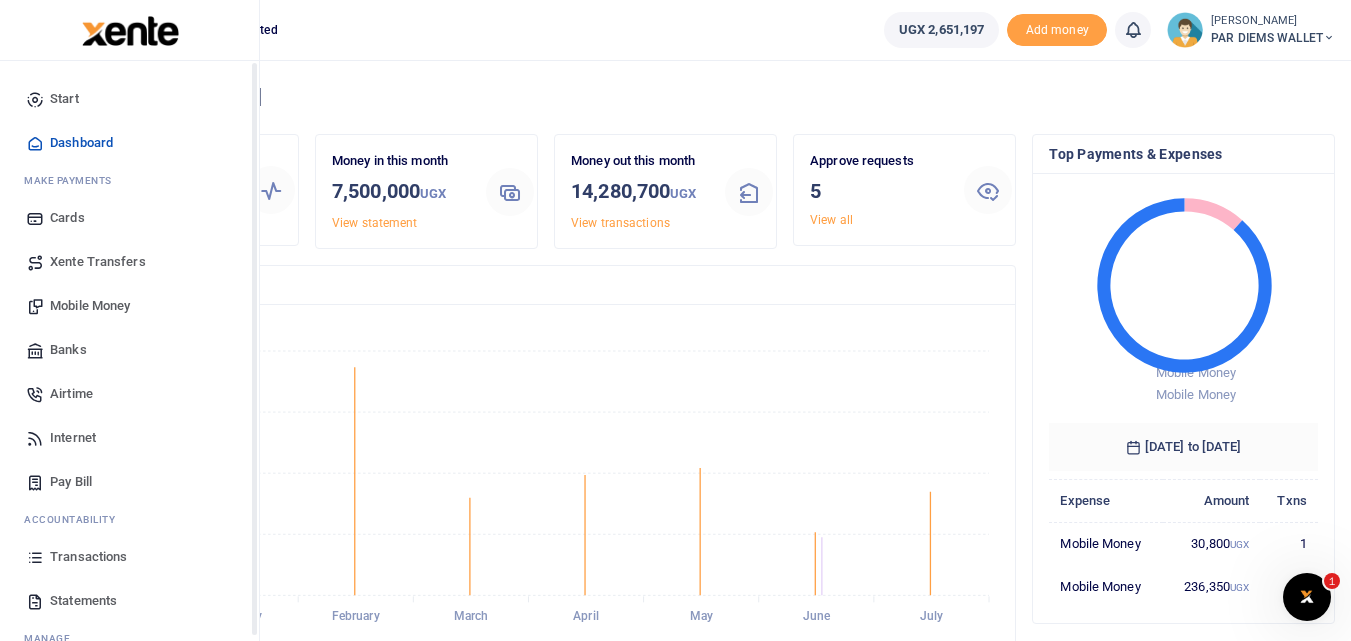 click at bounding box center (35, 557) 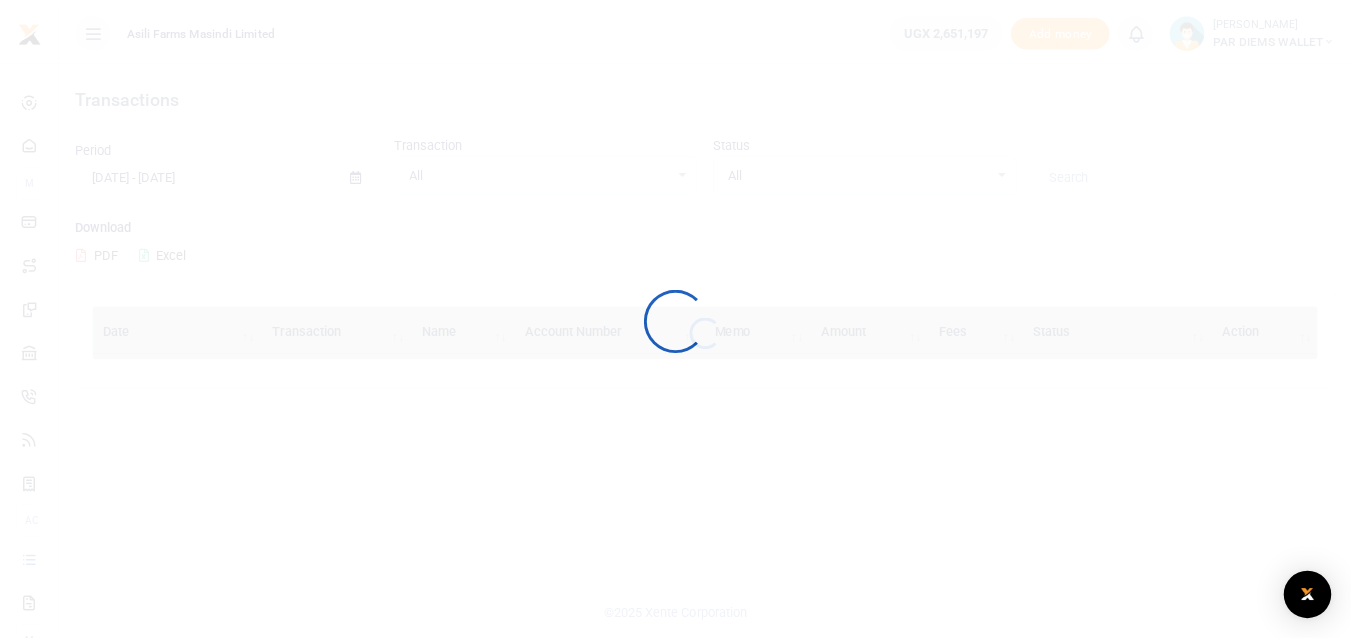 scroll, scrollTop: 0, scrollLeft: 0, axis: both 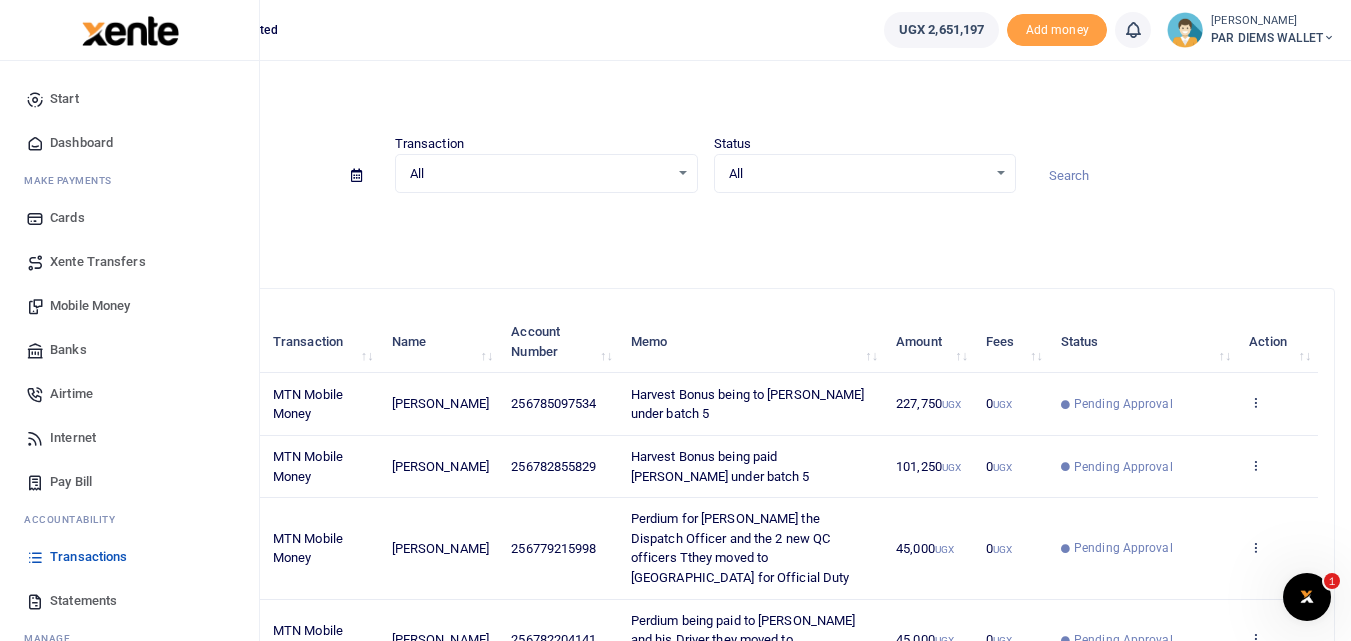 click on "Mobile Money" at bounding box center (90, 306) 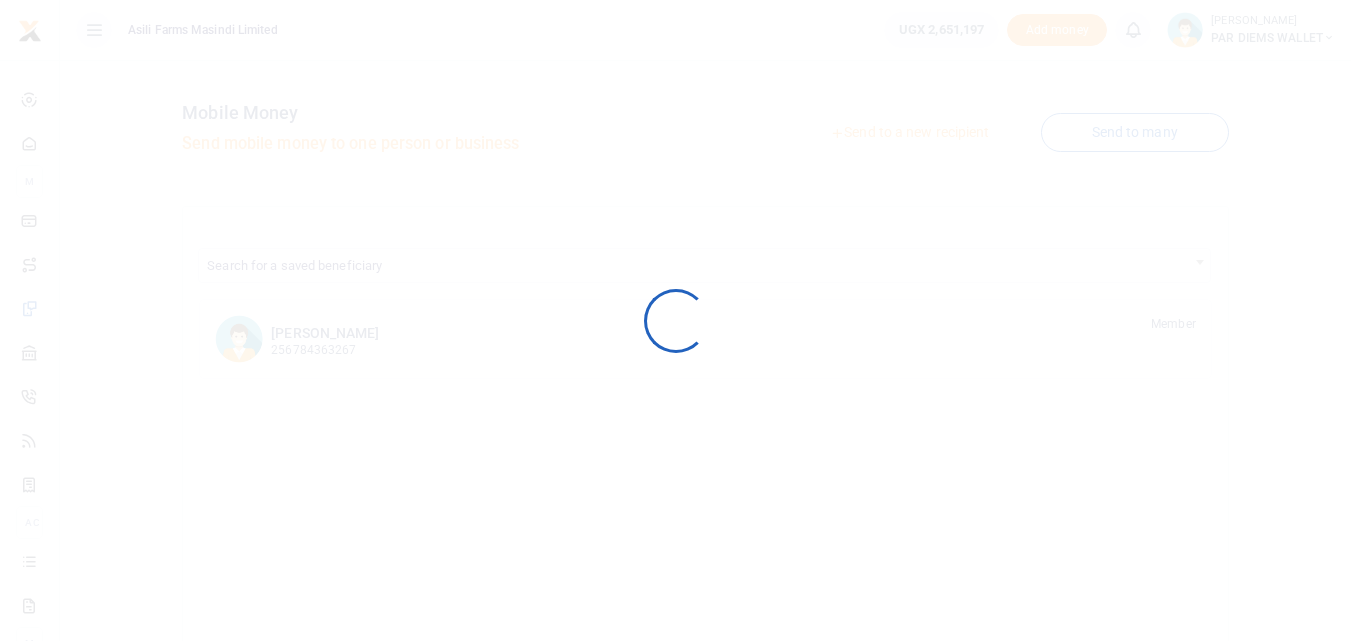 scroll, scrollTop: 0, scrollLeft: 0, axis: both 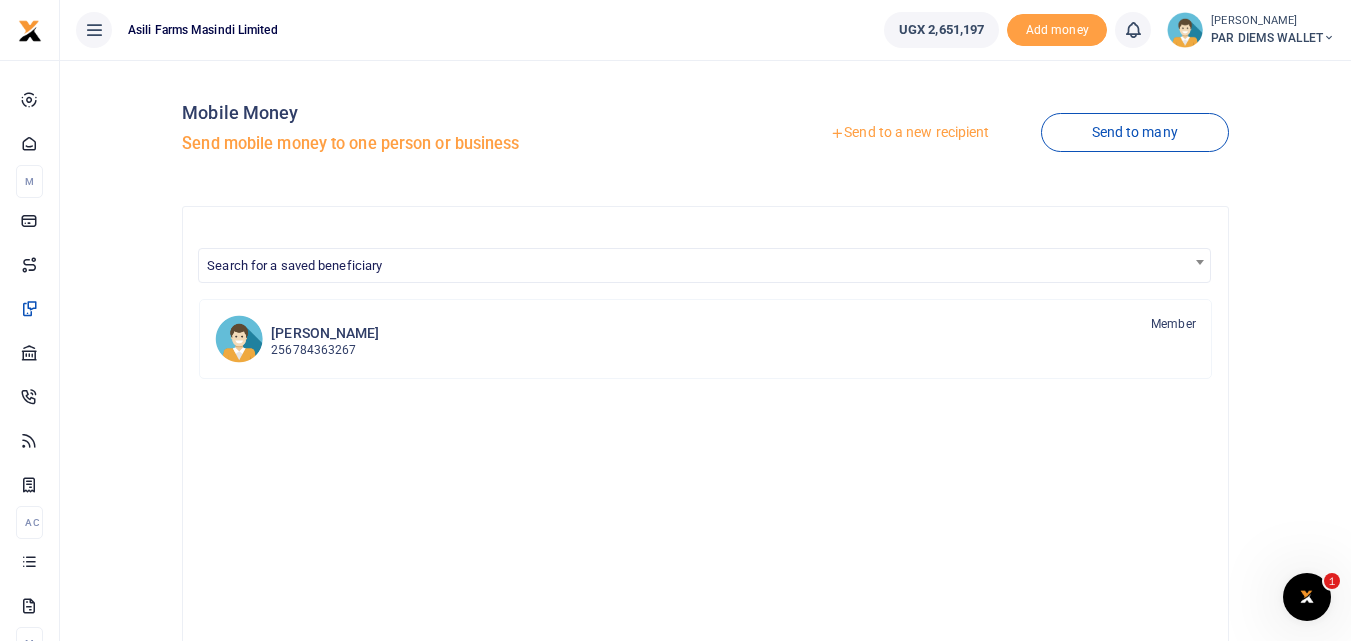 click on "Send to a new recipient" at bounding box center [909, 133] 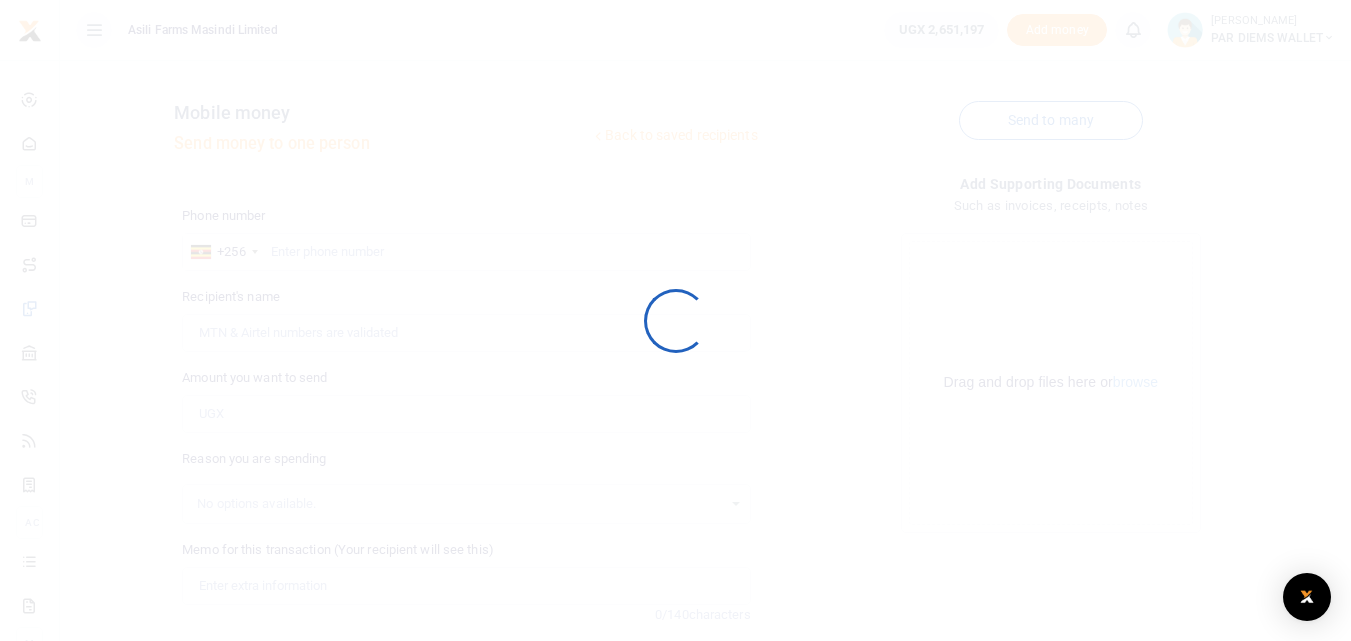scroll, scrollTop: 0, scrollLeft: 0, axis: both 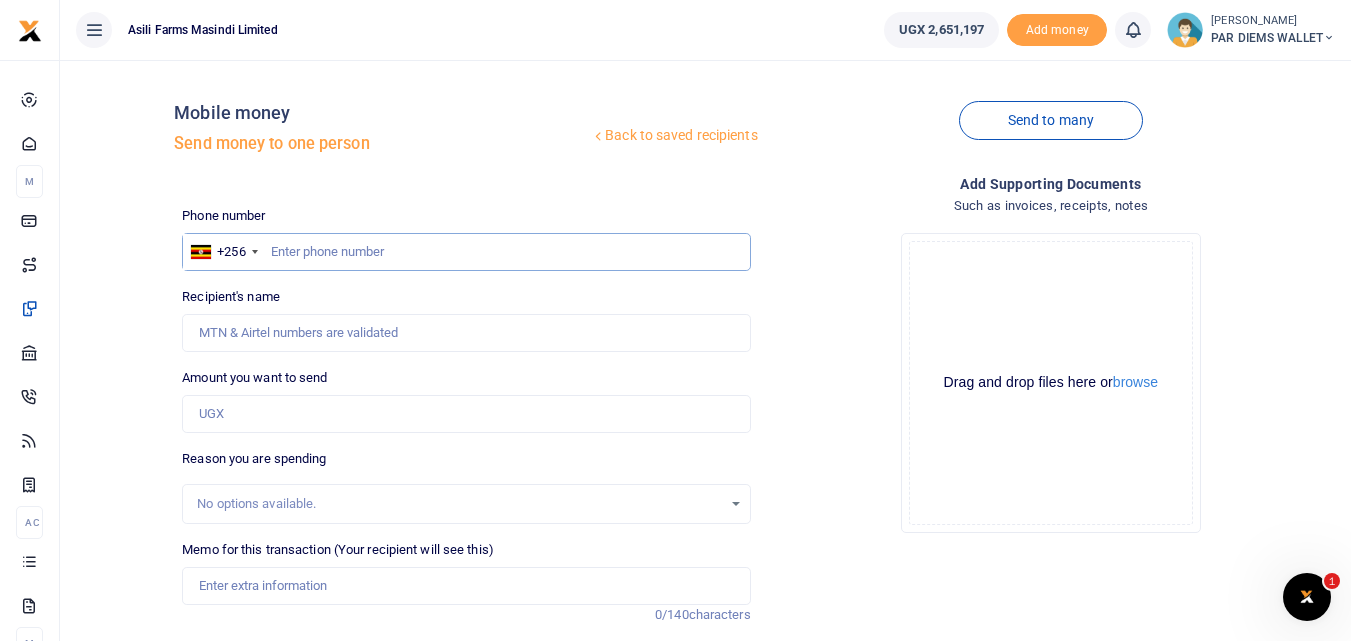 click at bounding box center (466, 252) 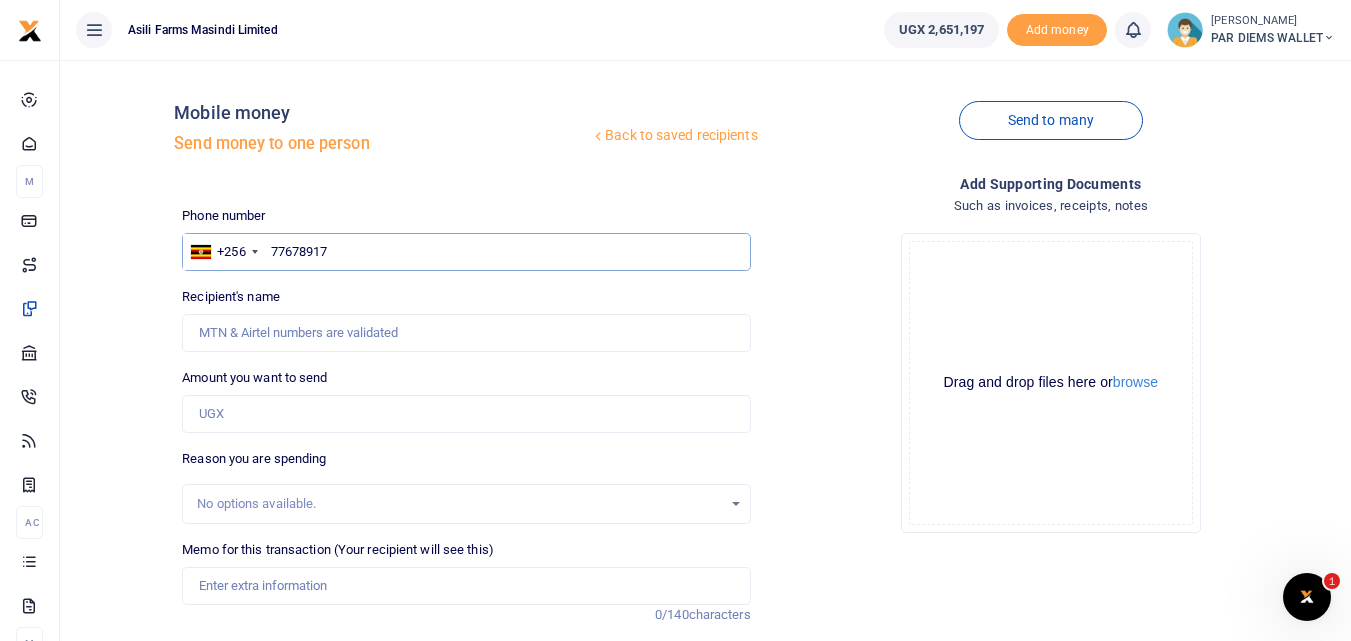 type on "776789178" 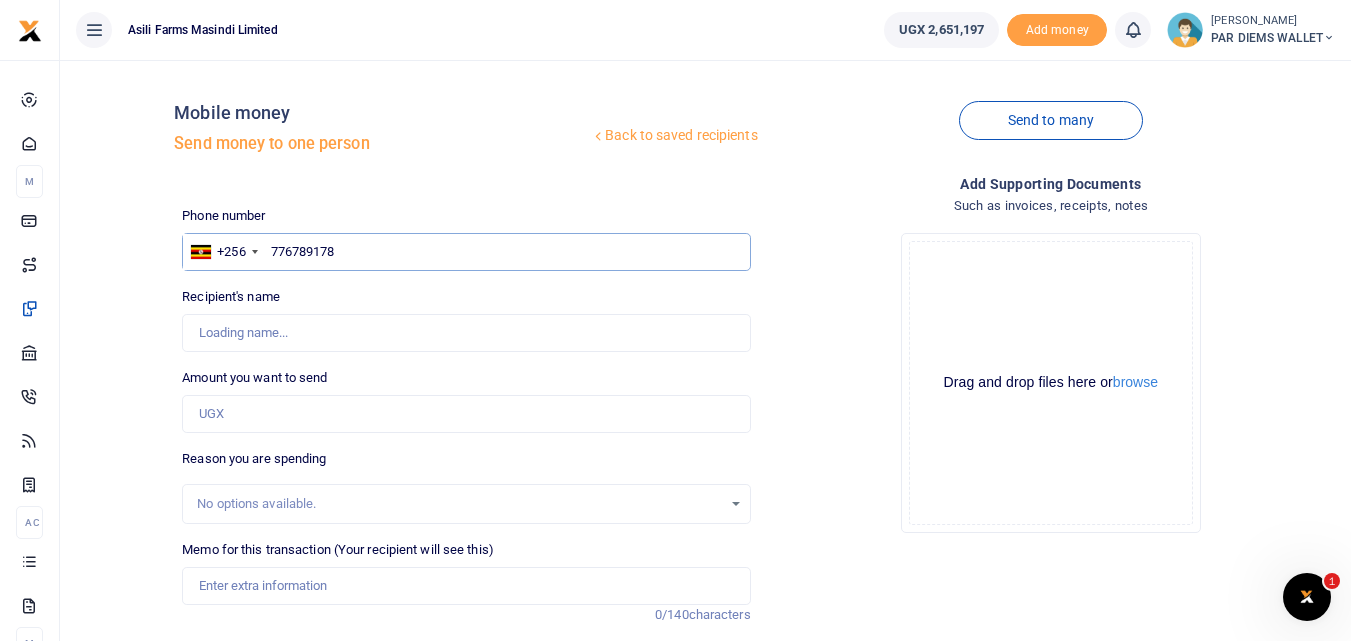 type on "Braxon Baguma" 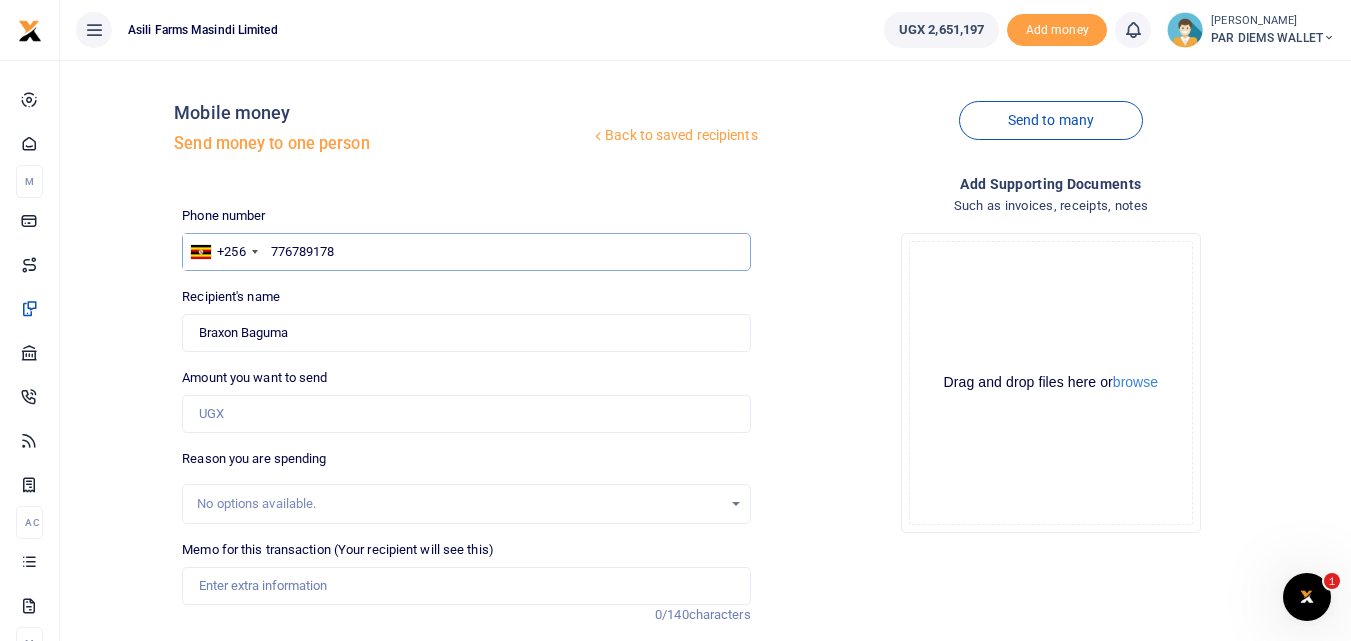 type on "776789178" 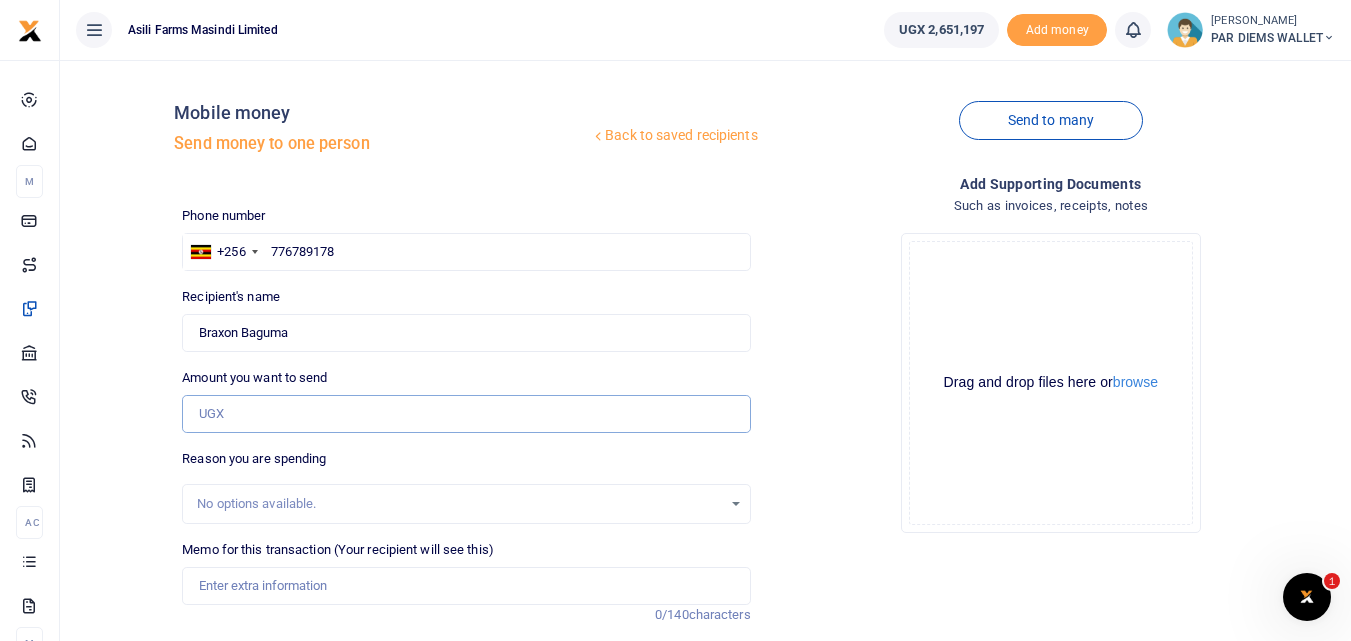 click on "Amount you want to send" at bounding box center [466, 414] 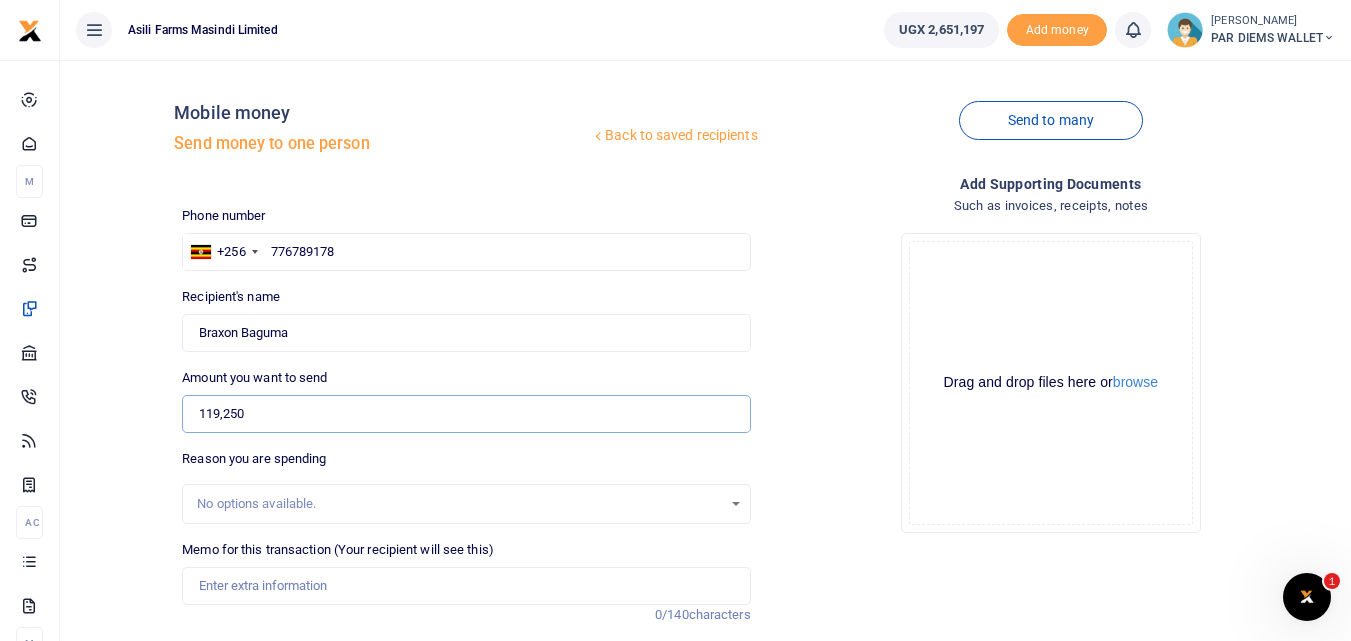scroll, scrollTop: 225, scrollLeft: 0, axis: vertical 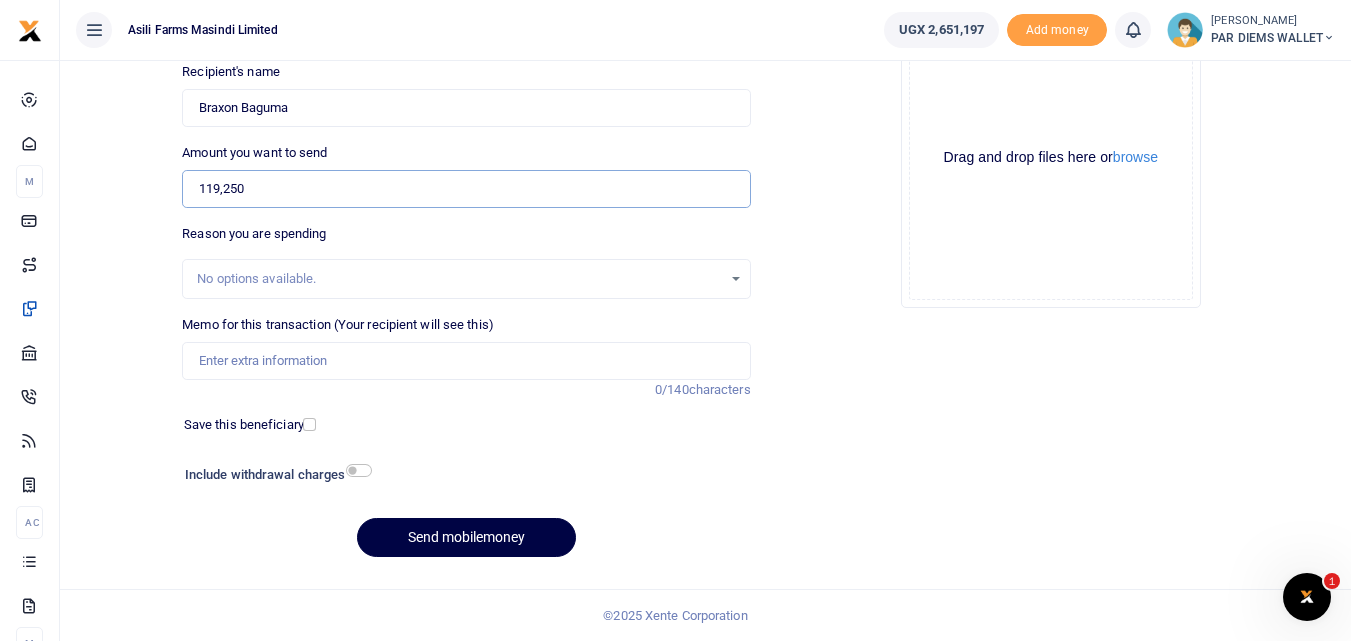 type on "119,250" 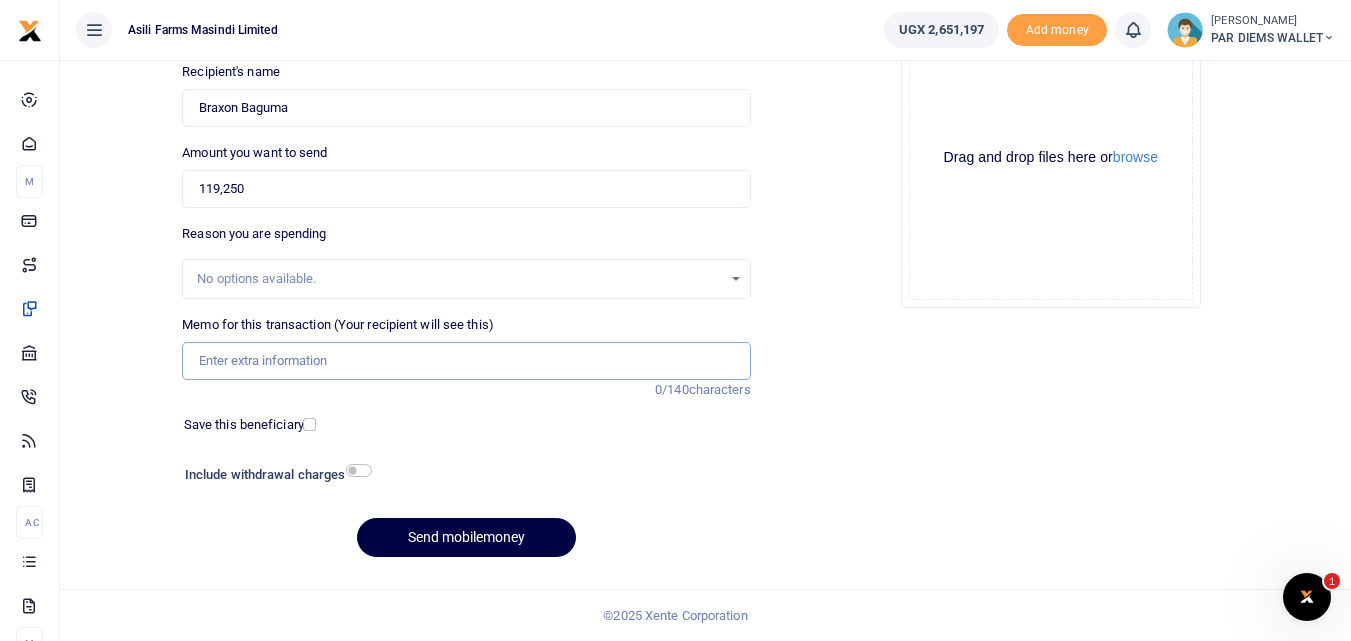 click on "Memo for this transaction (Your recipient will see this)" at bounding box center [466, 361] 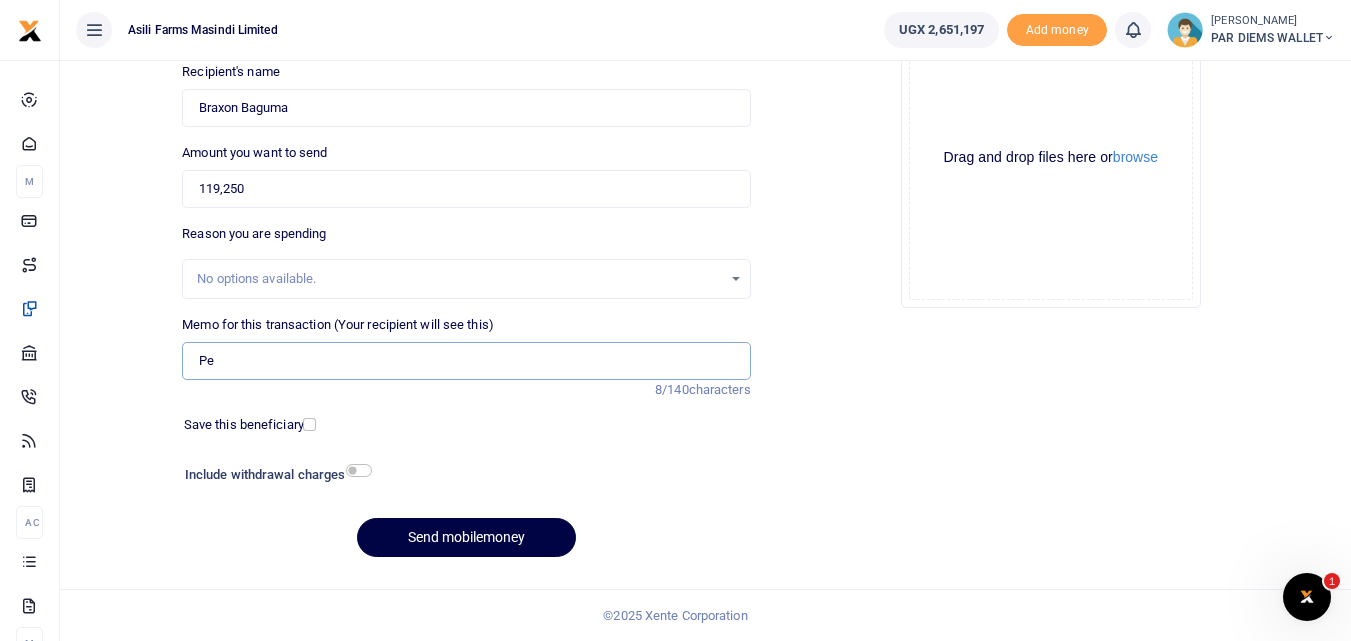 type on "P" 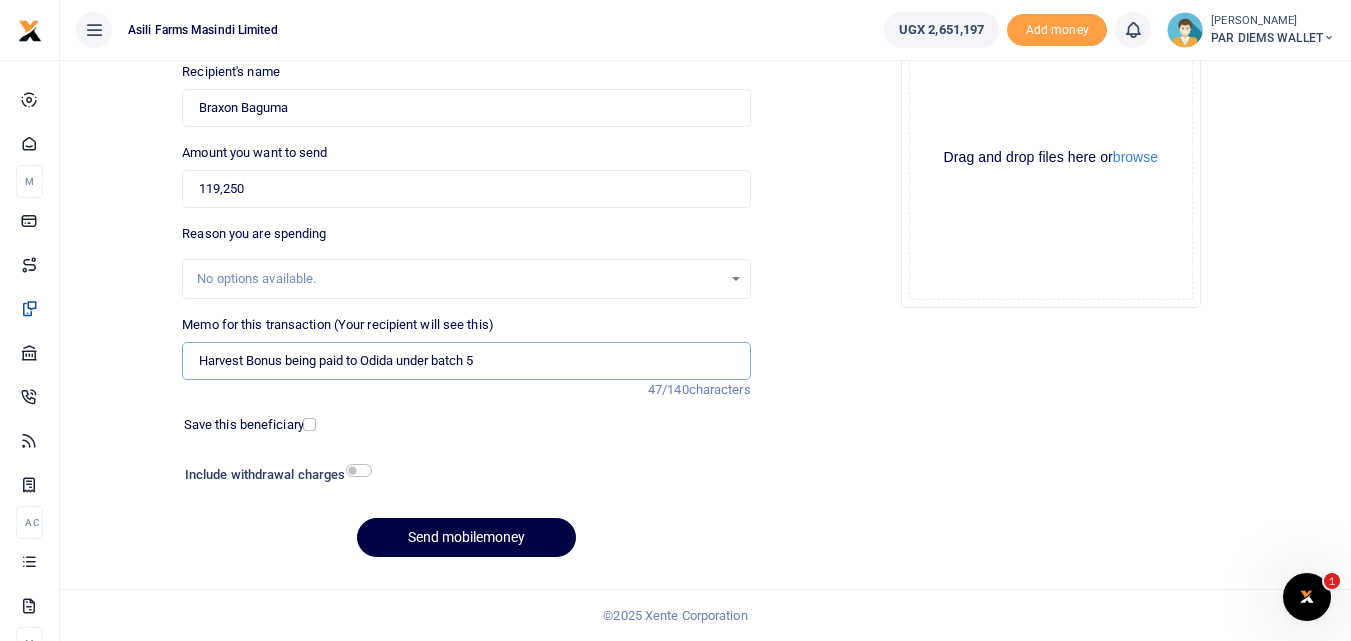 type on "Harvest Bonus being paid to Odida under batch 5" 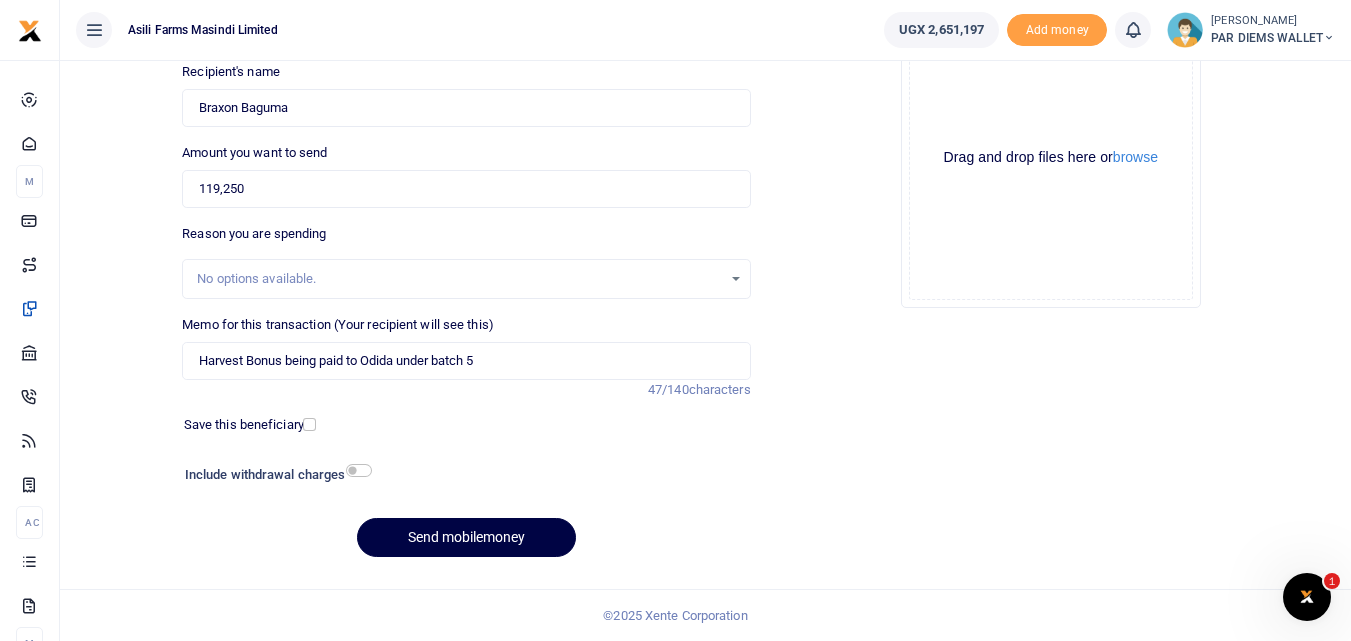 click on "Drag and drop files here or  browse Powered by  Uppy" 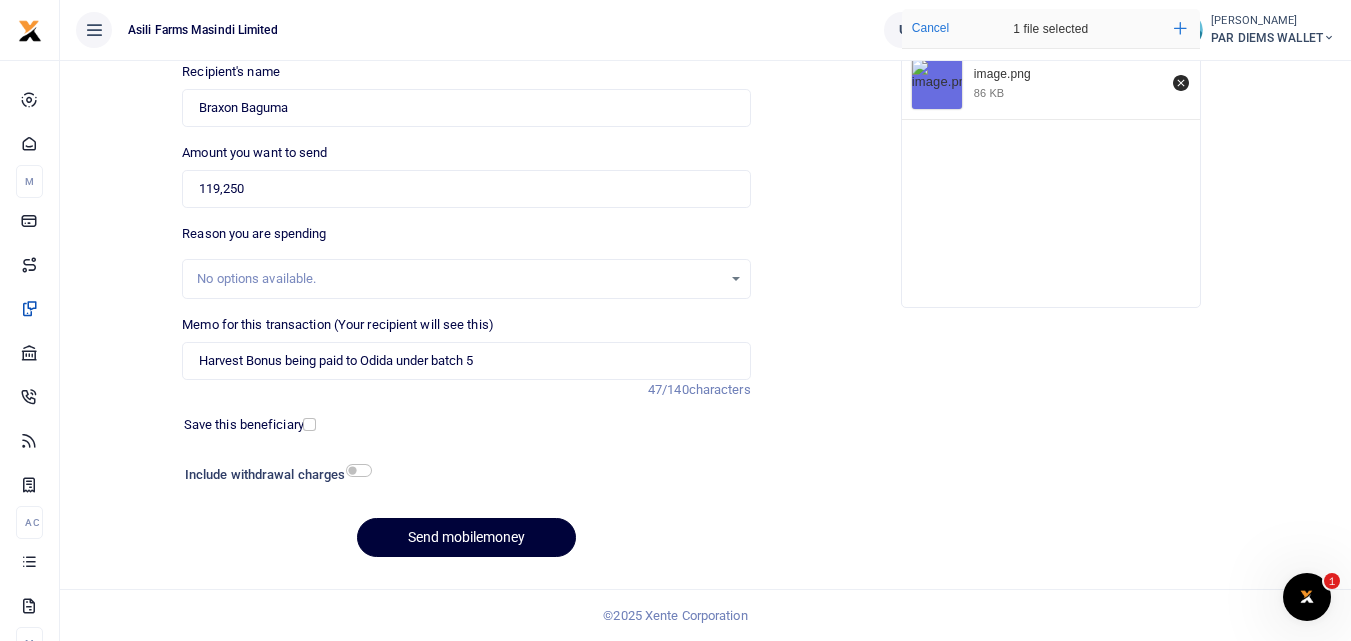 click on "Send mobilemoney" at bounding box center (466, 537) 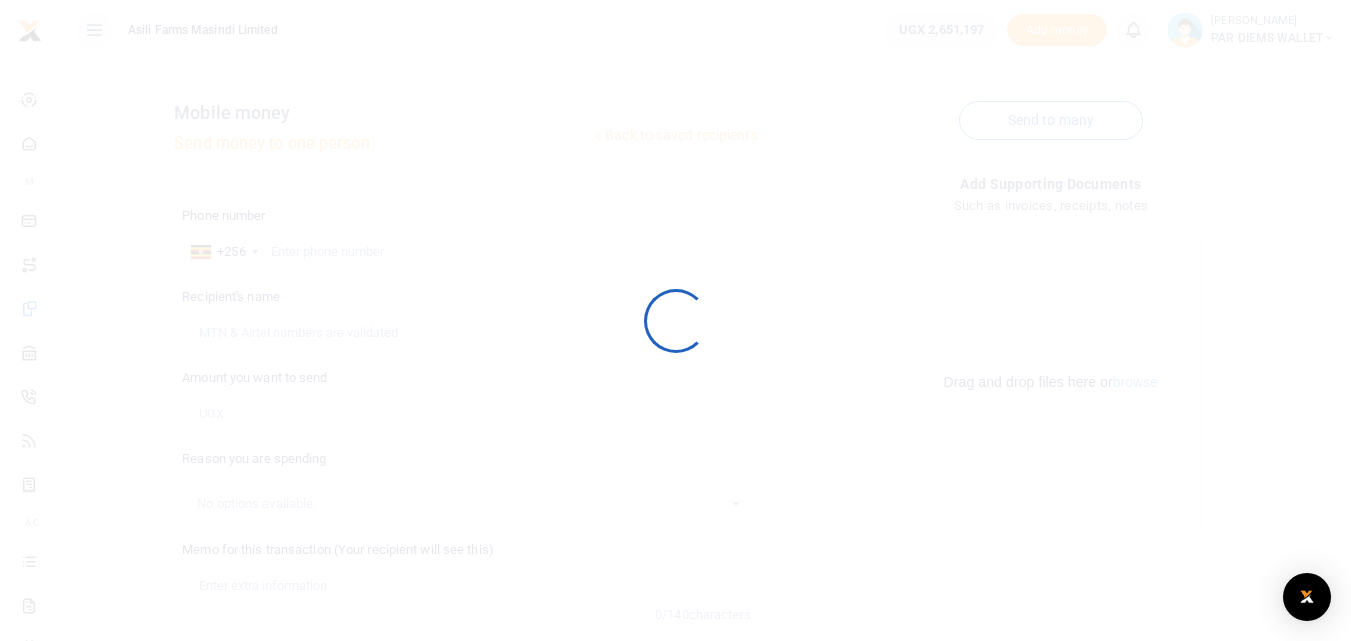 scroll, scrollTop: 225, scrollLeft: 0, axis: vertical 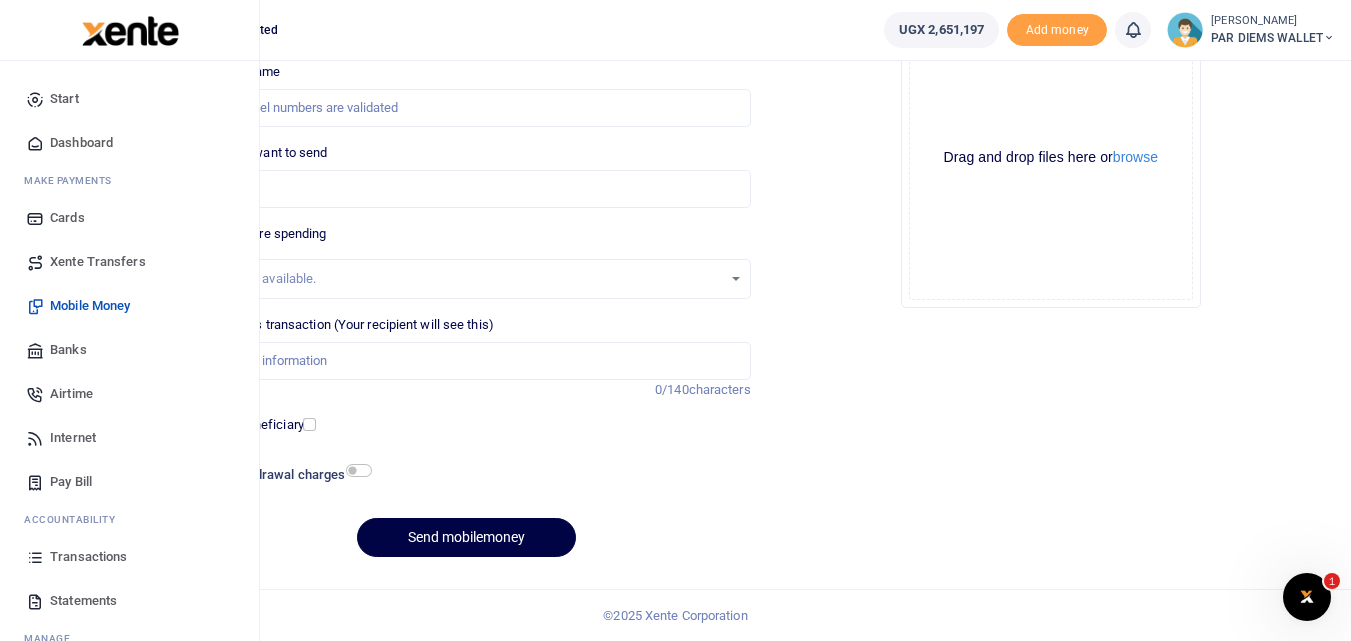 click at bounding box center (35, 557) 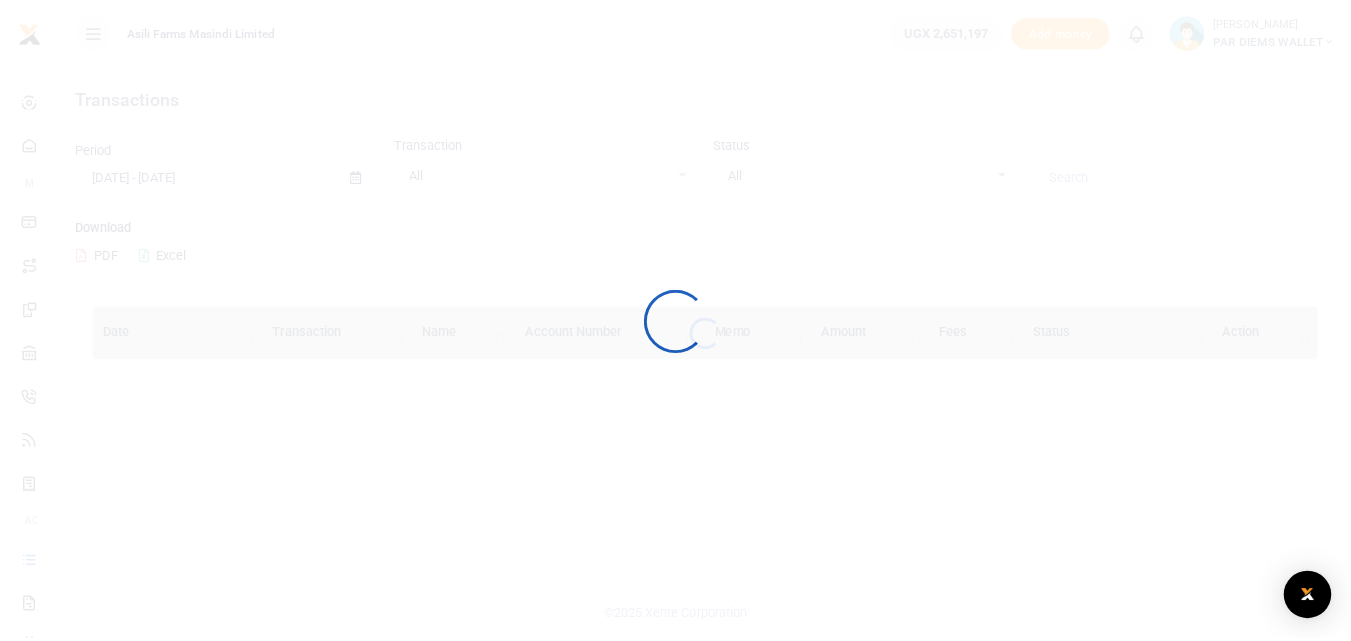 scroll, scrollTop: 0, scrollLeft: 0, axis: both 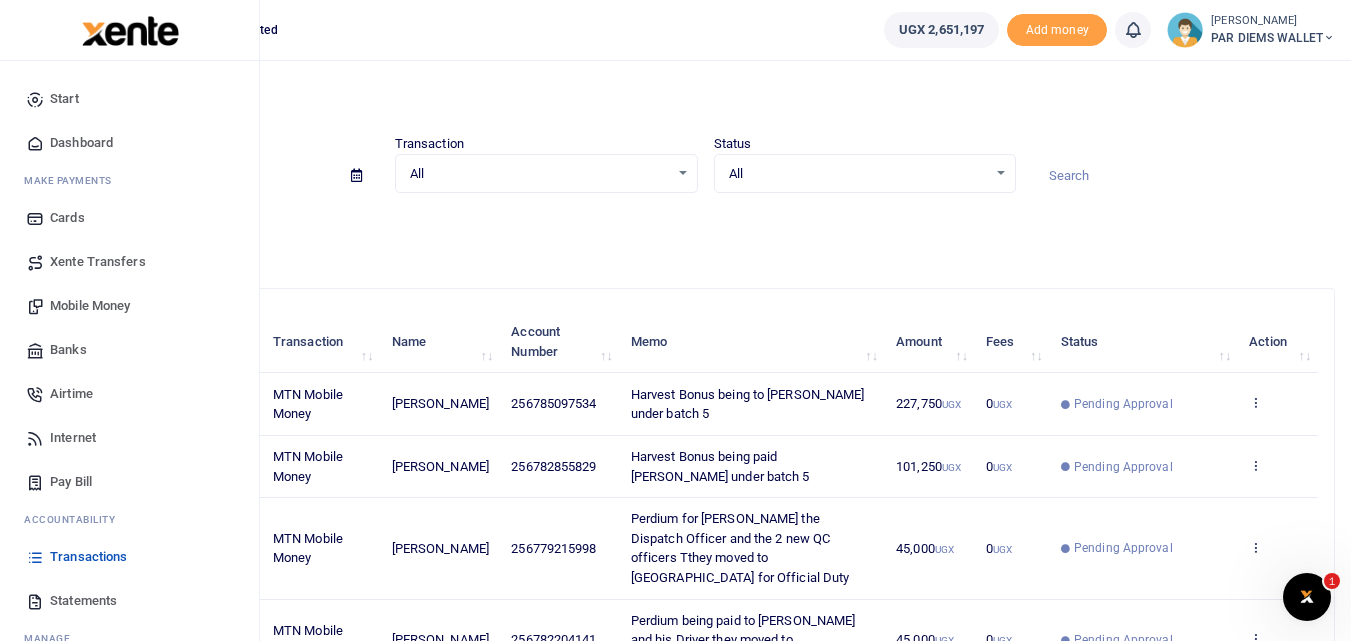 click on "Mobile Money" at bounding box center [90, 306] 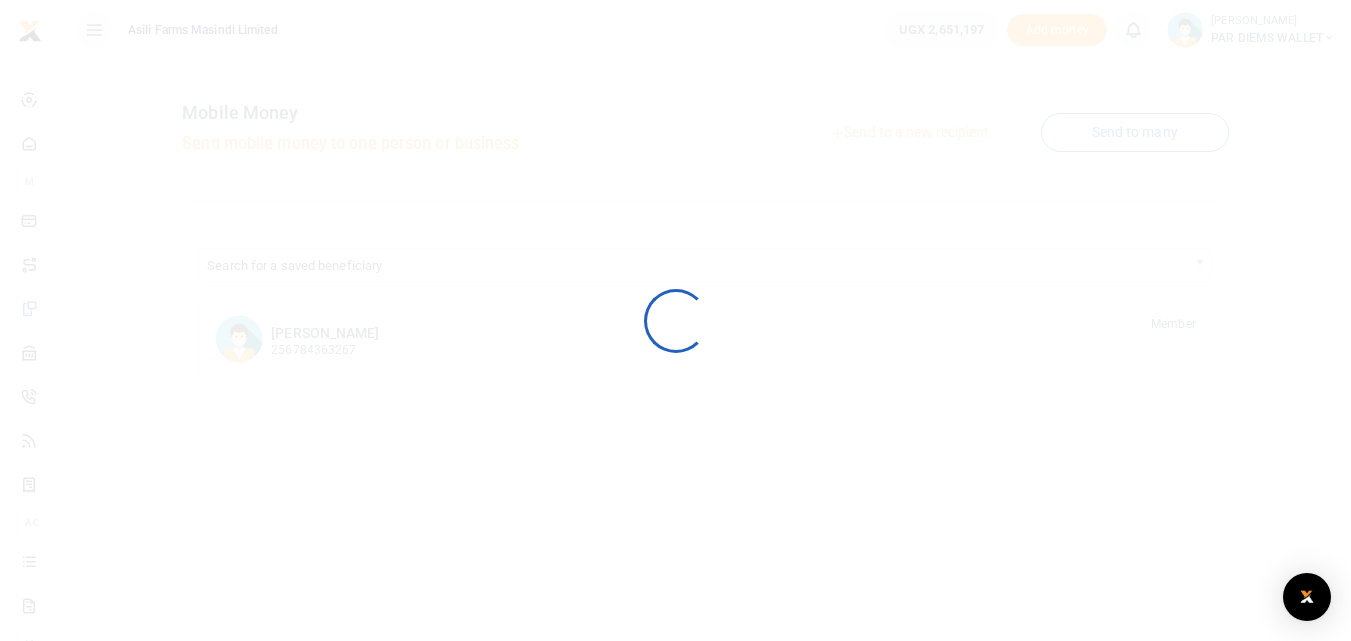 scroll, scrollTop: 0, scrollLeft: 0, axis: both 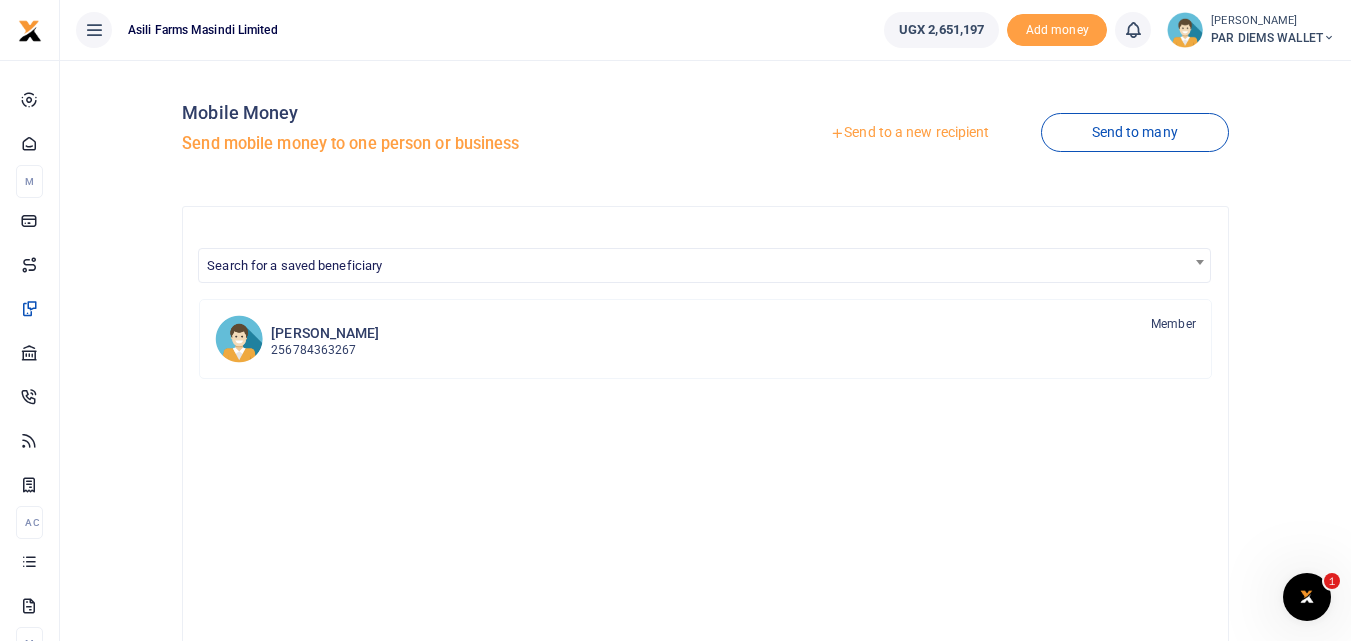click on "Send to a new recipient" at bounding box center (909, 133) 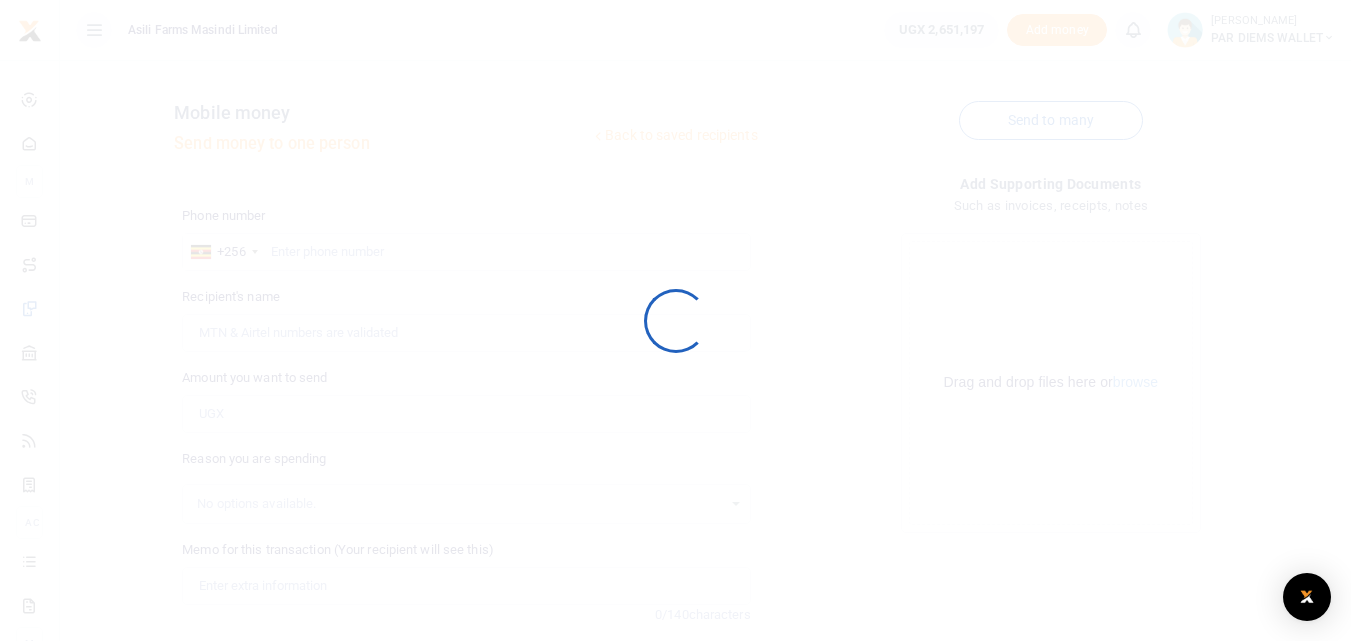 scroll, scrollTop: 0, scrollLeft: 0, axis: both 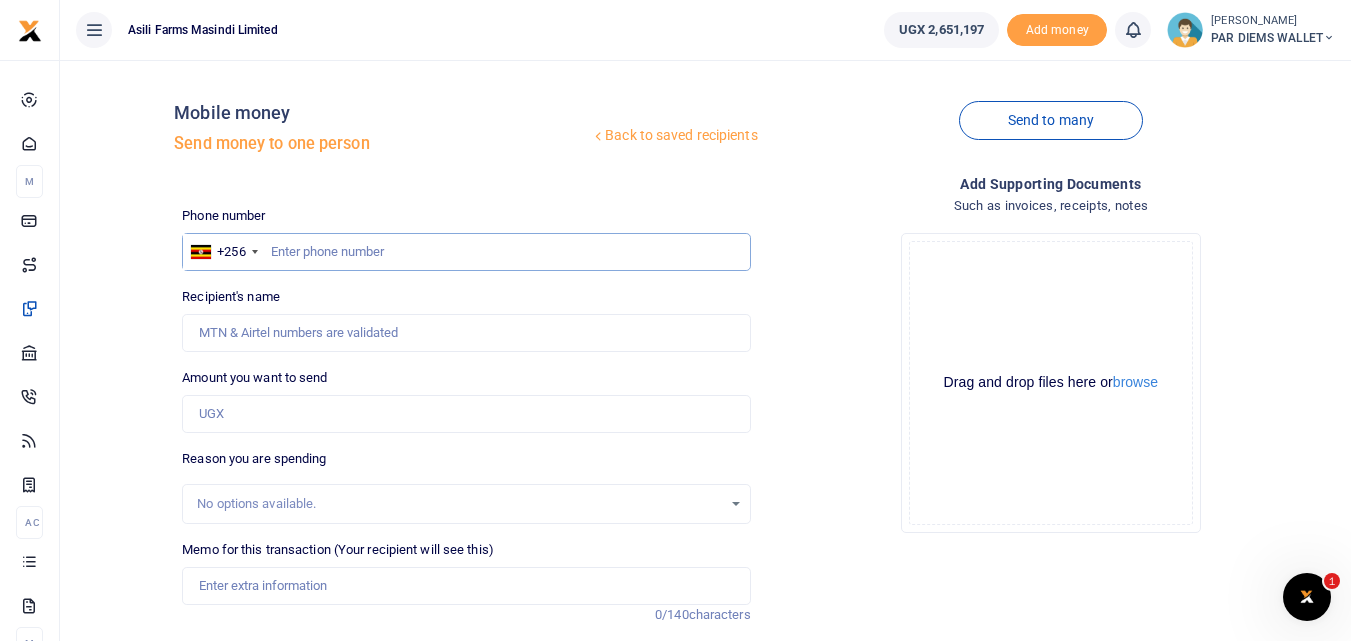 click at bounding box center [466, 252] 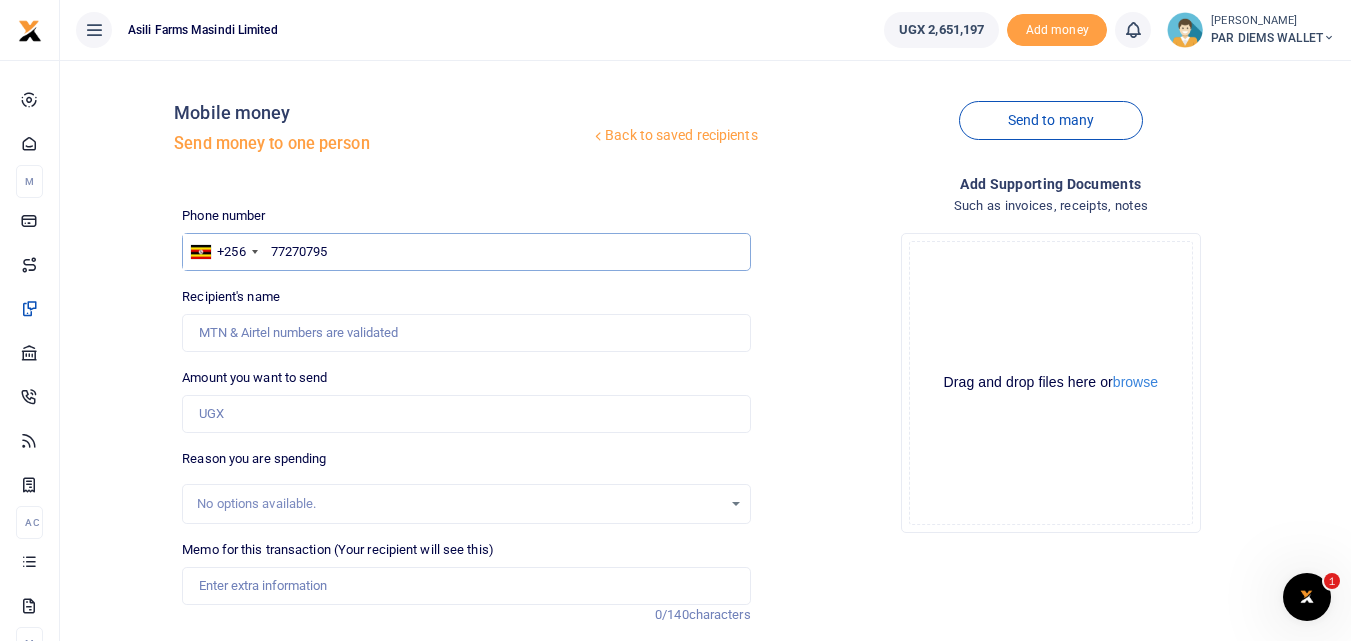 type on "772707950" 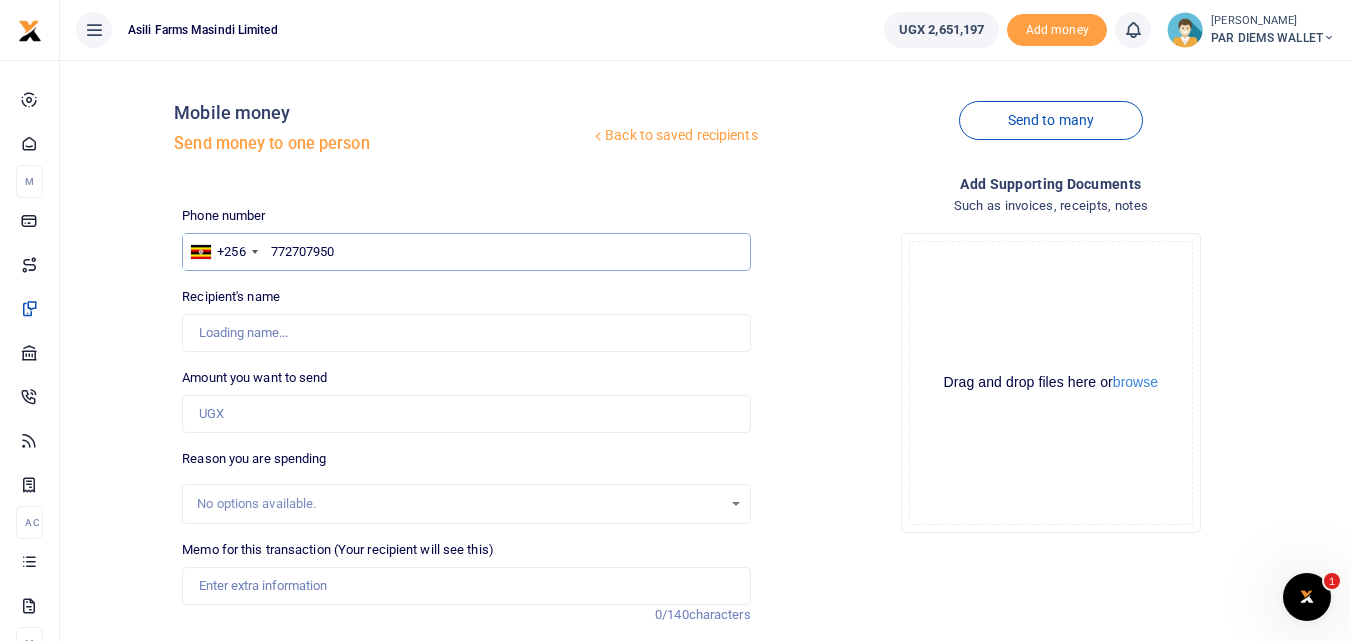 type on "Godfrey Enzama" 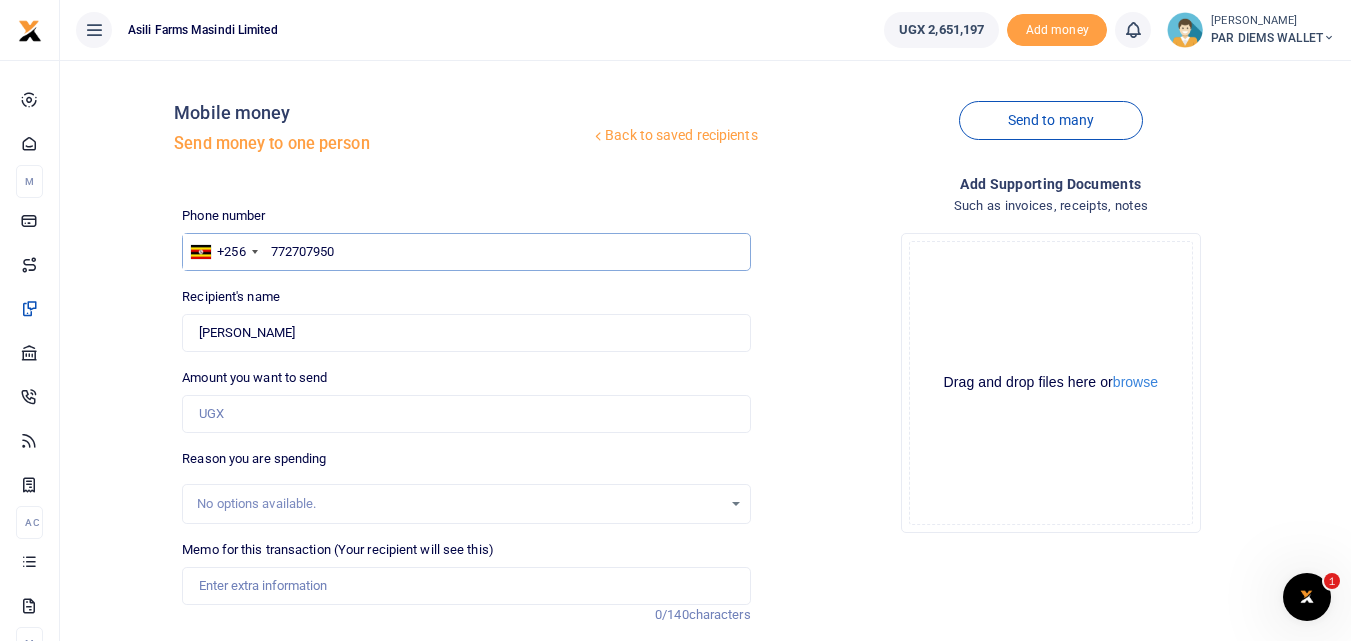 type on "772707950" 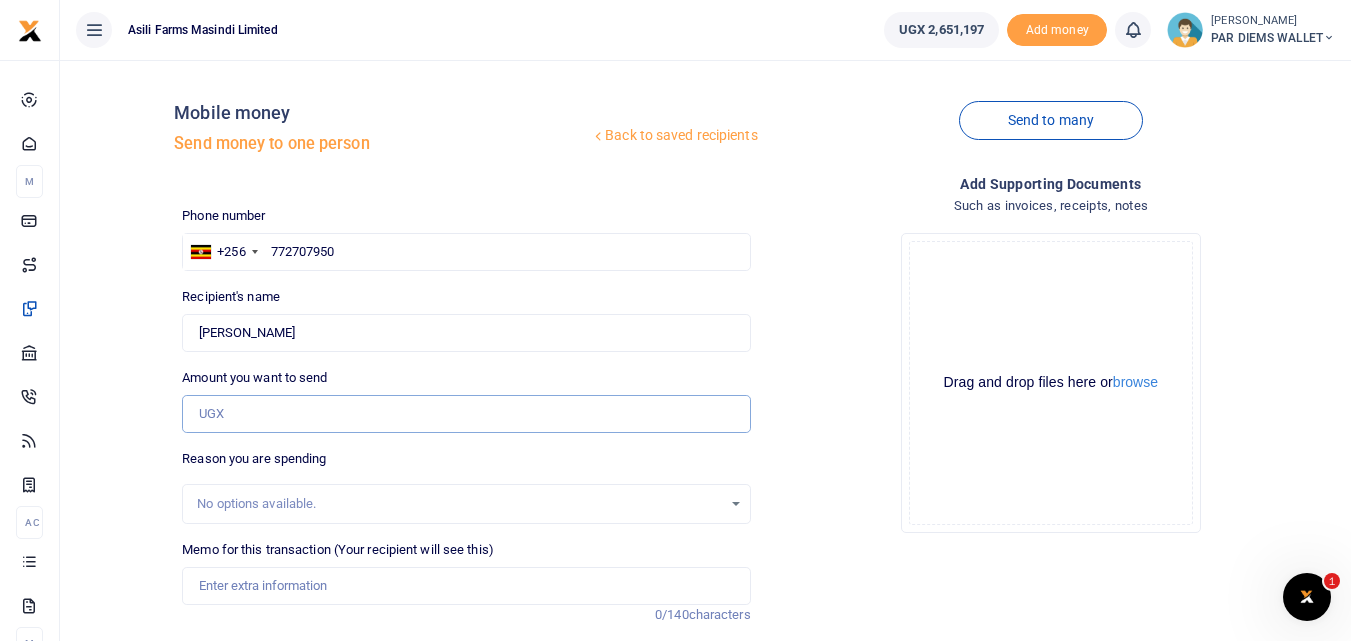 click on "Amount you want to send" at bounding box center [466, 414] 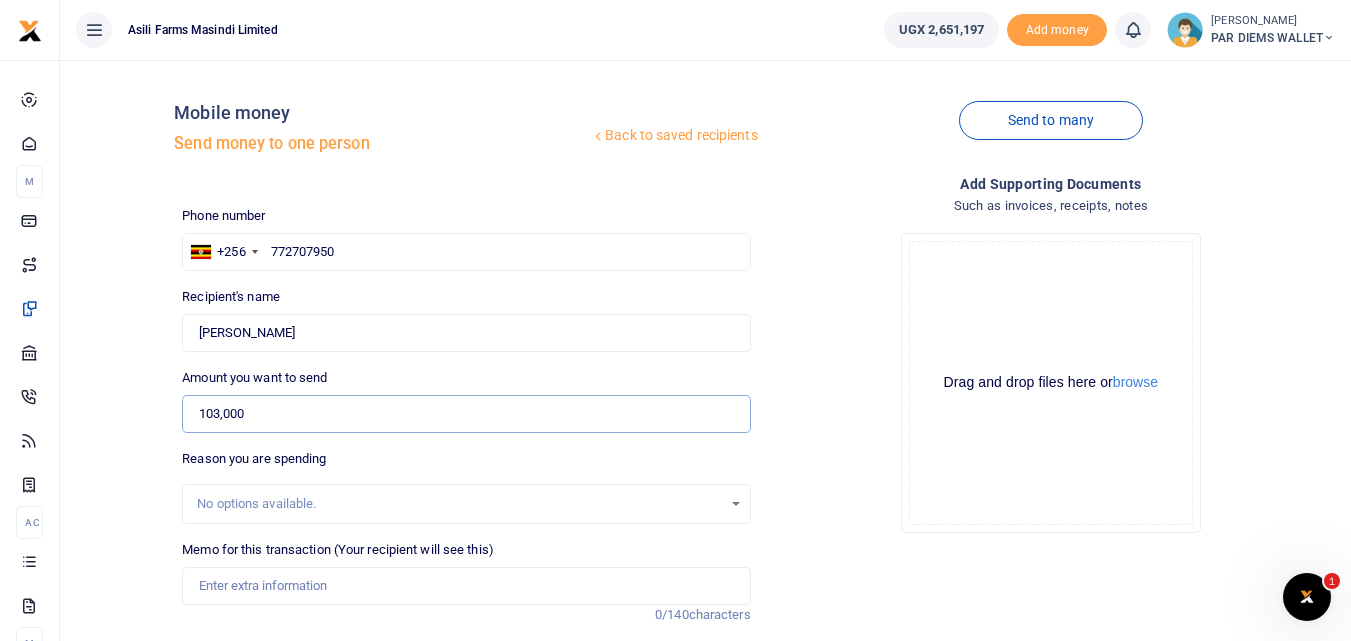 scroll, scrollTop: 225, scrollLeft: 0, axis: vertical 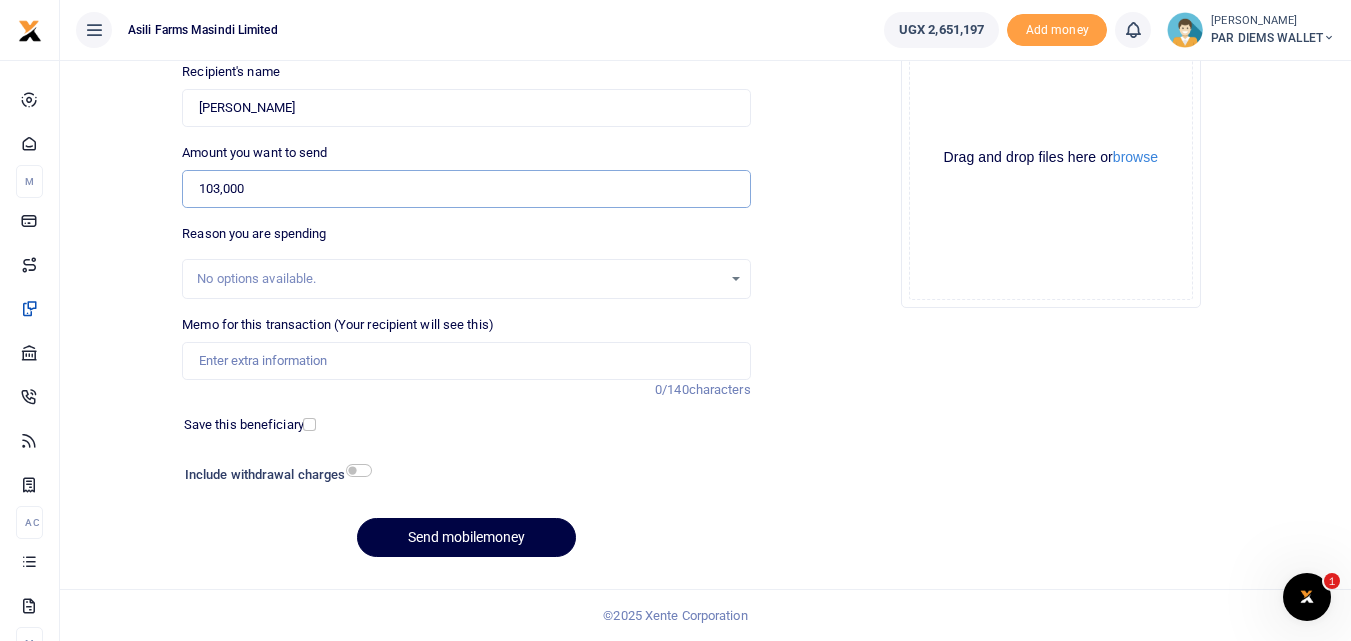 type on "103,000" 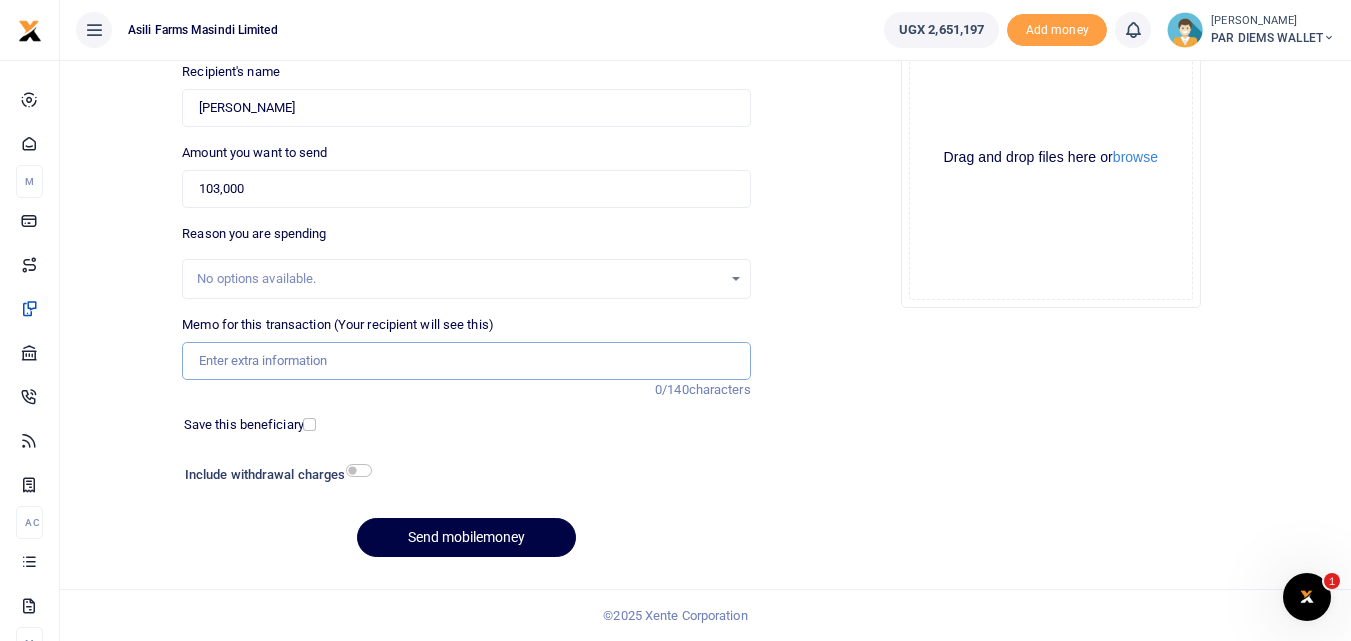 click on "Memo for this transaction (Your recipient will see this)" at bounding box center [466, 361] 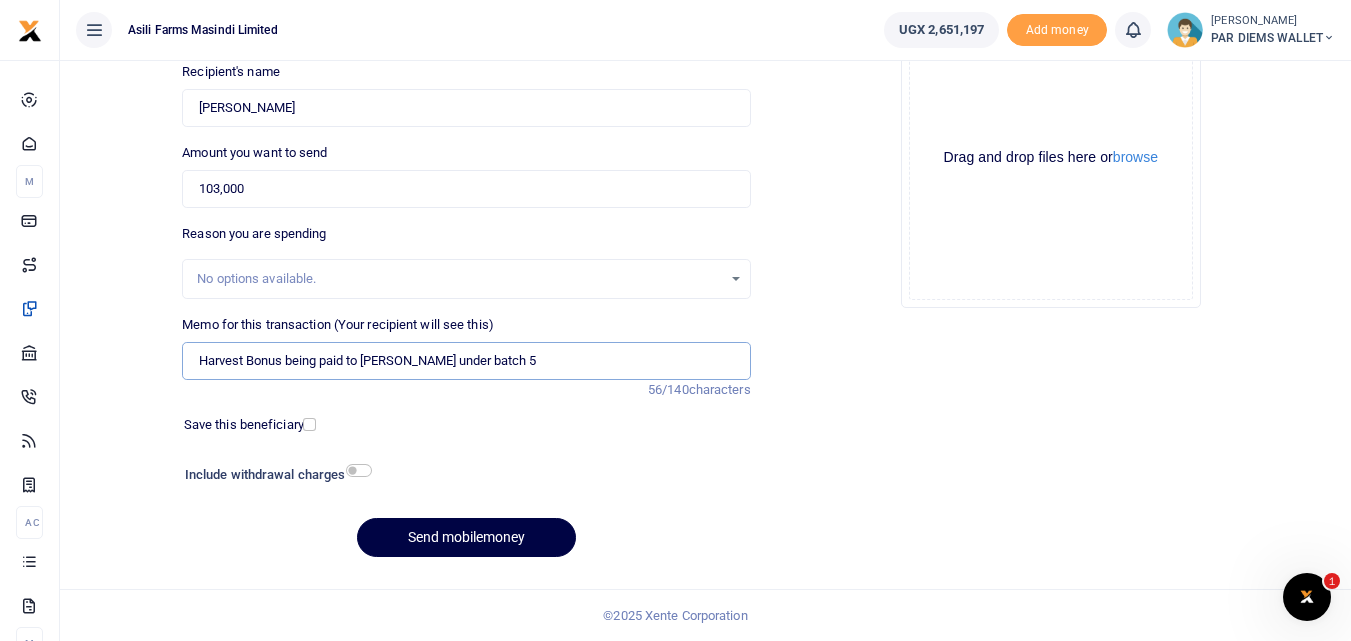 click on "Harvest Bonus being paid to [PERSON_NAME] under batch 5" at bounding box center [466, 361] 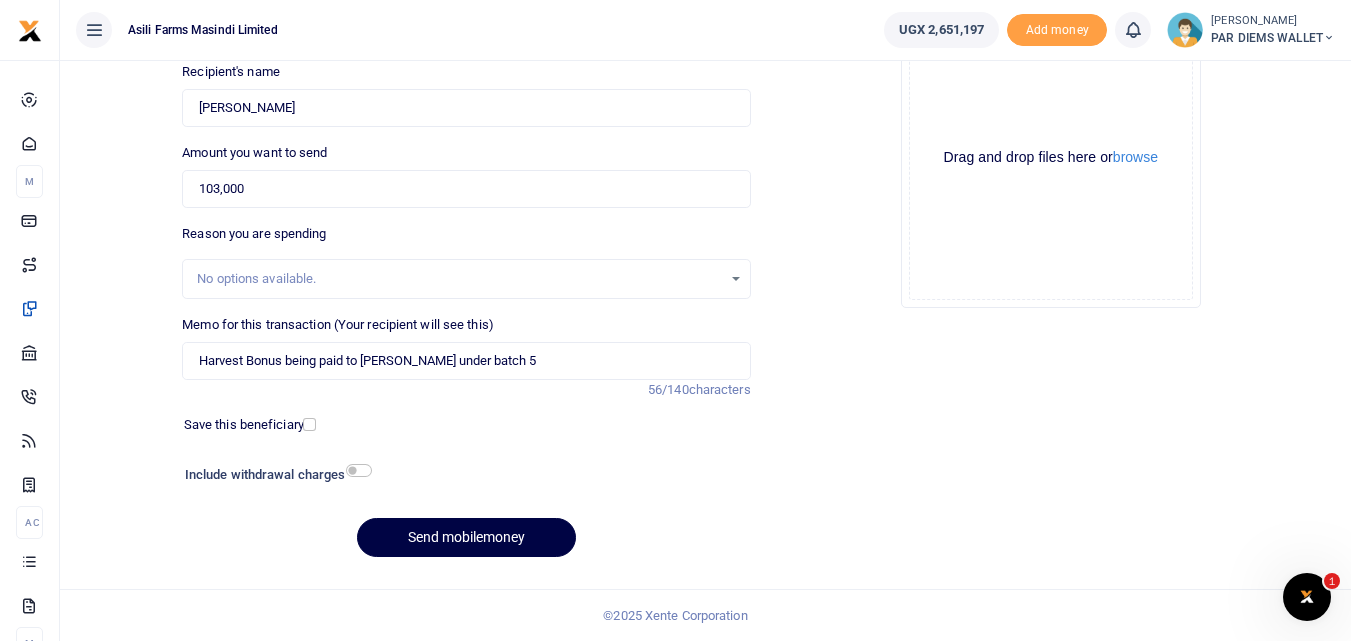 click on "Drag and drop files here or  browse Powered by  Uppy" 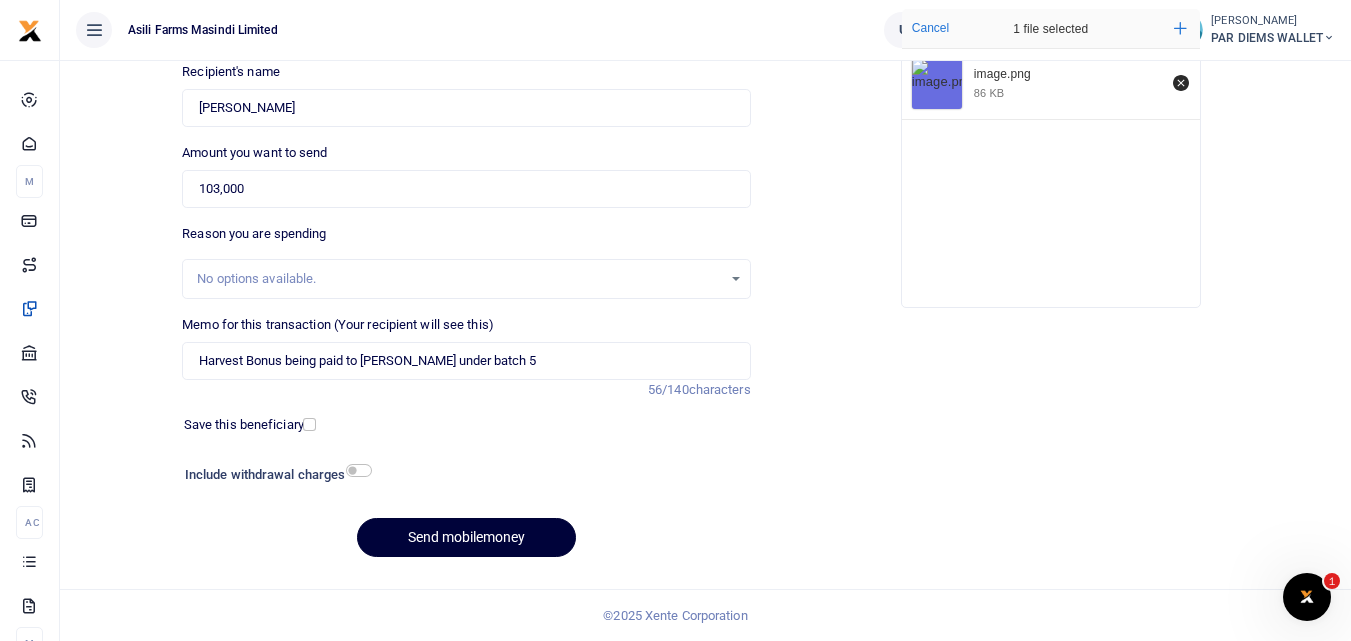 click on "Send mobilemoney" at bounding box center [466, 537] 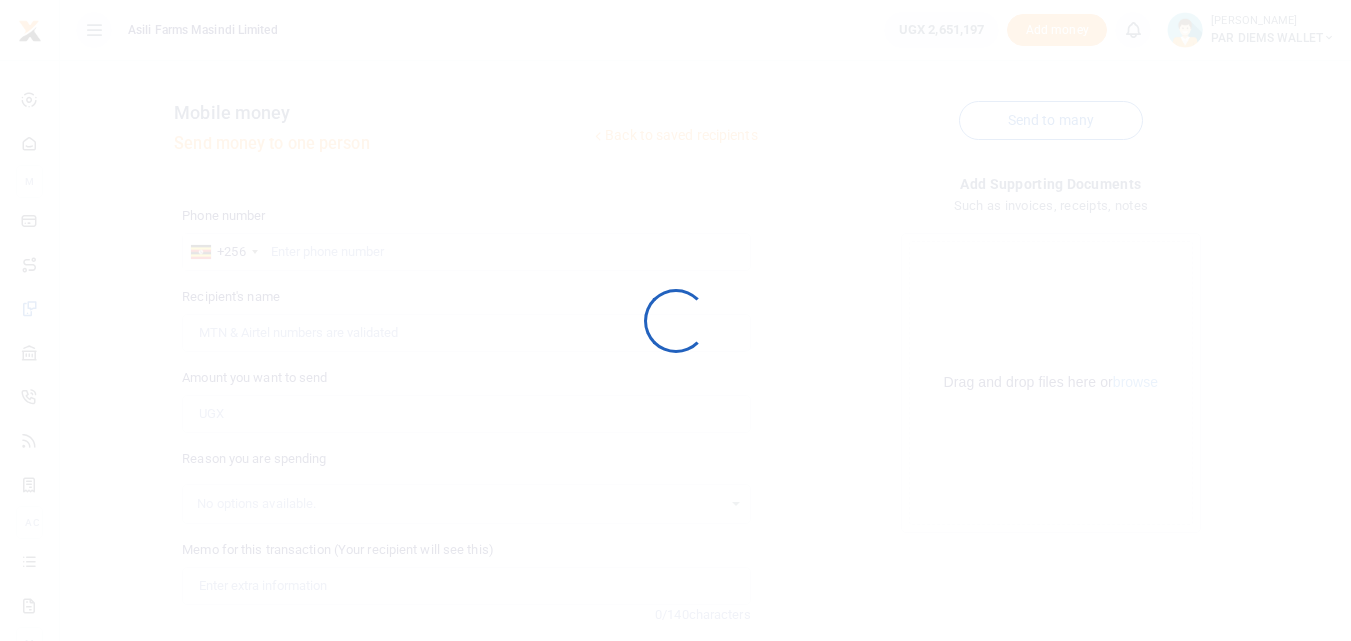 scroll, scrollTop: 225, scrollLeft: 0, axis: vertical 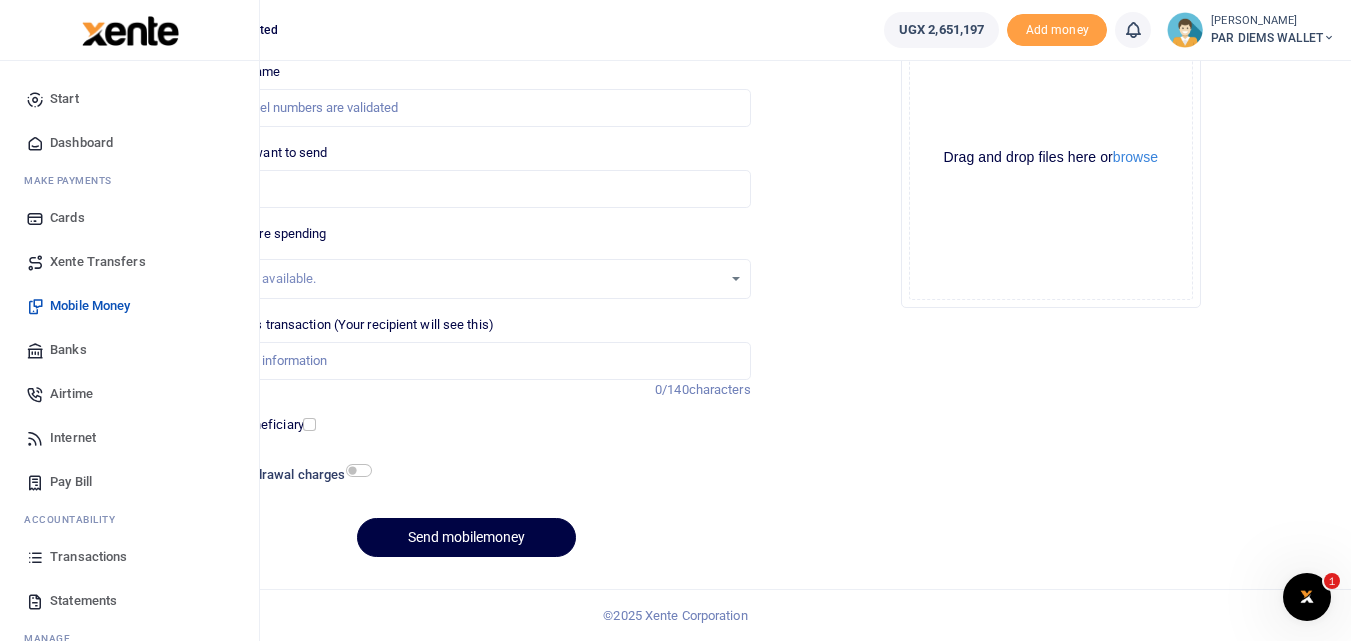 click at bounding box center (35, 557) 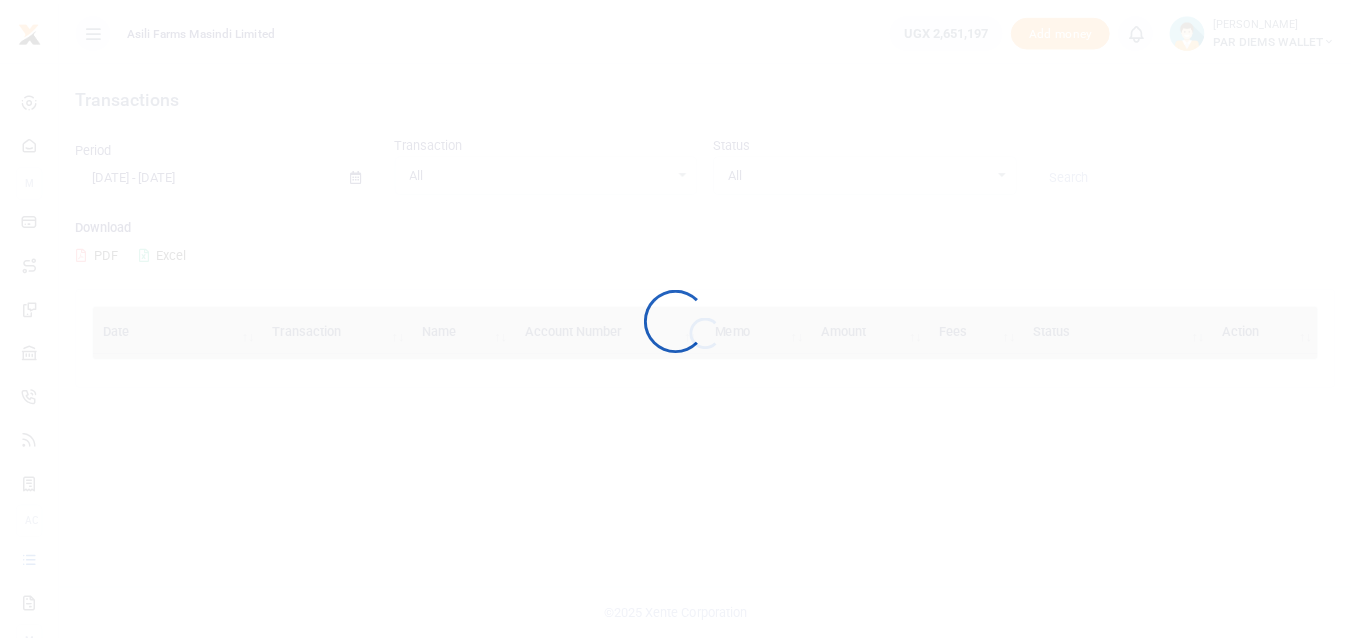 scroll, scrollTop: 0, scrollLeft: 0, axis: both 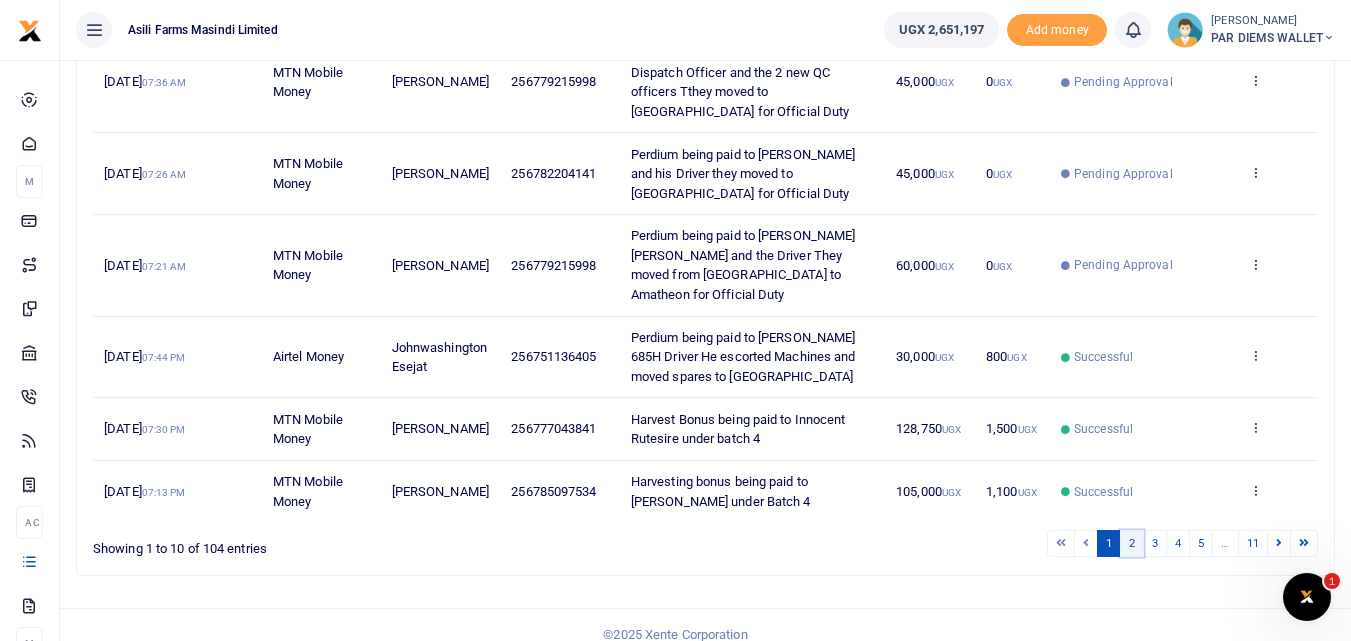 click on "2" at bounding box center (1132, 543) 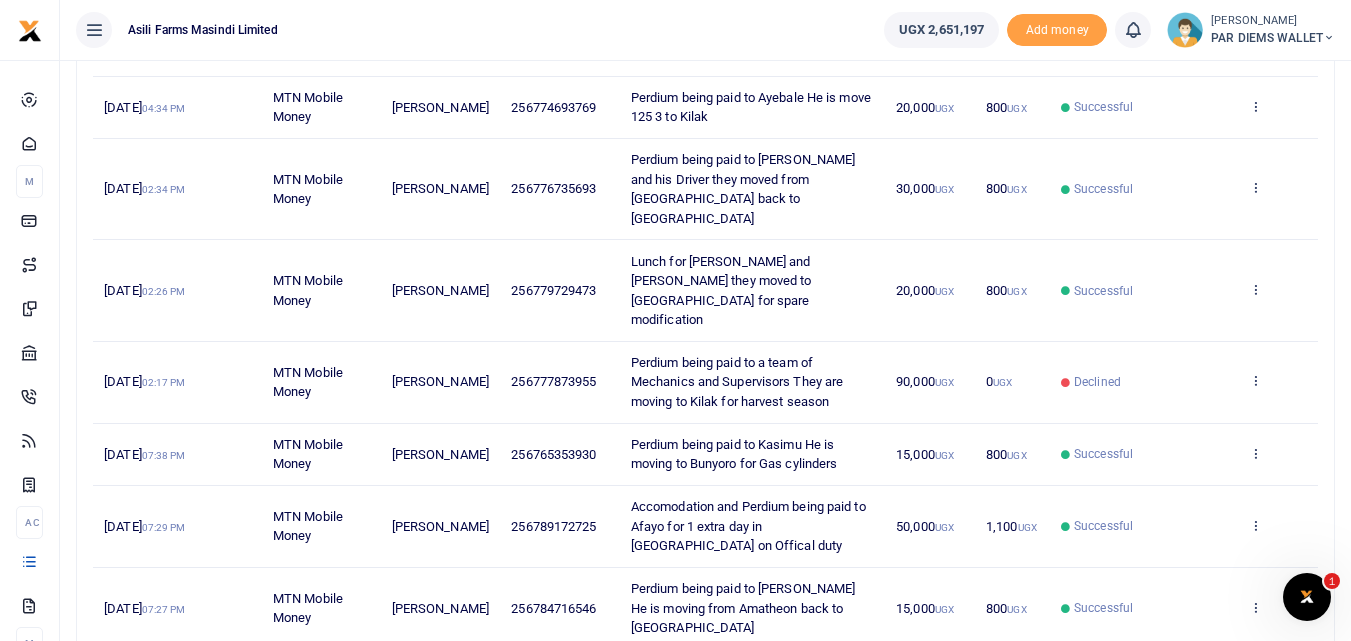 scroll, scrollTop: 527, scrollLeft: 0, axis: vertical 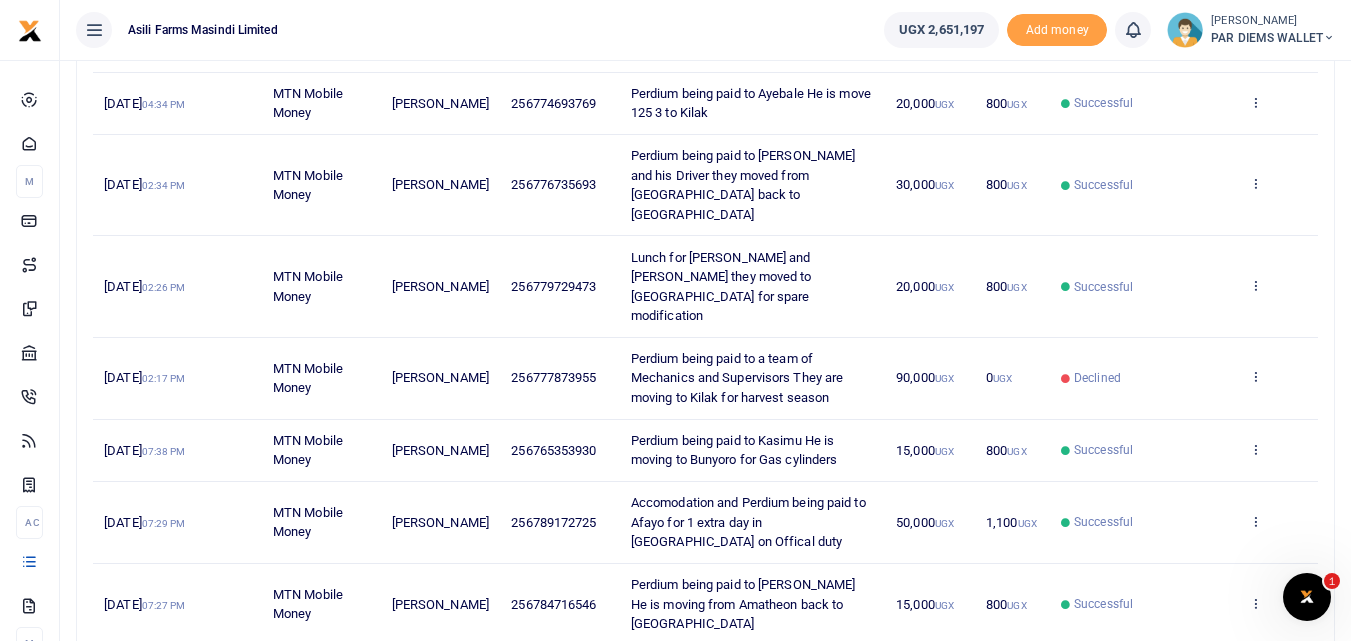 click on "3" at bounding box center (1155, 666) 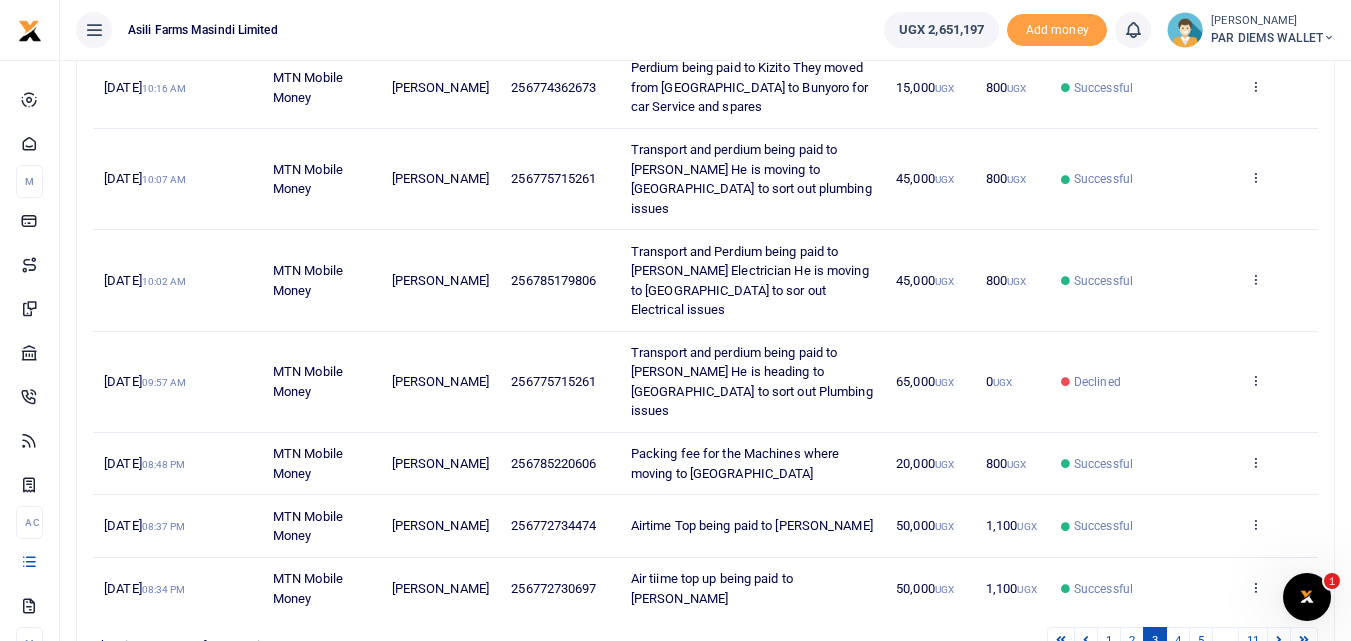 scroll, scrollTop: 527, scrollLeft: 0, axis: vertical 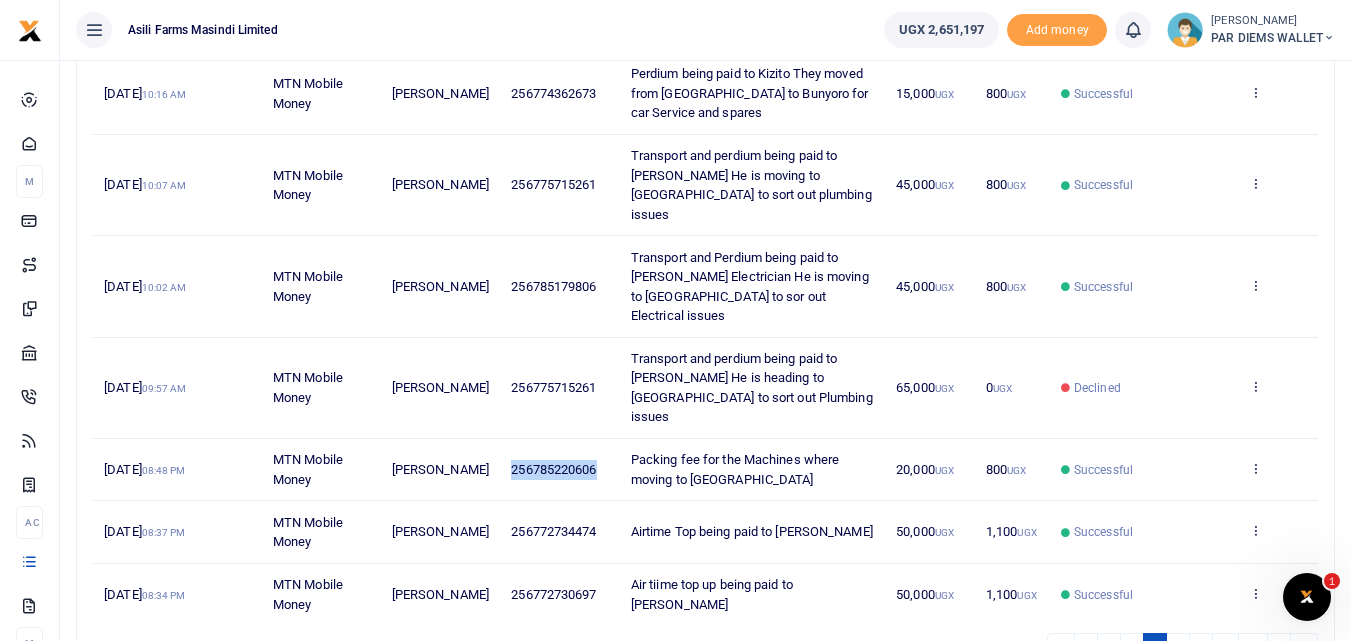 drag, startPoint x: 605, startPoint y: 410, endPoint x: 495, endPoint y: 404, distance: 110.16351 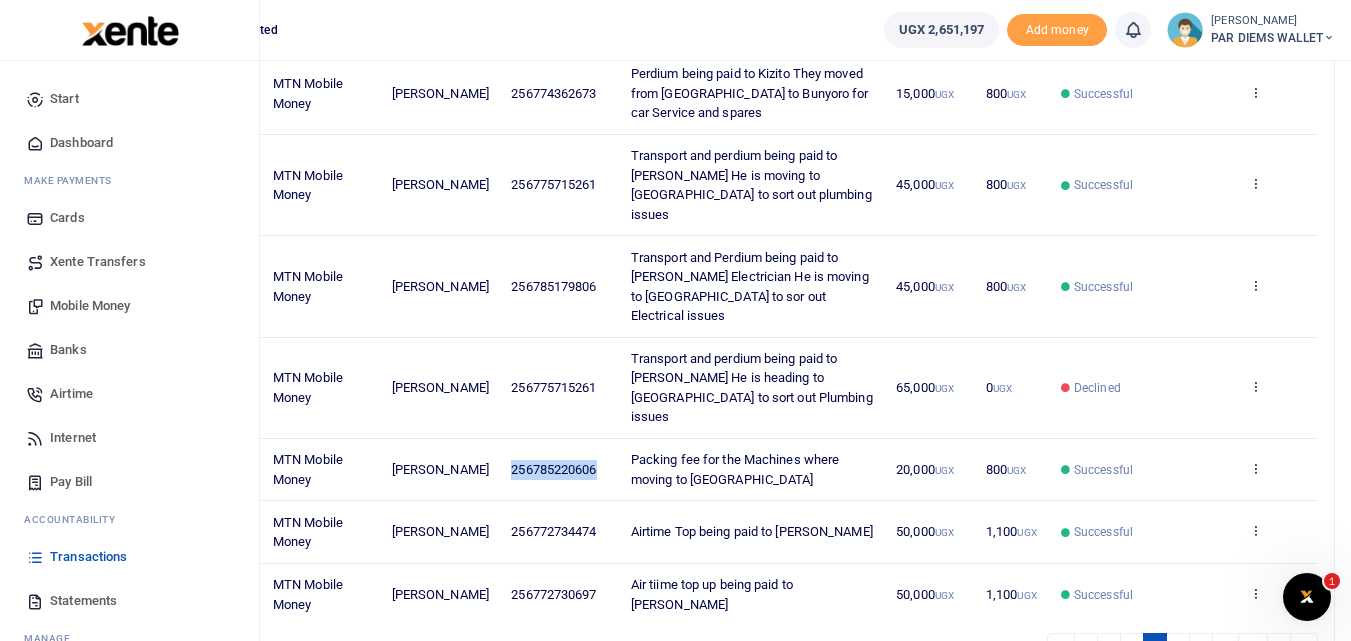 click on "Mobile Money" at bounding box center [90, 306] 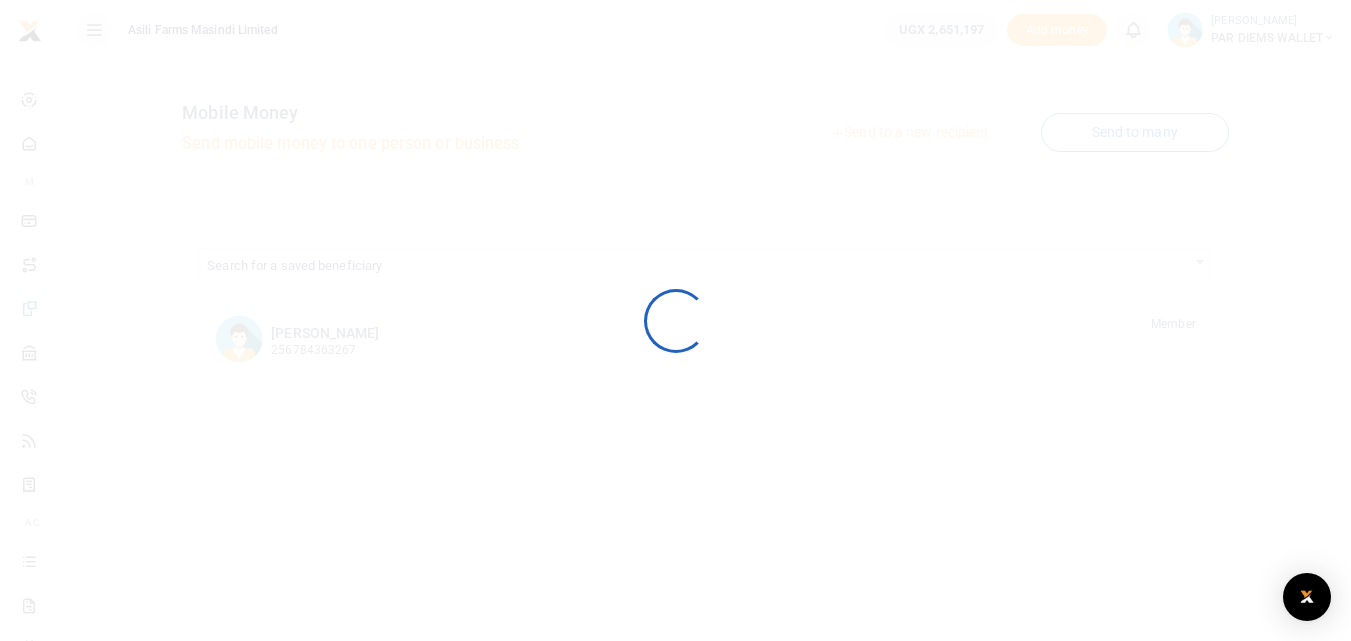 scroll, scrollTop: 0, scrollLeft: 0, axis: both 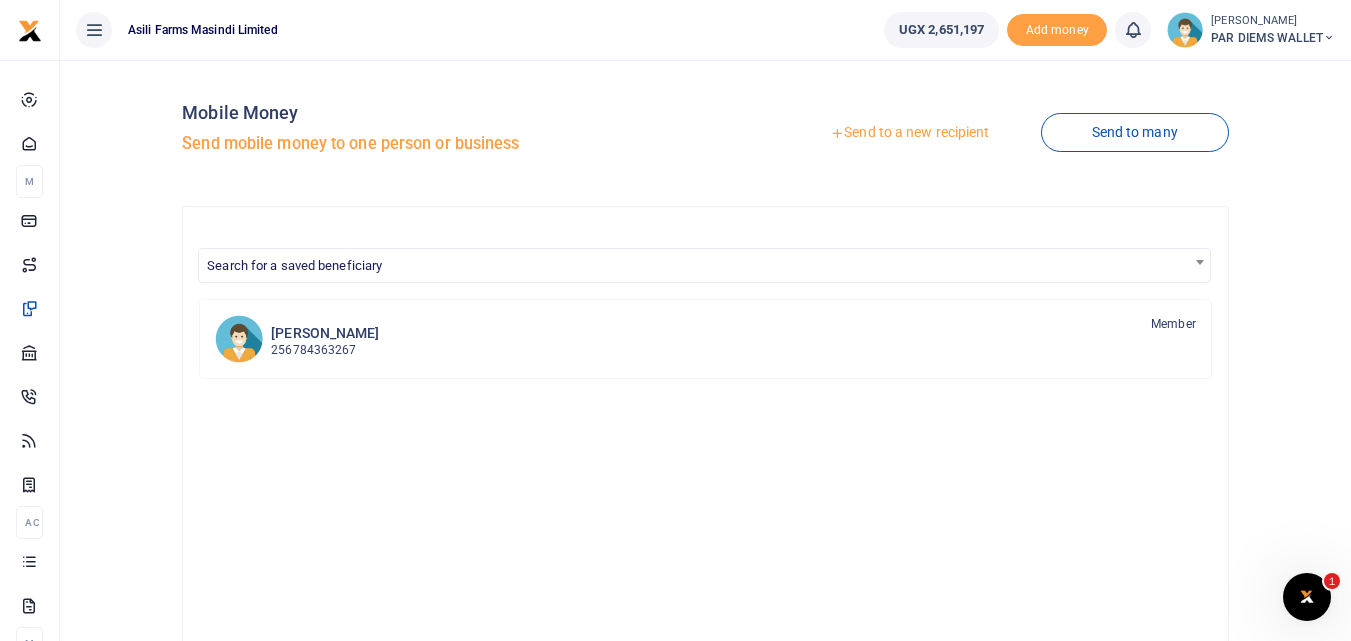 click on "Send to a new recipient" at bounding box center (909, 133) 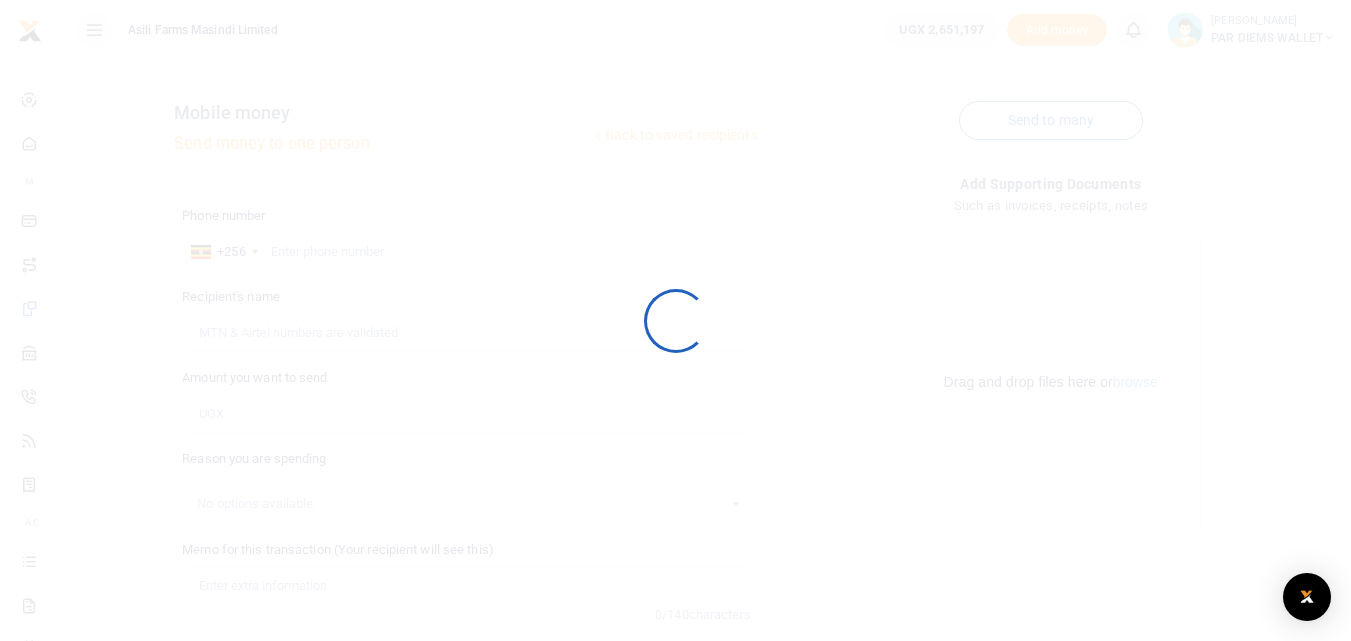 scroll, scrollTop: 0, scrollLeft: 0, axis: both 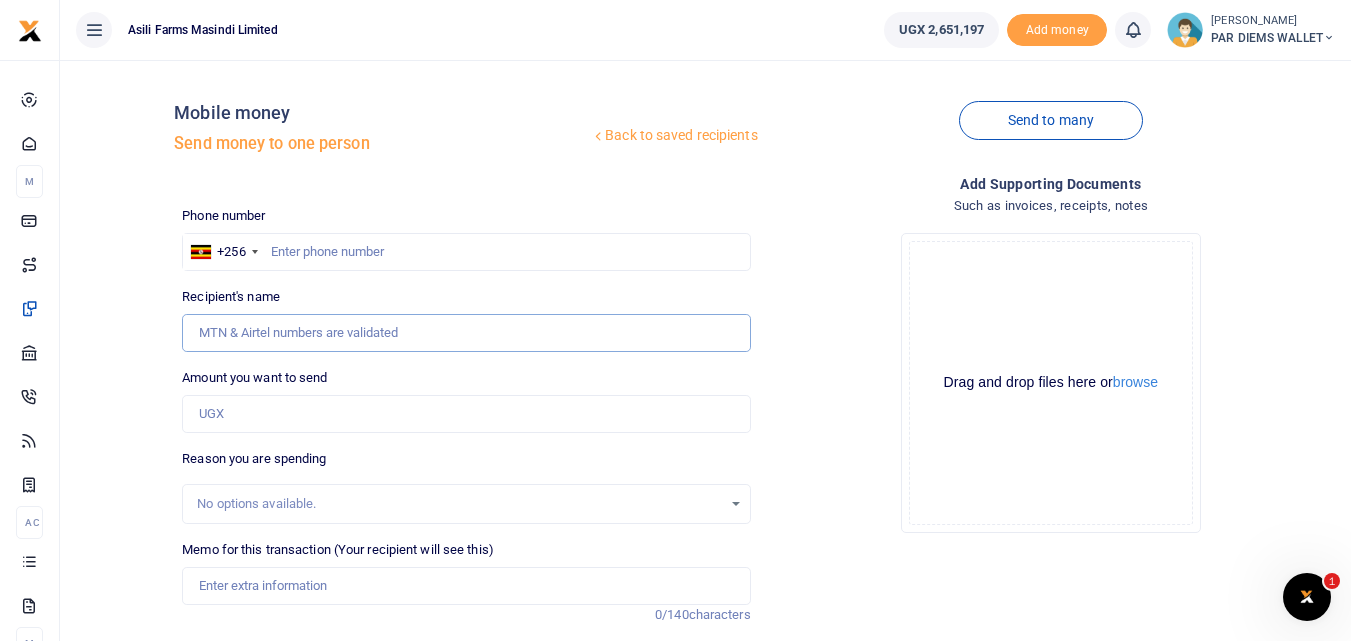 click on "Recipient's name" at bounding box center (466, 333) 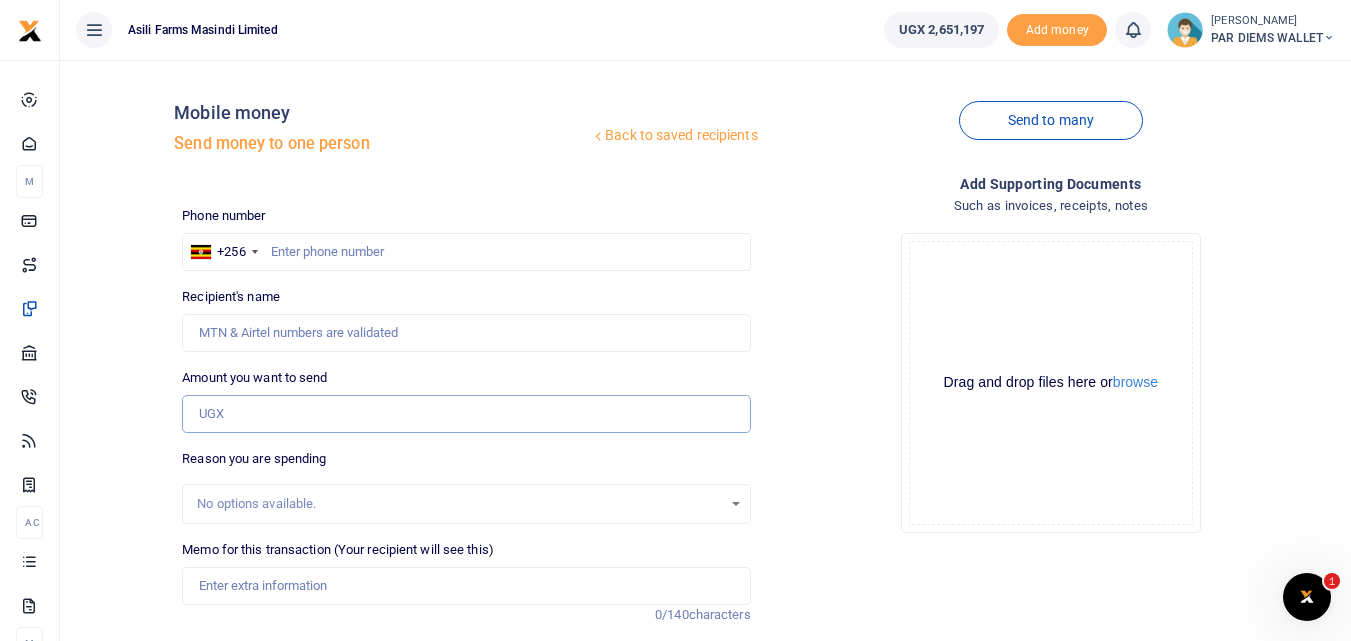 click on "Amount you want to send" at bounding box center (466, 414) 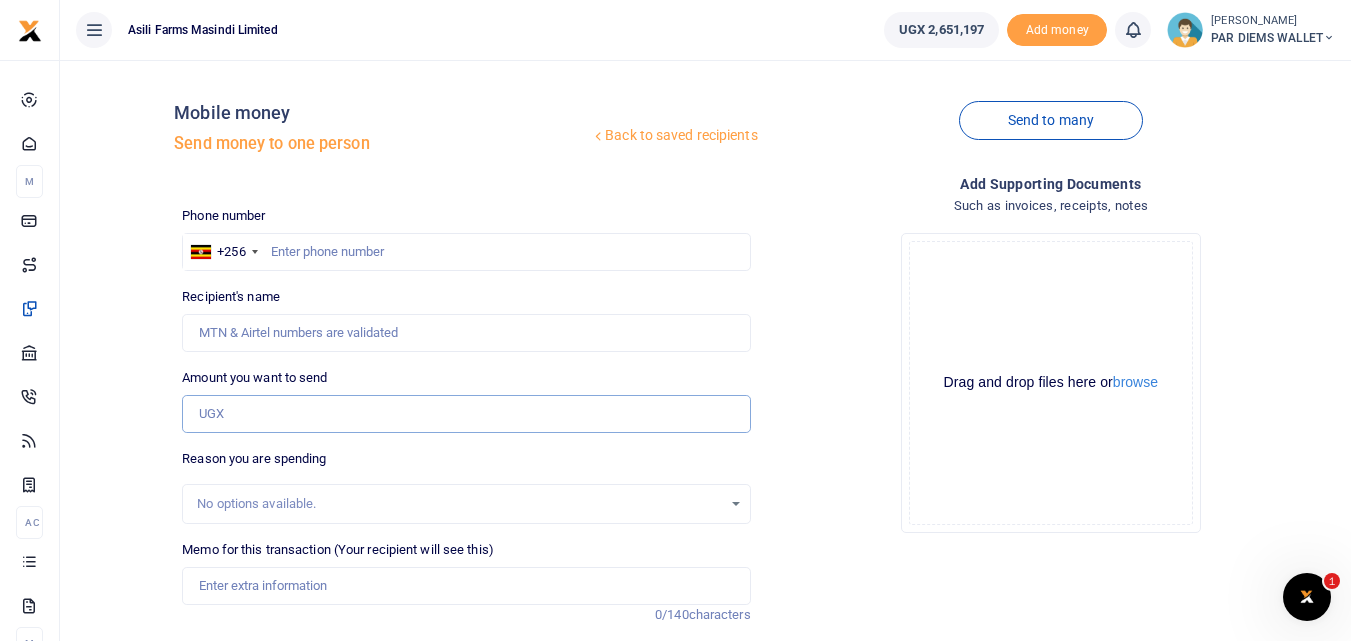 paste on "256785220606" 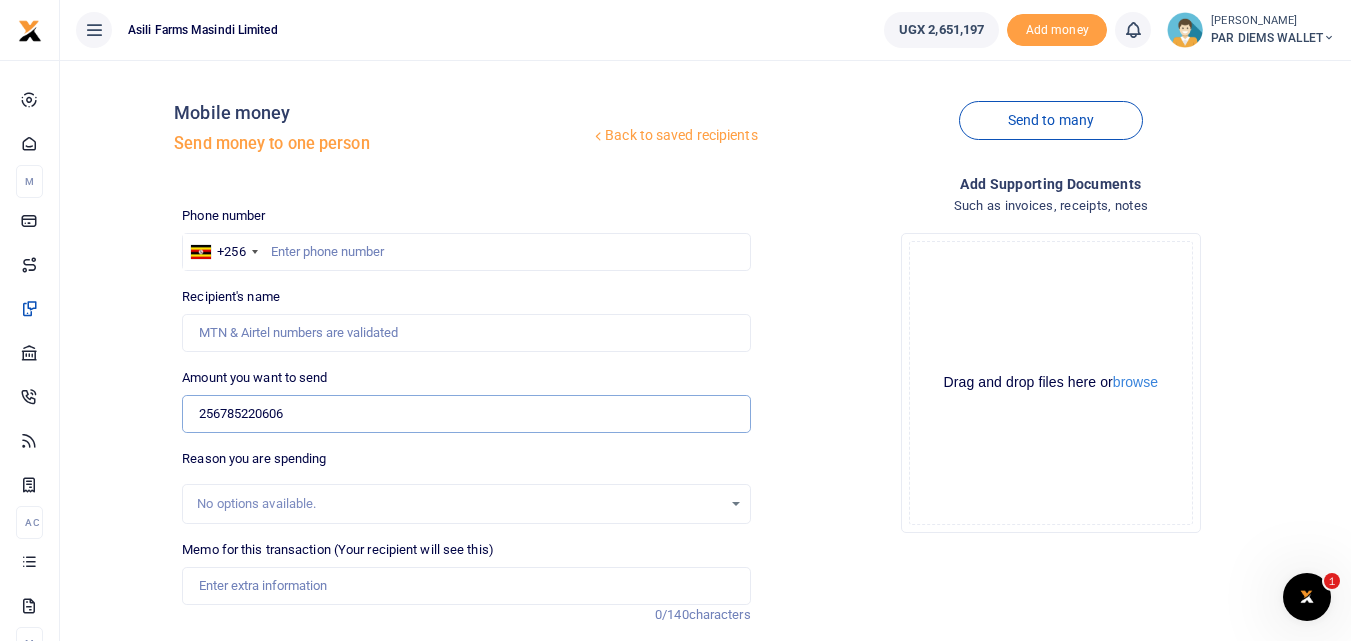 type on "256785220606" 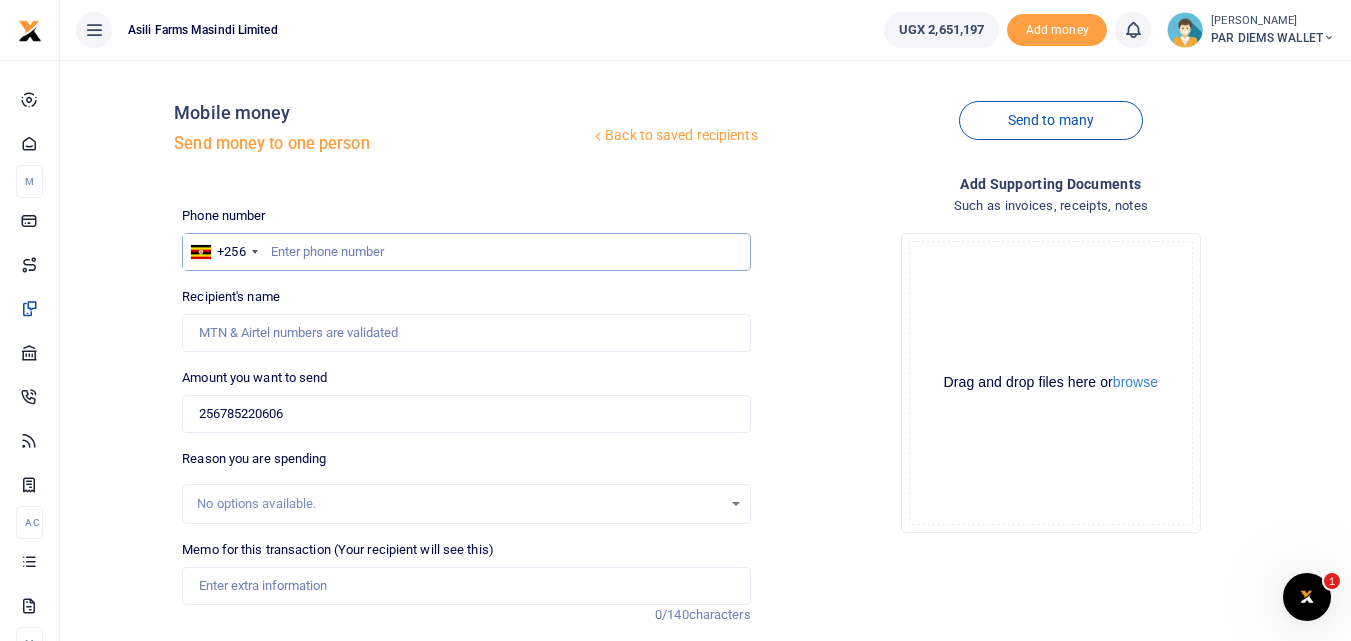 click at bounding box center [466, 252] 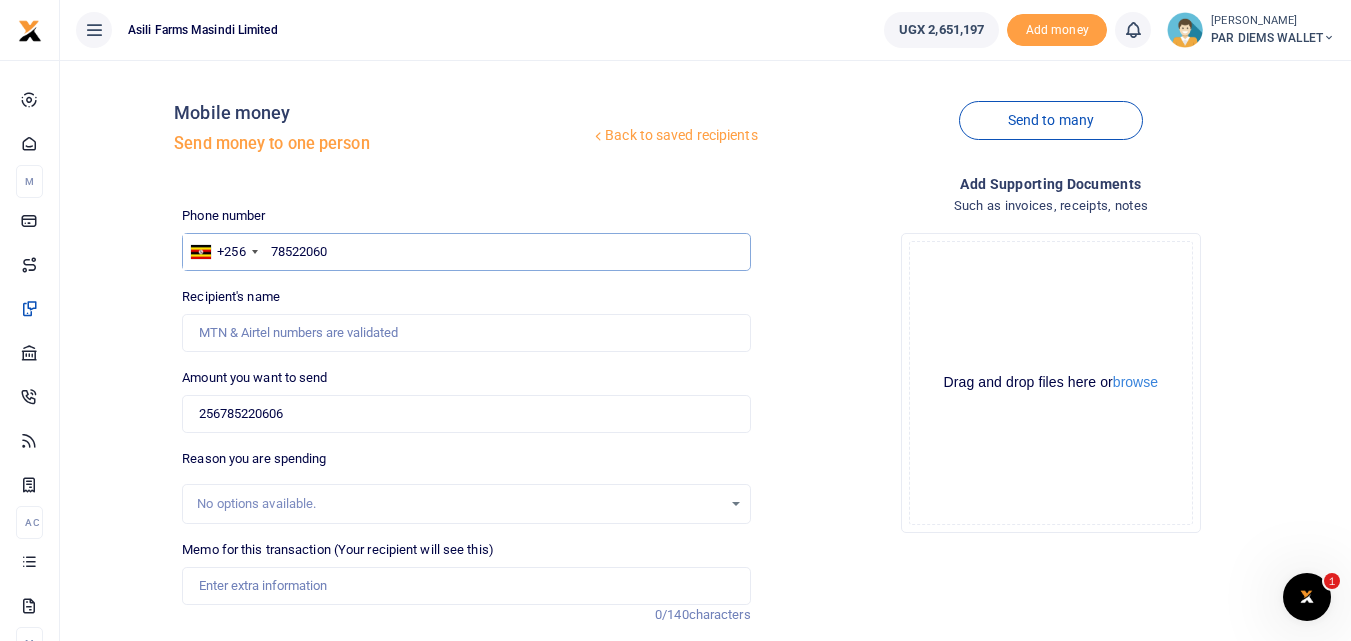 type on "785220606" 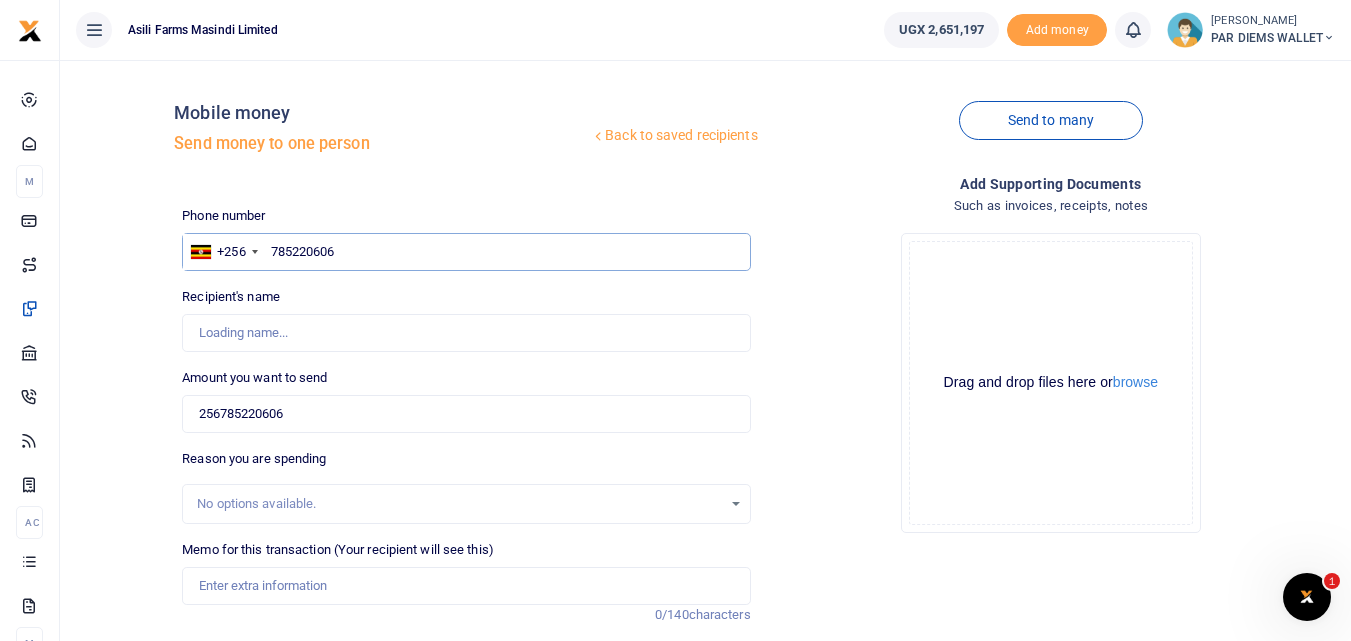 type on "Didas Agaba" 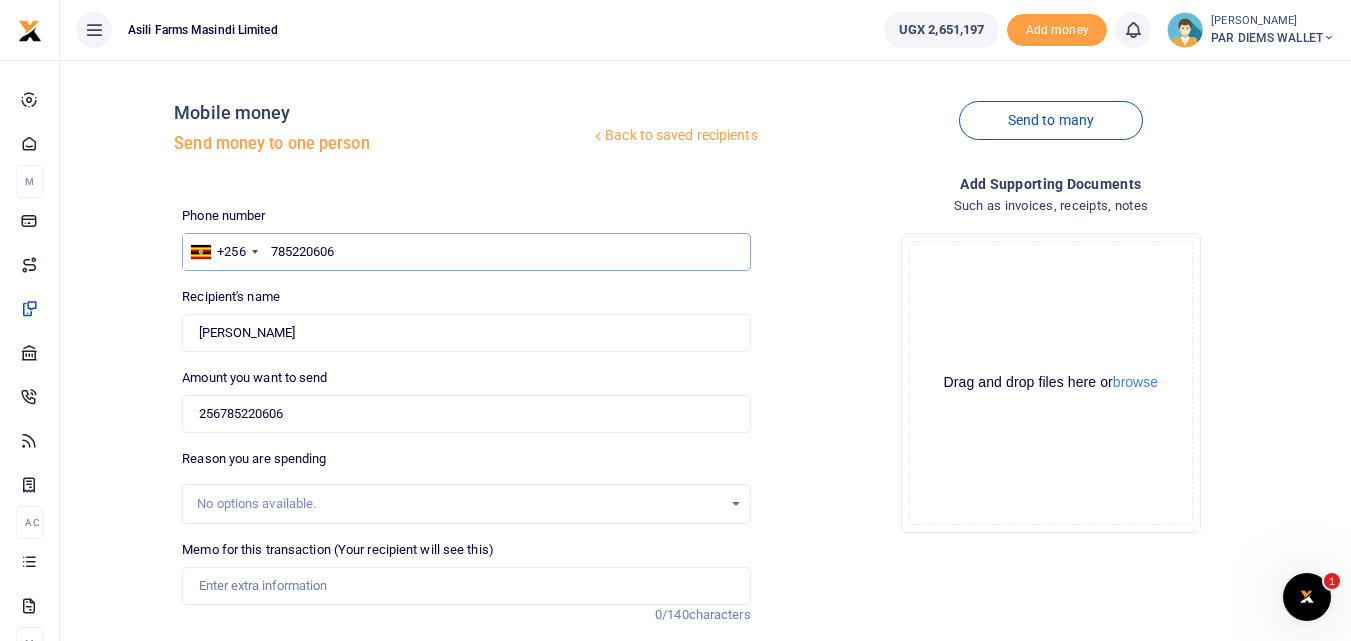 type on "785220606" 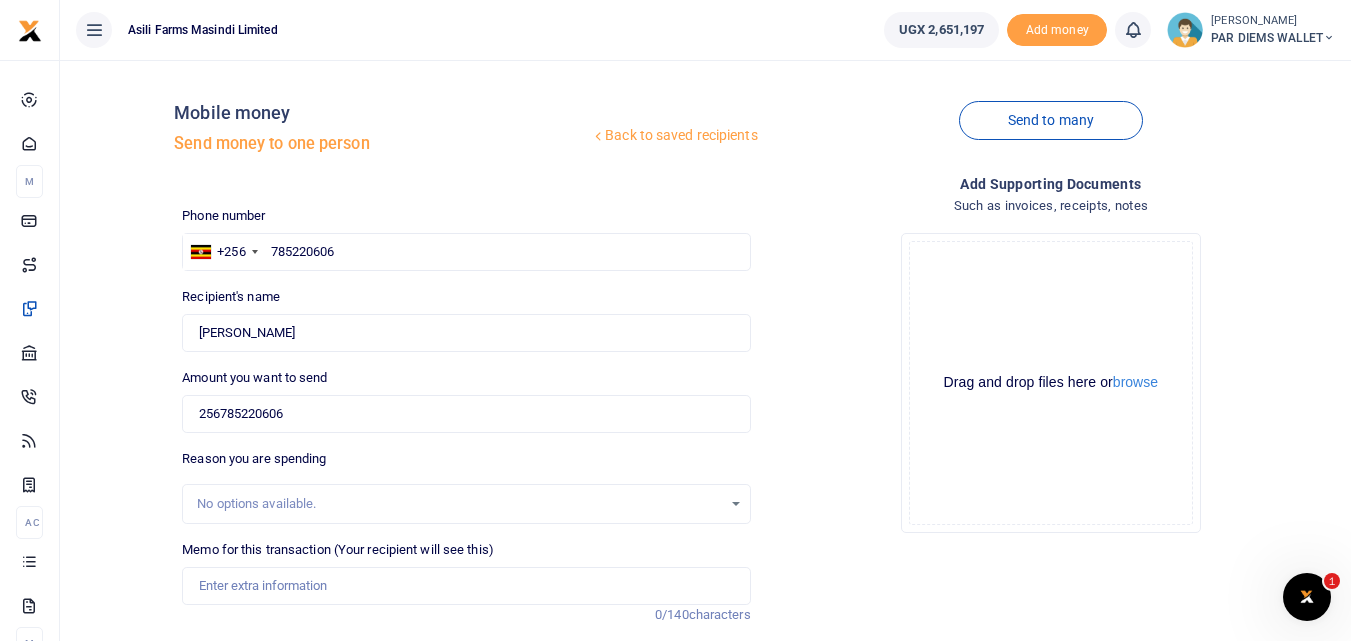 click on "No options available." at bounding box center (459, 504) 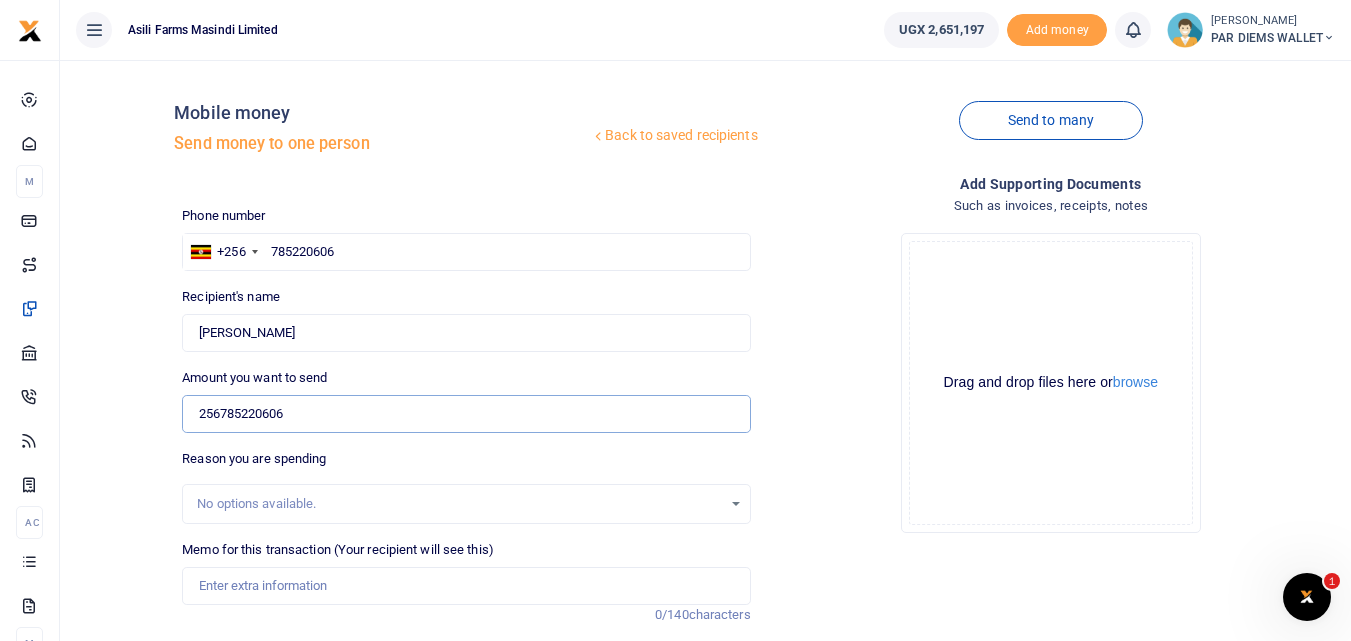 click on "256785220606" at bounding box center (466, 414) 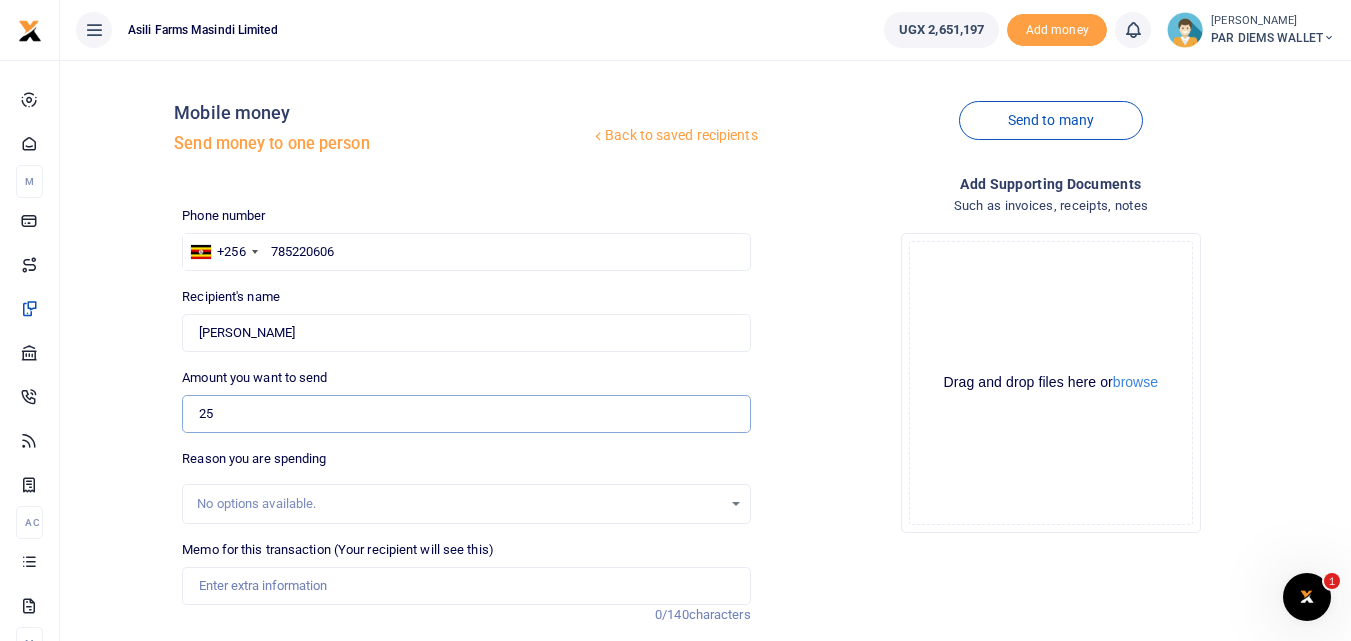 type on "2" 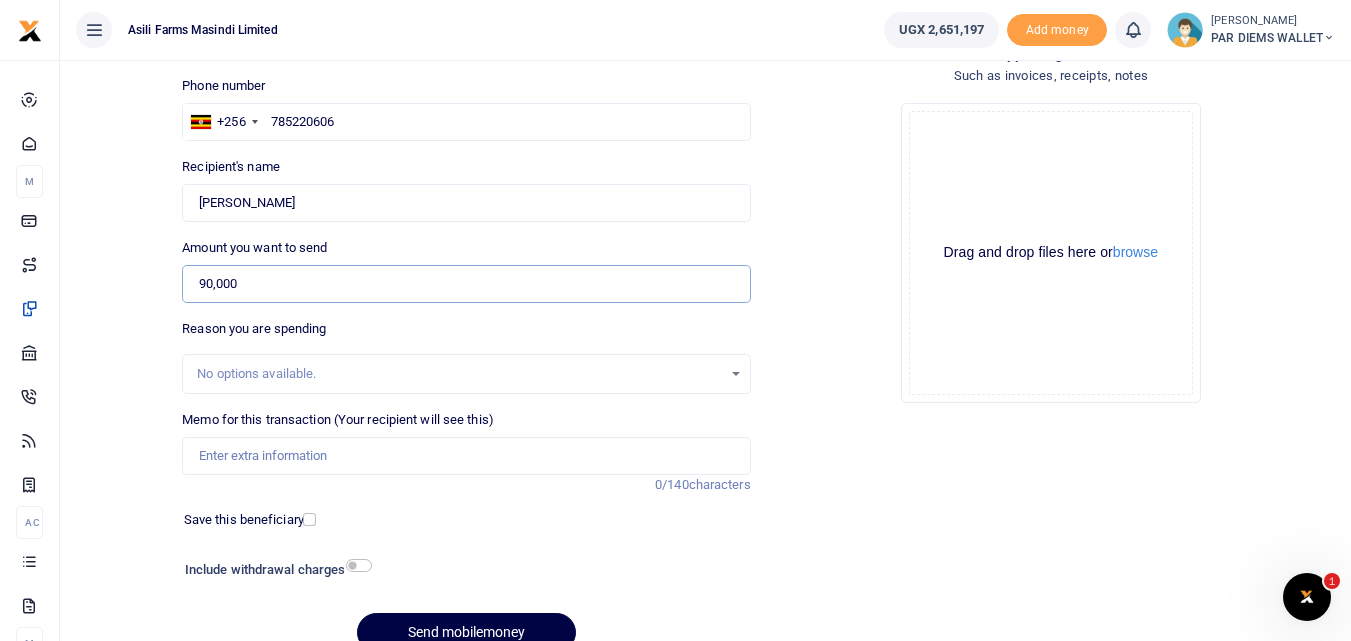 scroll, scrollTop: 135, scrollLeft: 0, axis: vertical 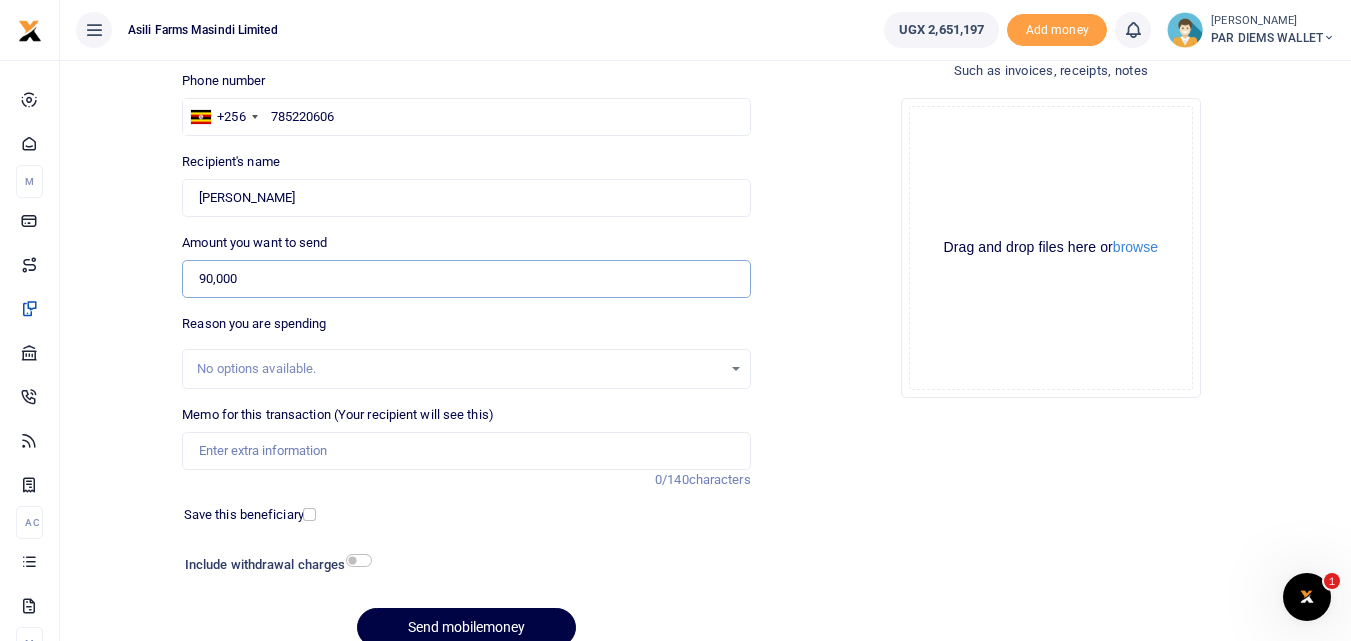 type on "90,000" 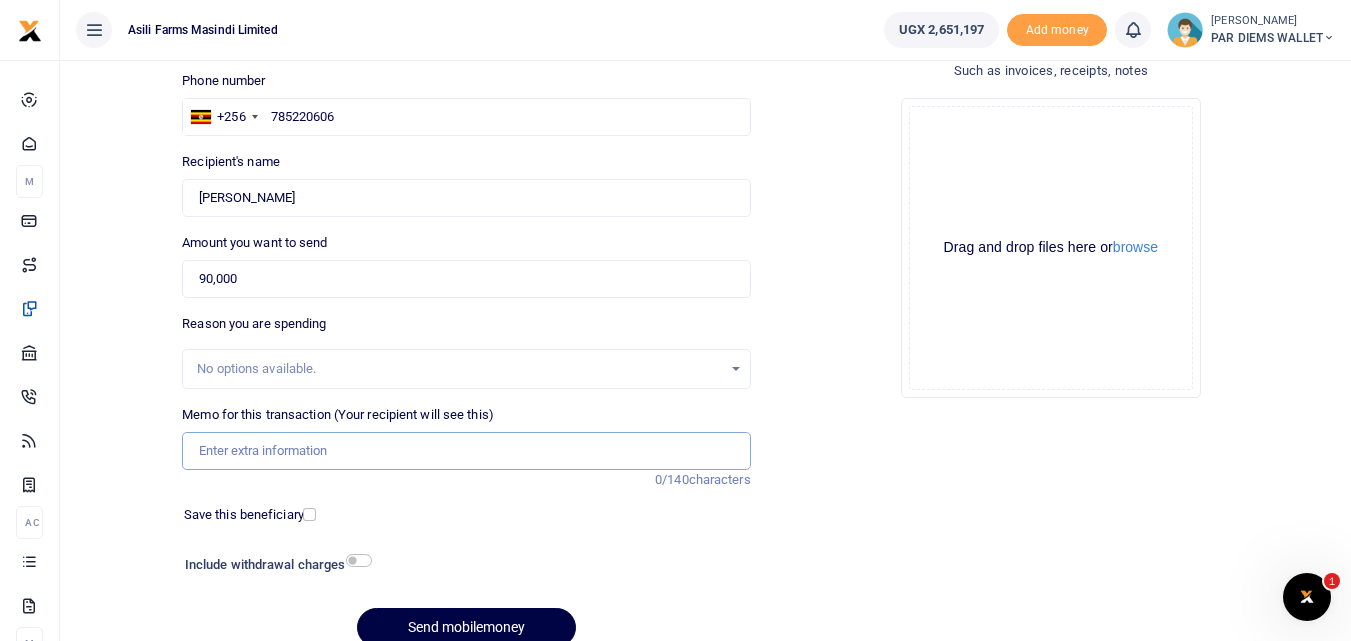 click on "Memo for this transaction (Your recipient will see this)" at bounding box center [466, 451] 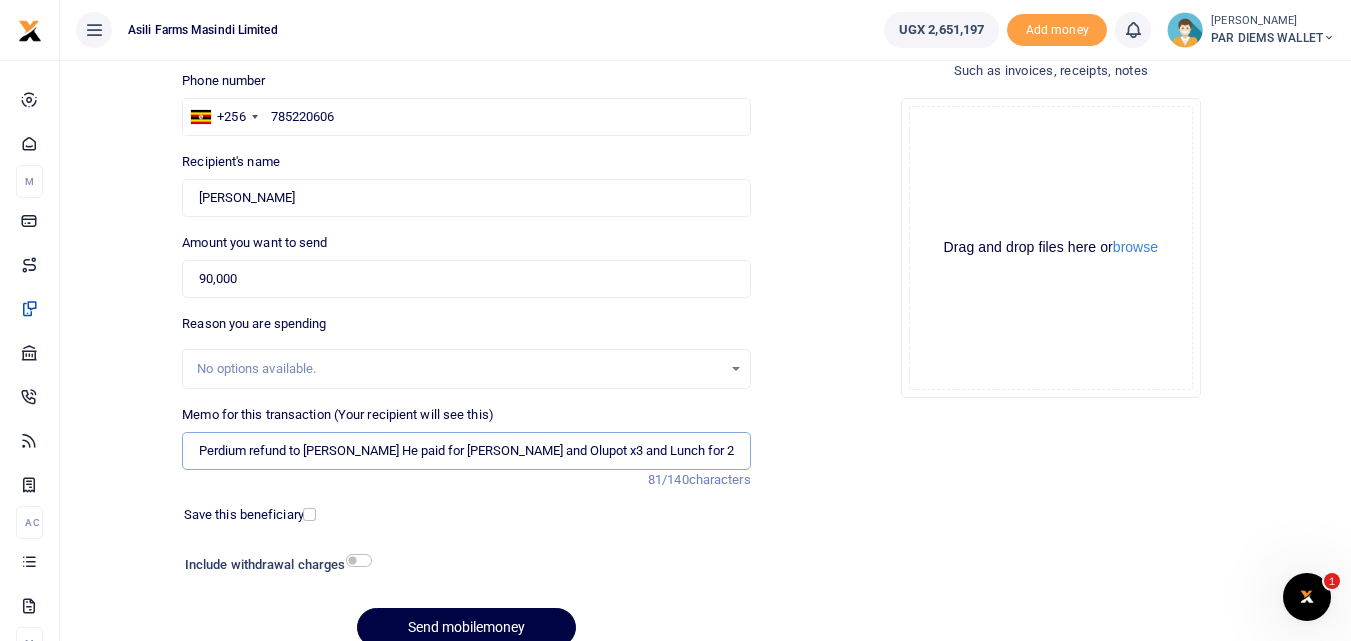 type on "Perdium refund to Didas He paid for Vanita and Olupot x3 and Lunch for 2 casuals" 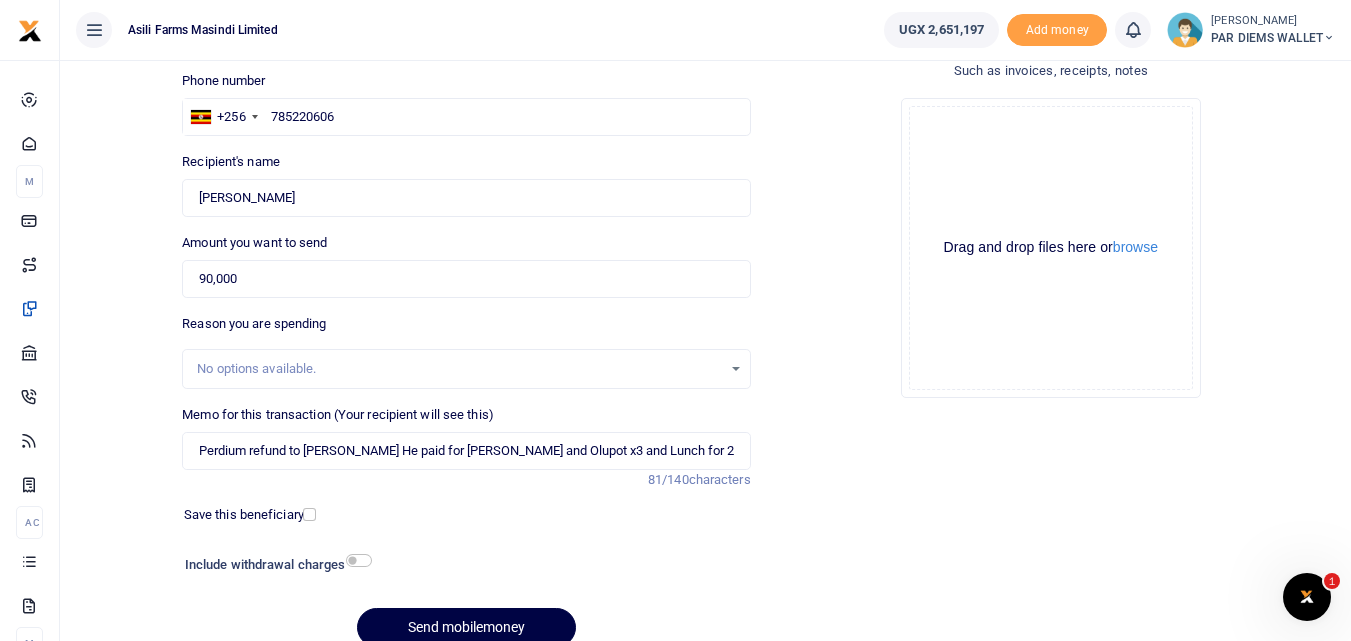 click on "Drag and drop files here or  browse Powered by  Uppy" 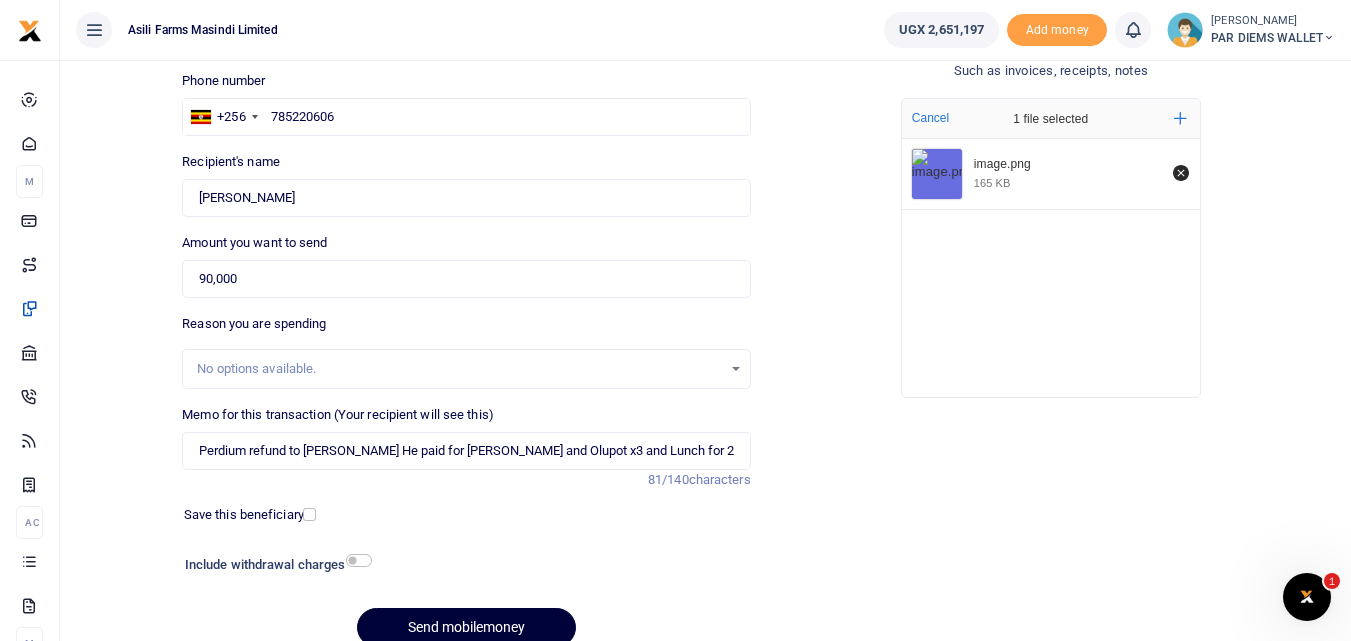 click on "Send mobilemoney" at bounding box center [466, 627] 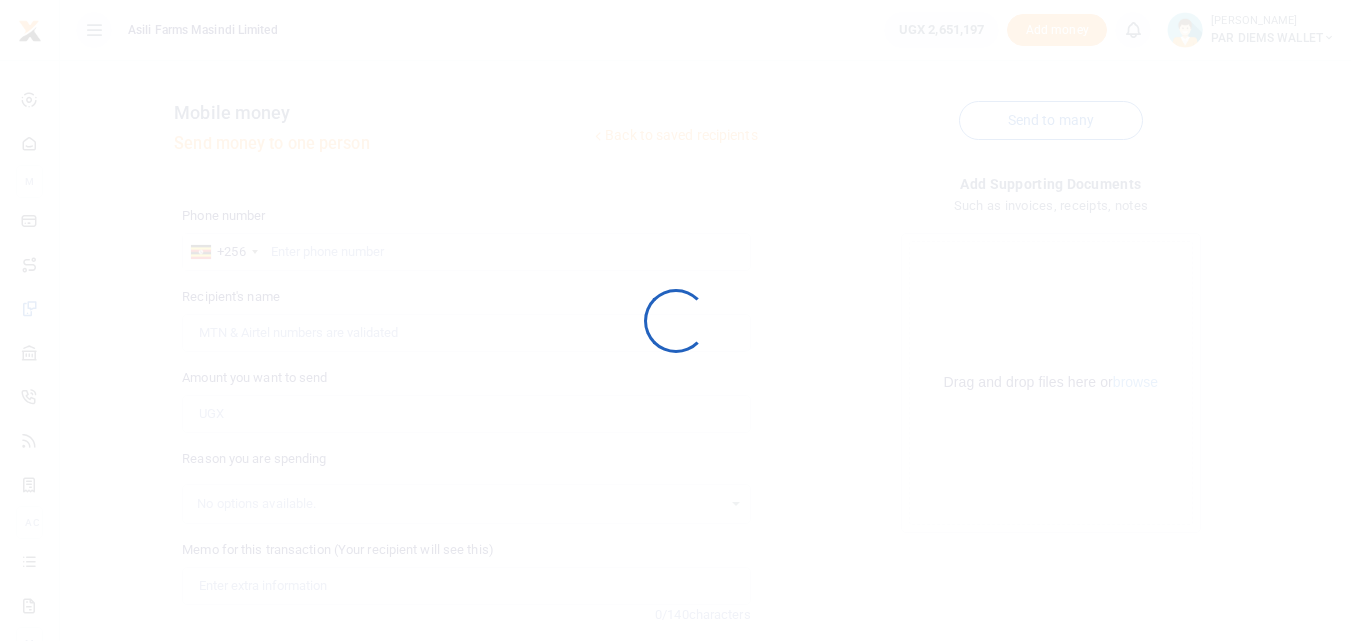 scroll, scrollTop: 135, scrollLeft: 0, axis: vertical 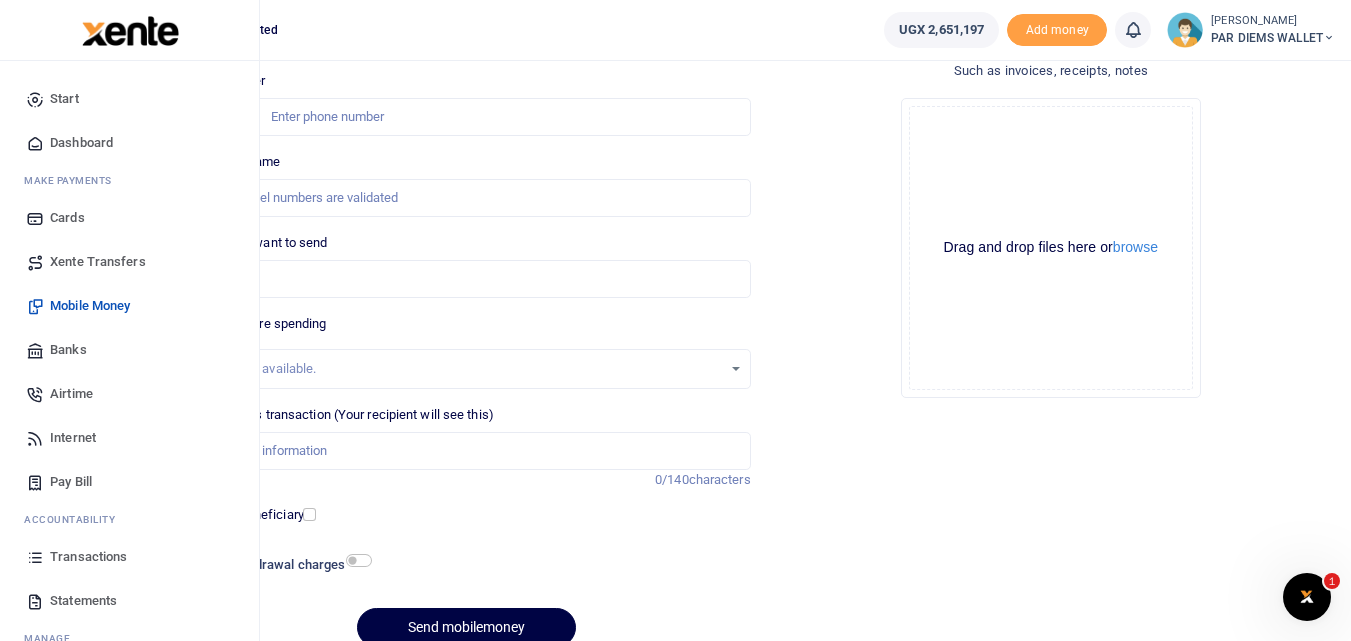 click at bounding box center [35, 557] 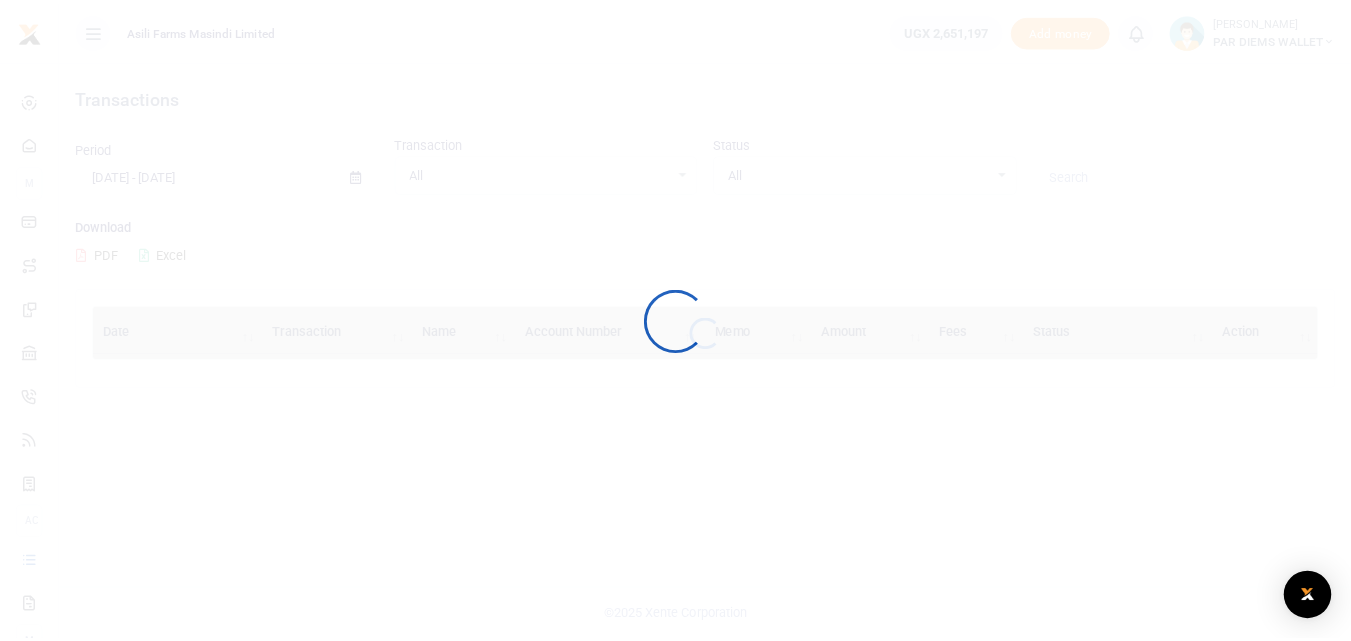 scroll, scrollTop: 0, scrollLeft: 0, axis: both 